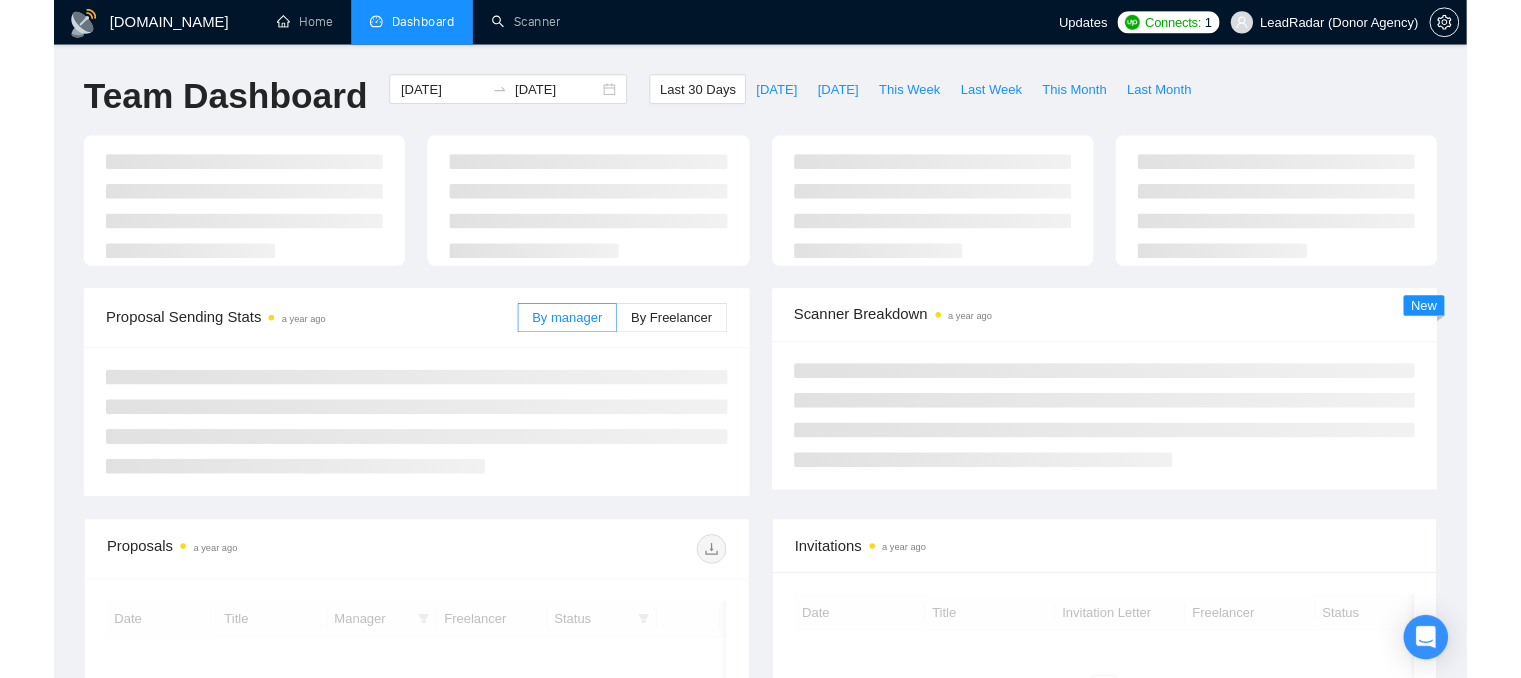 scroll, scrollTop: 0, scrollLeft: 0, axis: both 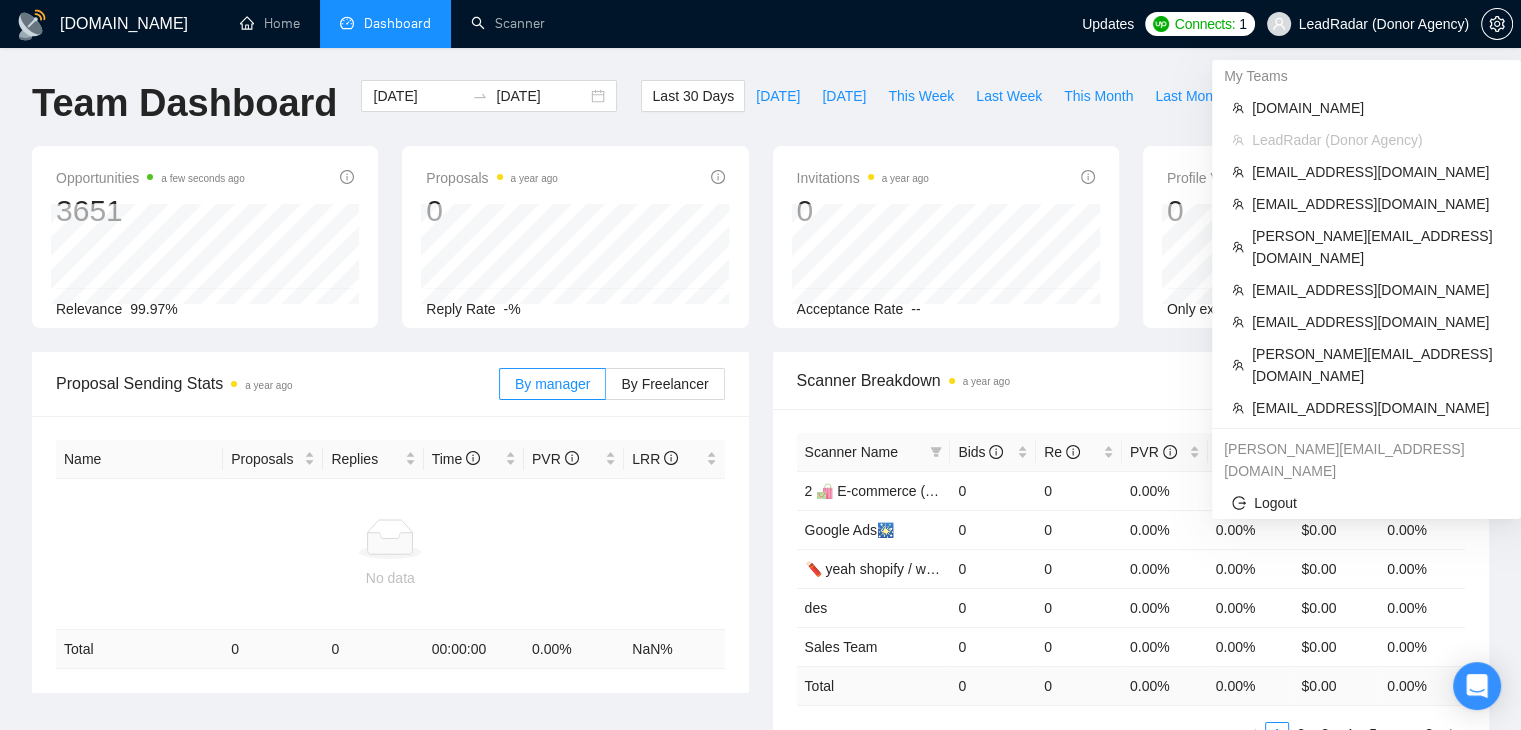 click on "LeadRadar (Donor Agency)" at bounding box center [1368, 24] 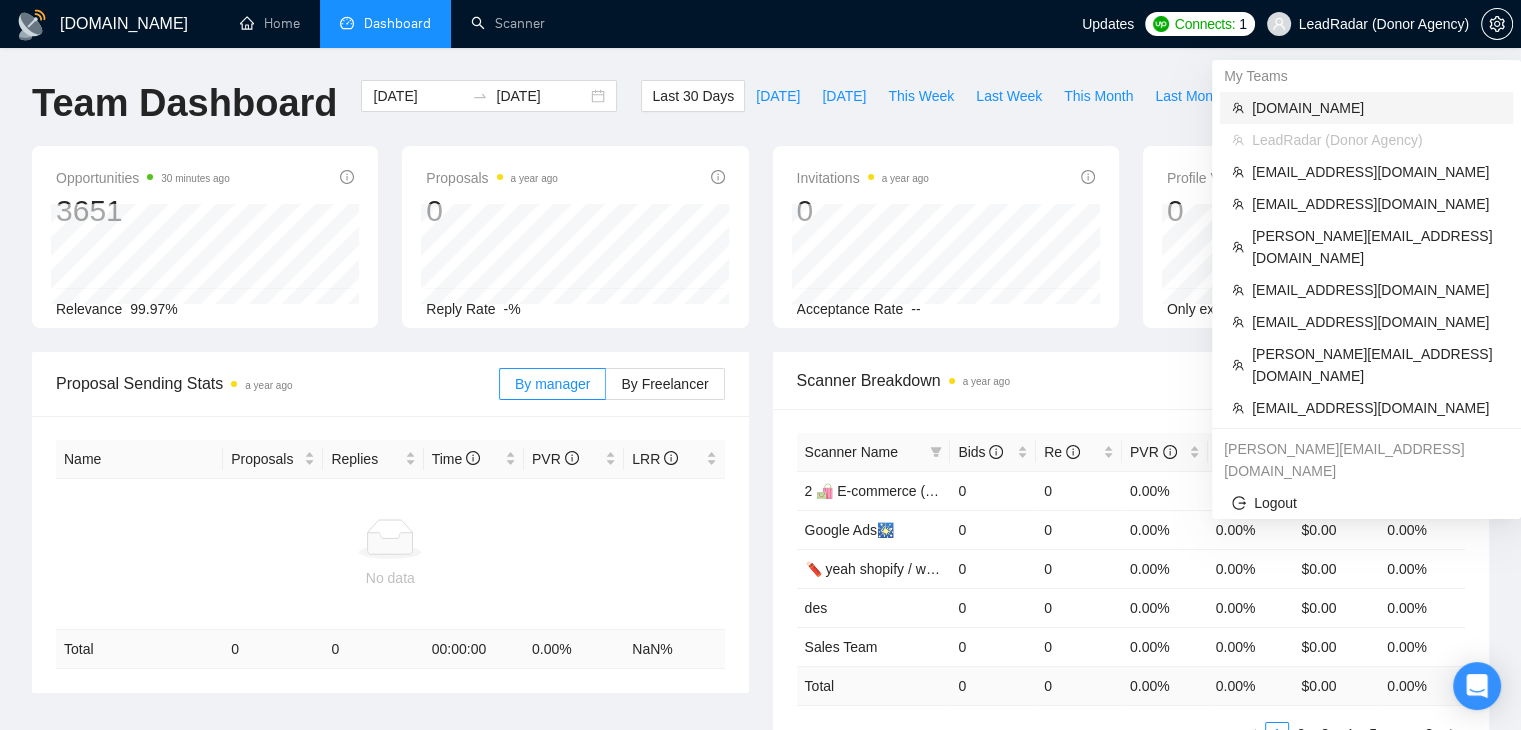 click on "[DOMAIN_NAME]" at bounding box center (1376, 108) 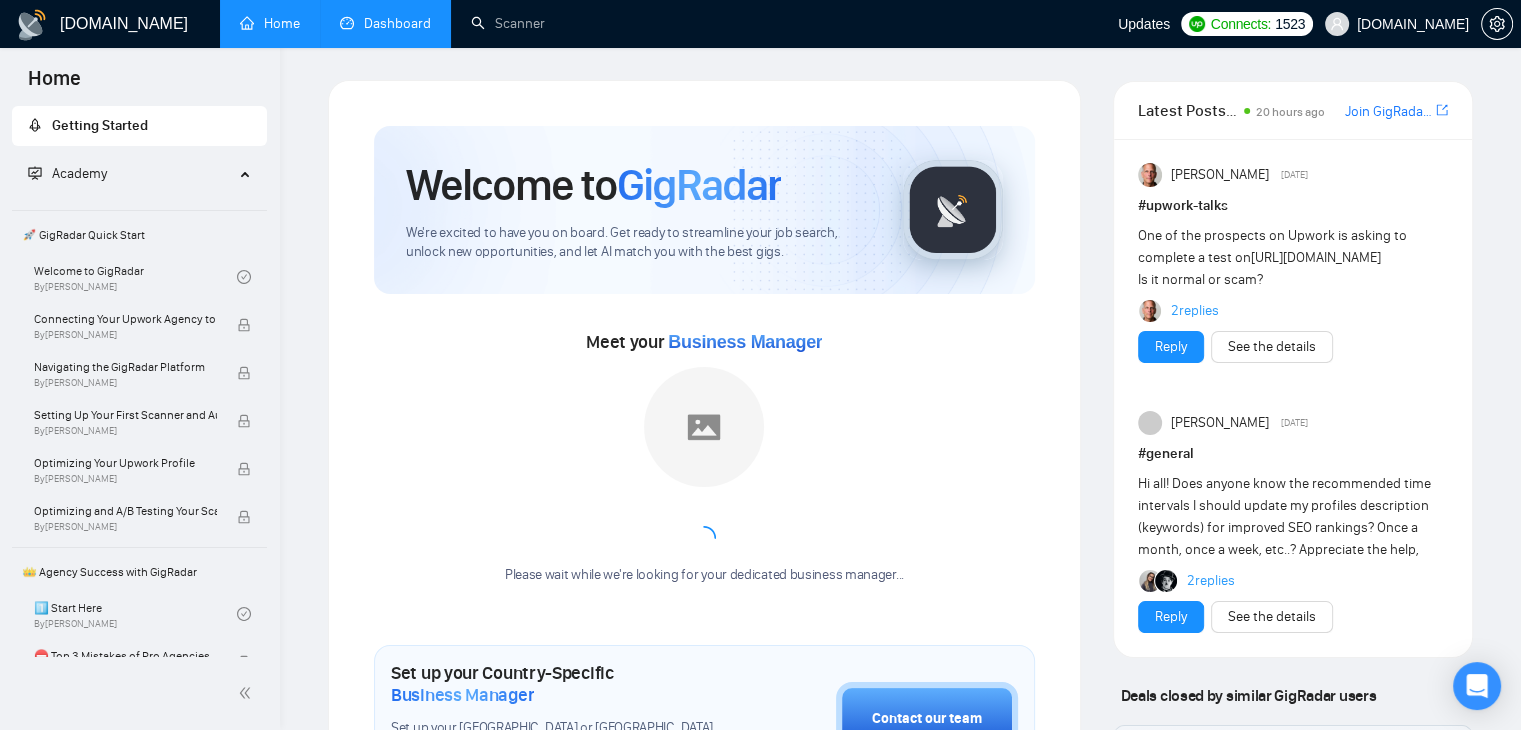 click on "Dashboard" at bounding box center (385, 23) 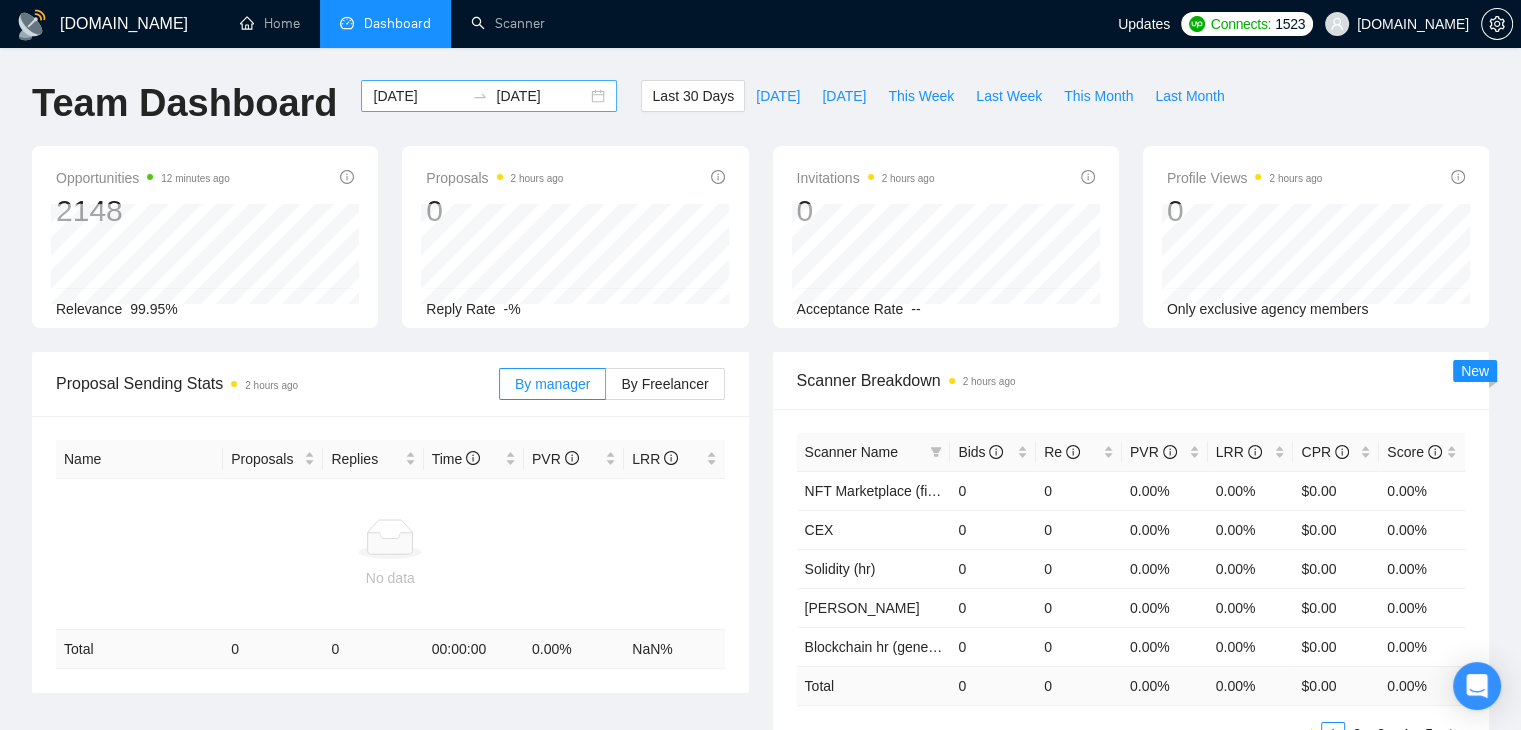 click on "[DATE]" at bounding box center (418, 96) 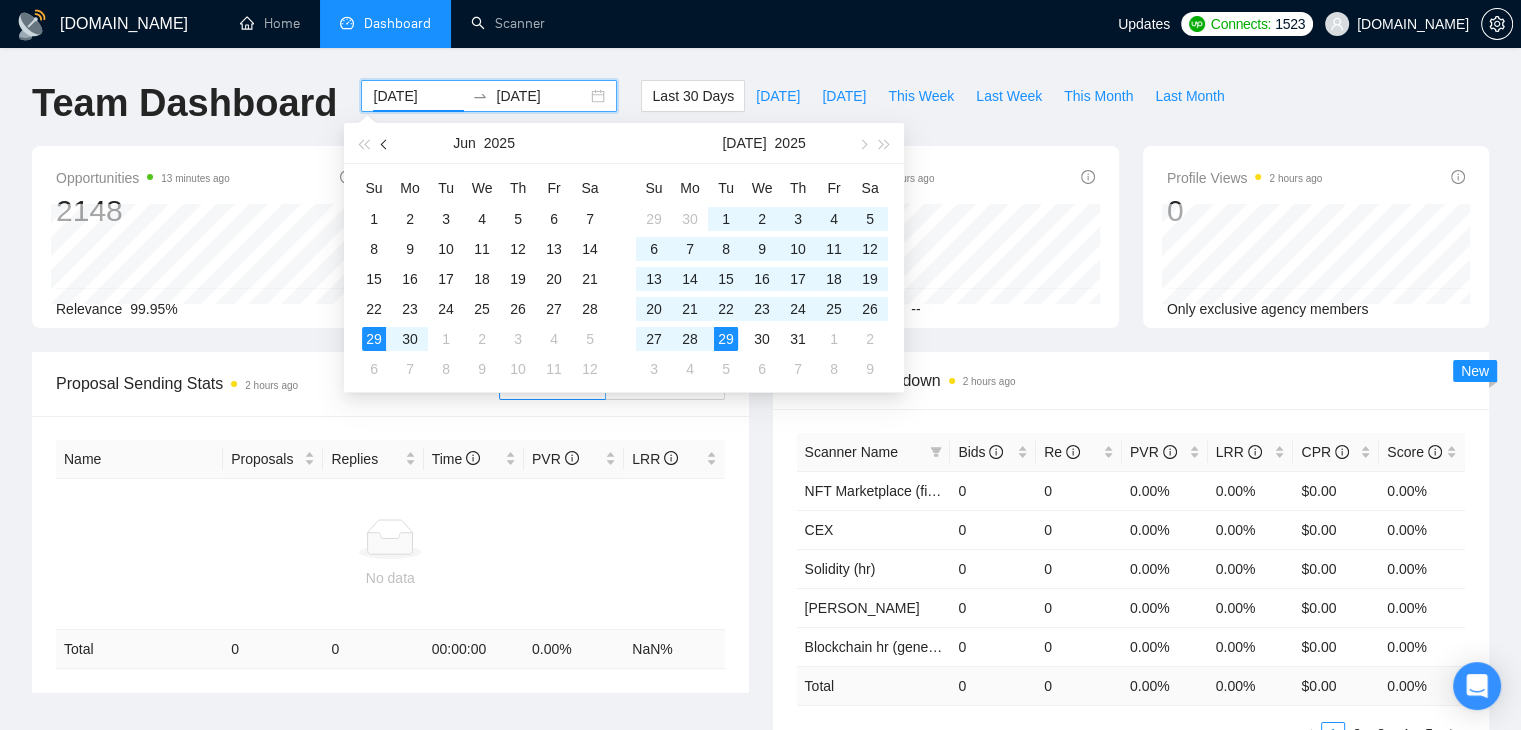 click at bounding box center (386, 144) 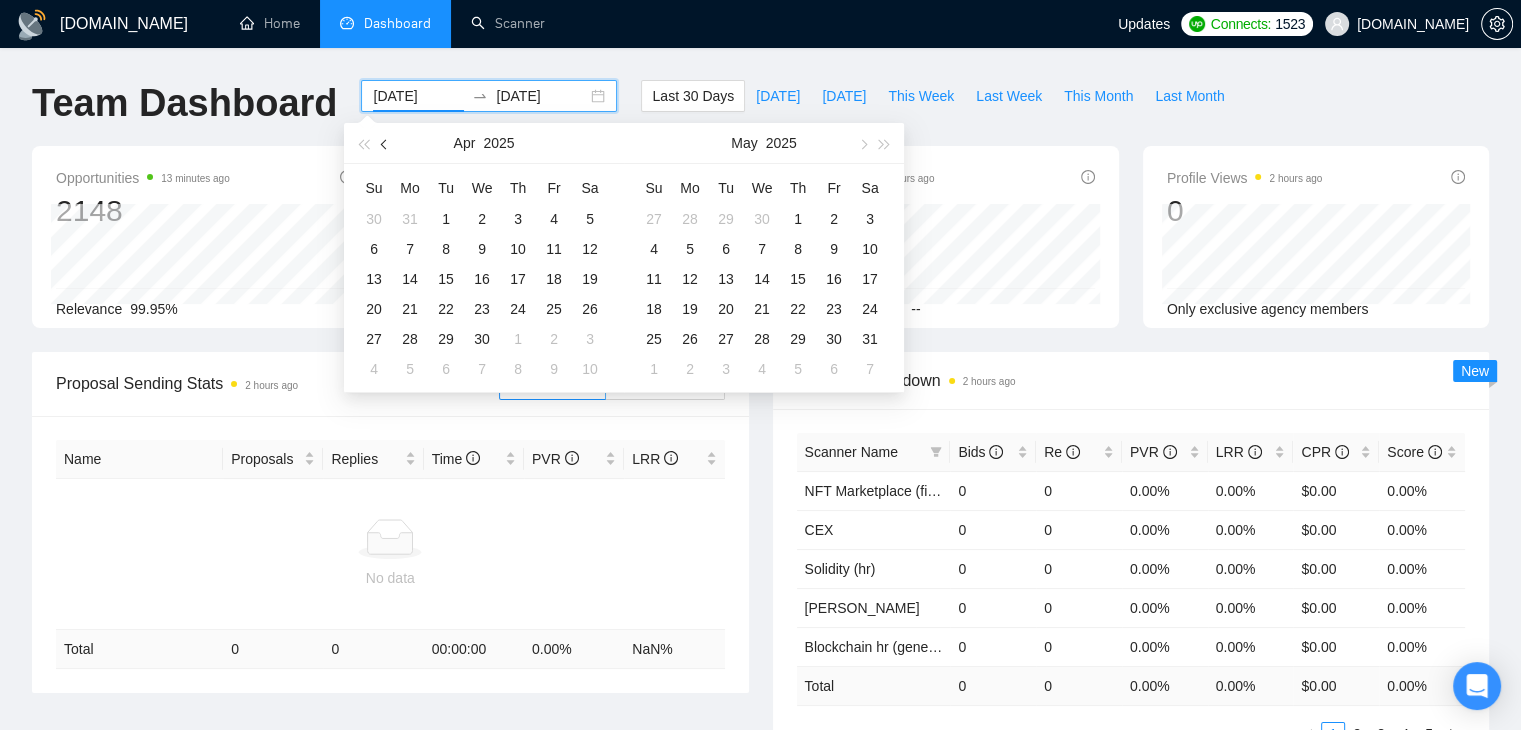 click at bounding box center (386, 144) 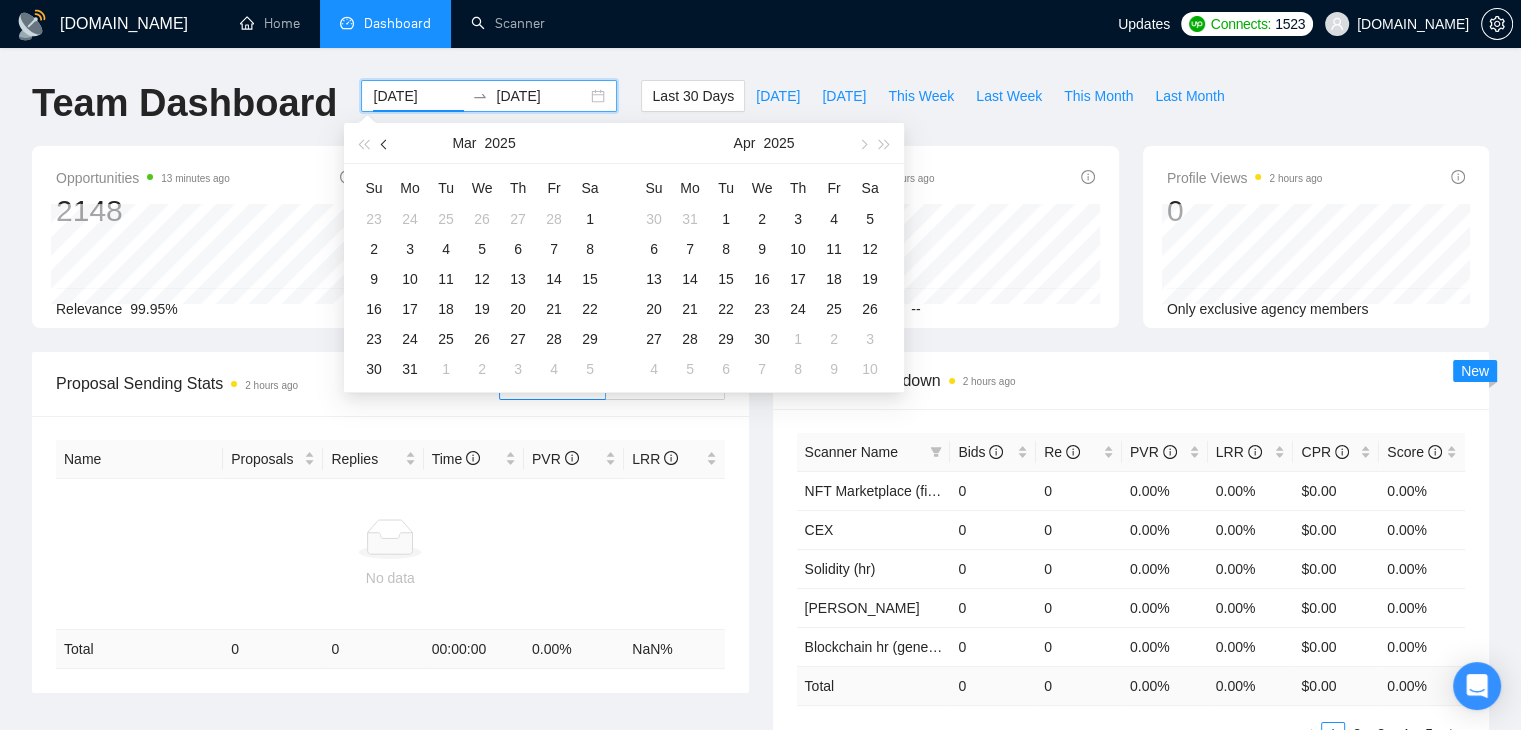 click at bounding box center [386, 144] 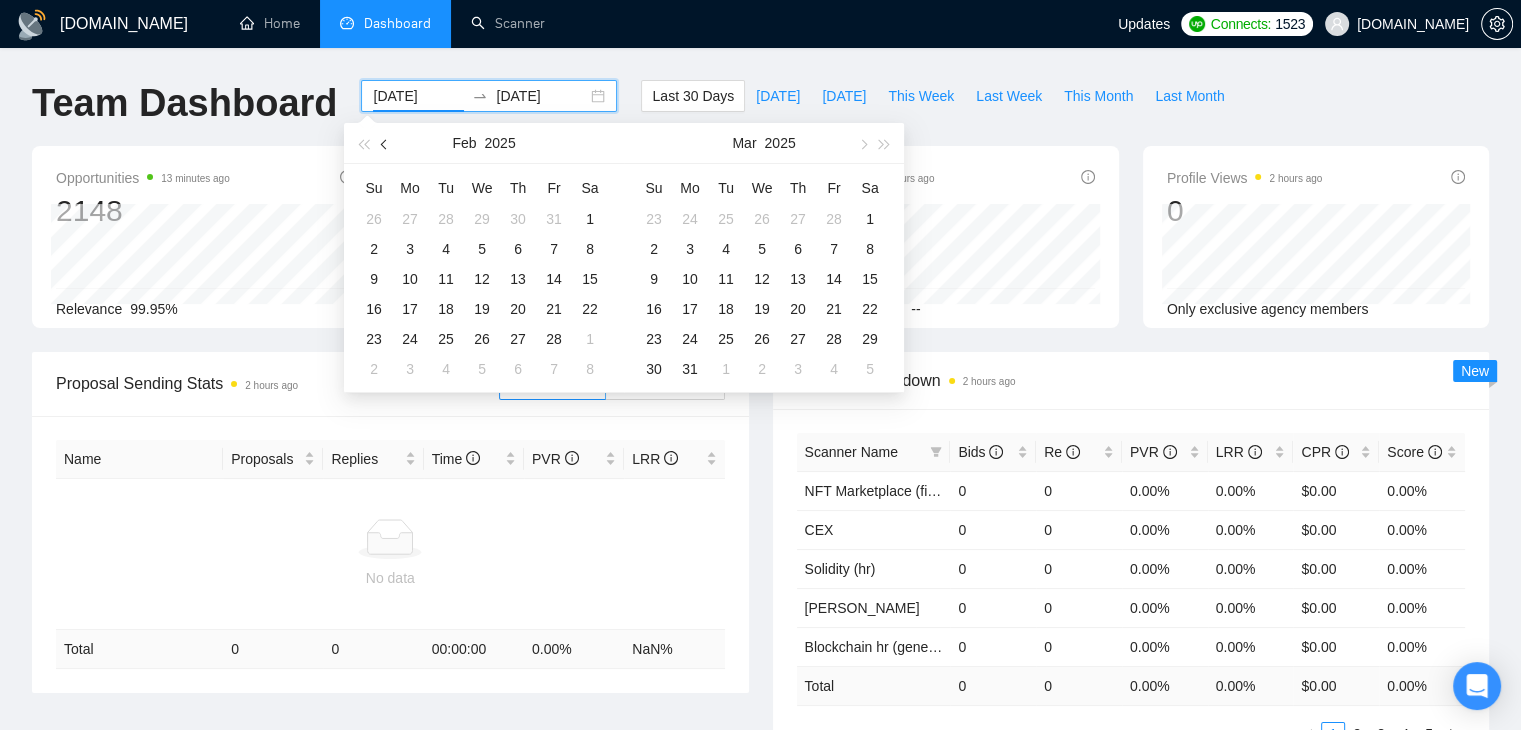 click at bounding box center [386, 144] 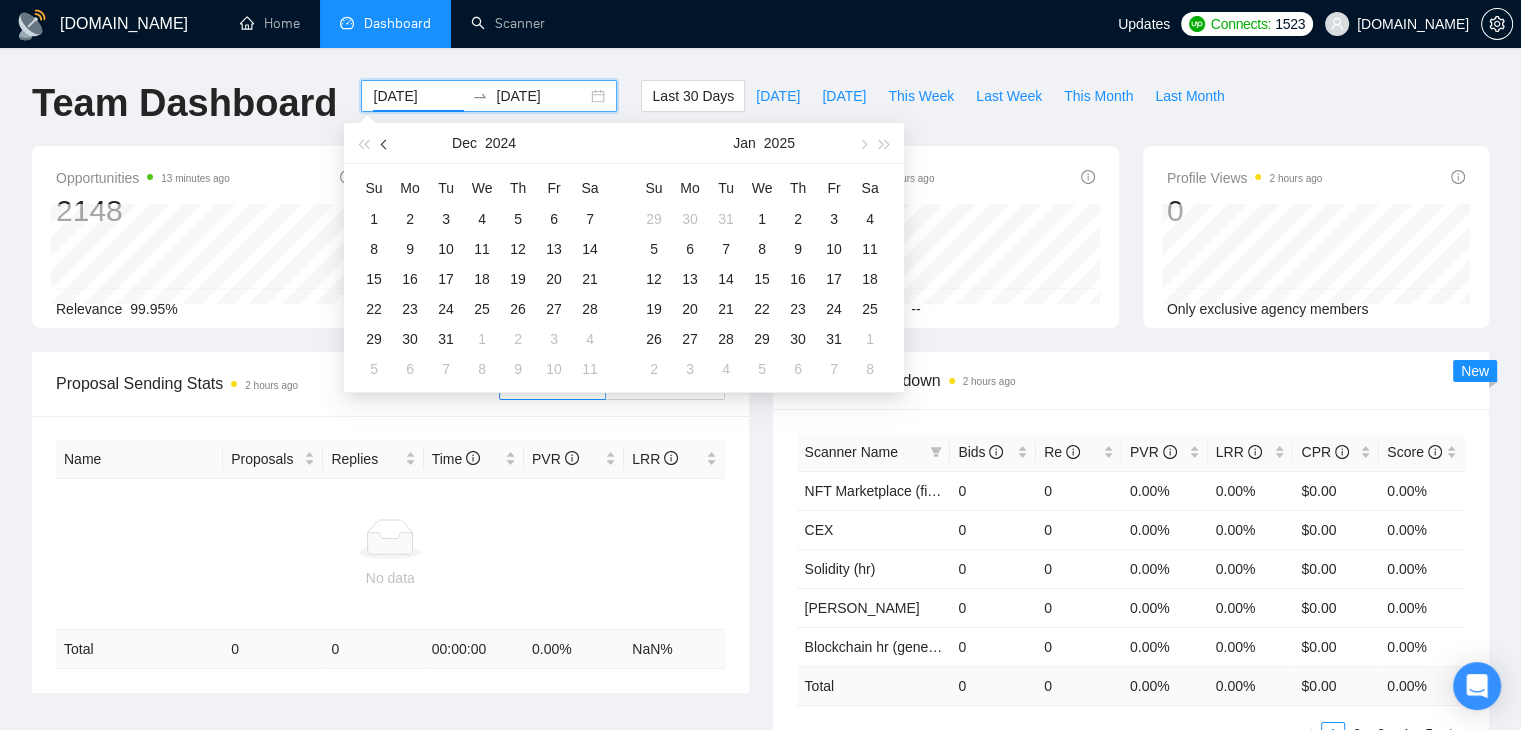 click at bounding box center [386, 144] 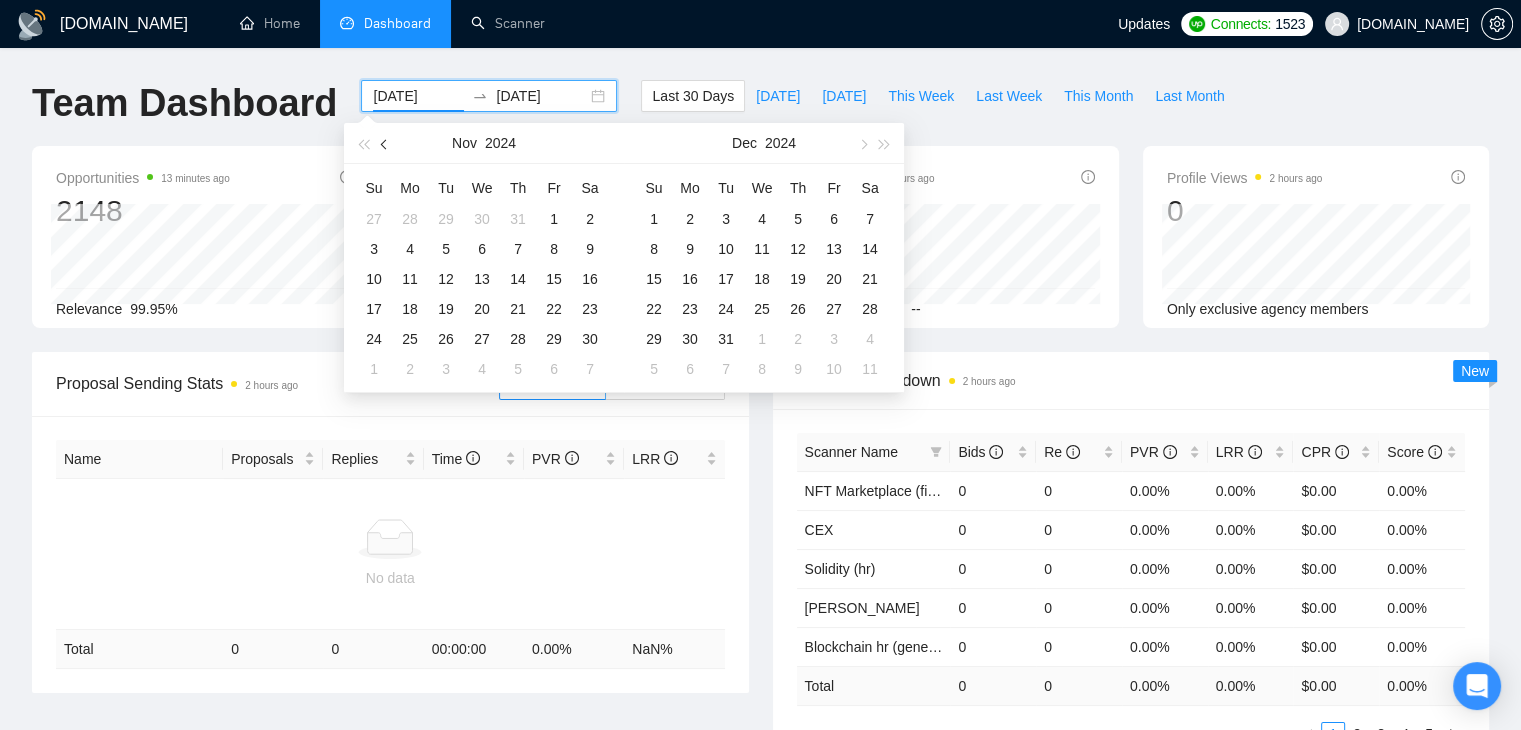 click at bounding box center [386, 144] 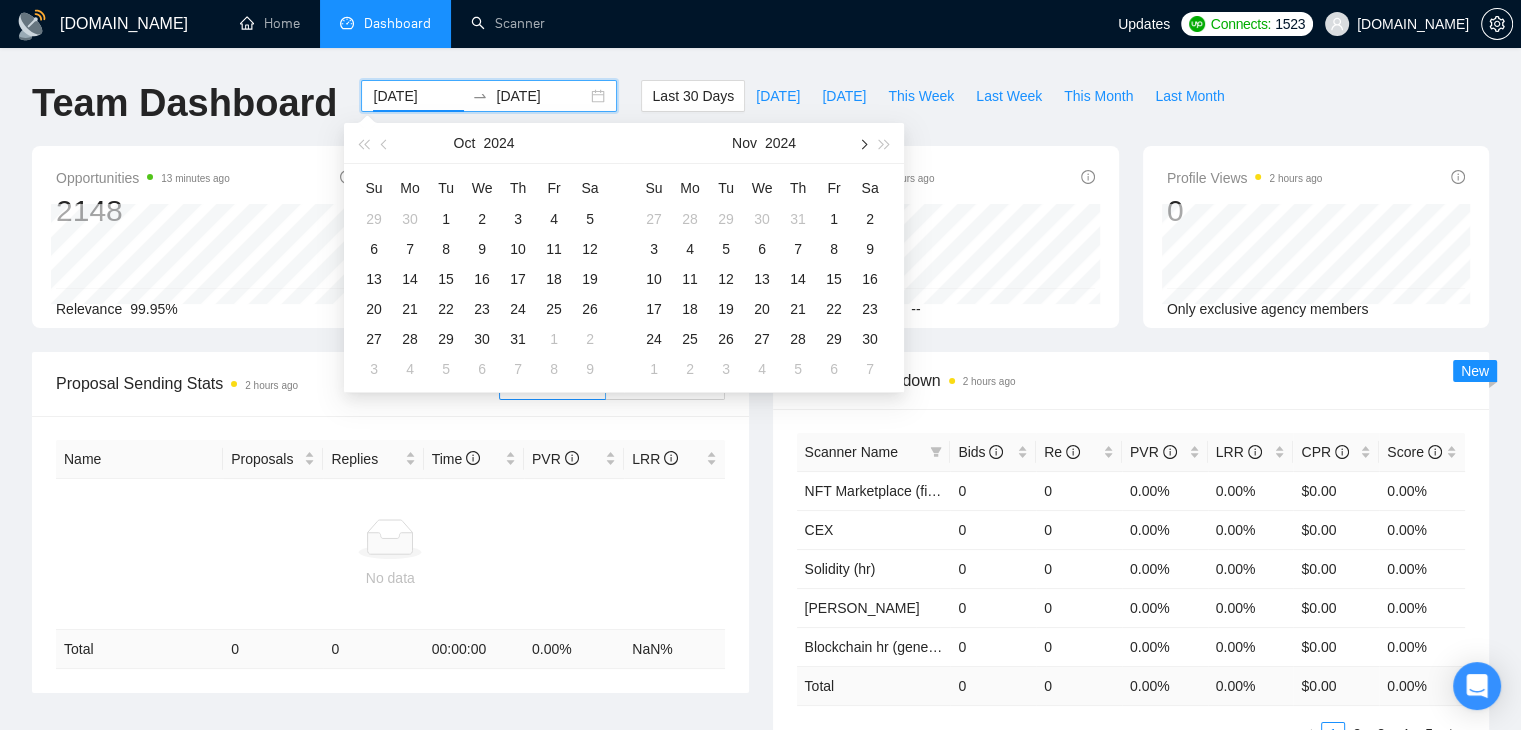 click at bounding box center [862, 144] 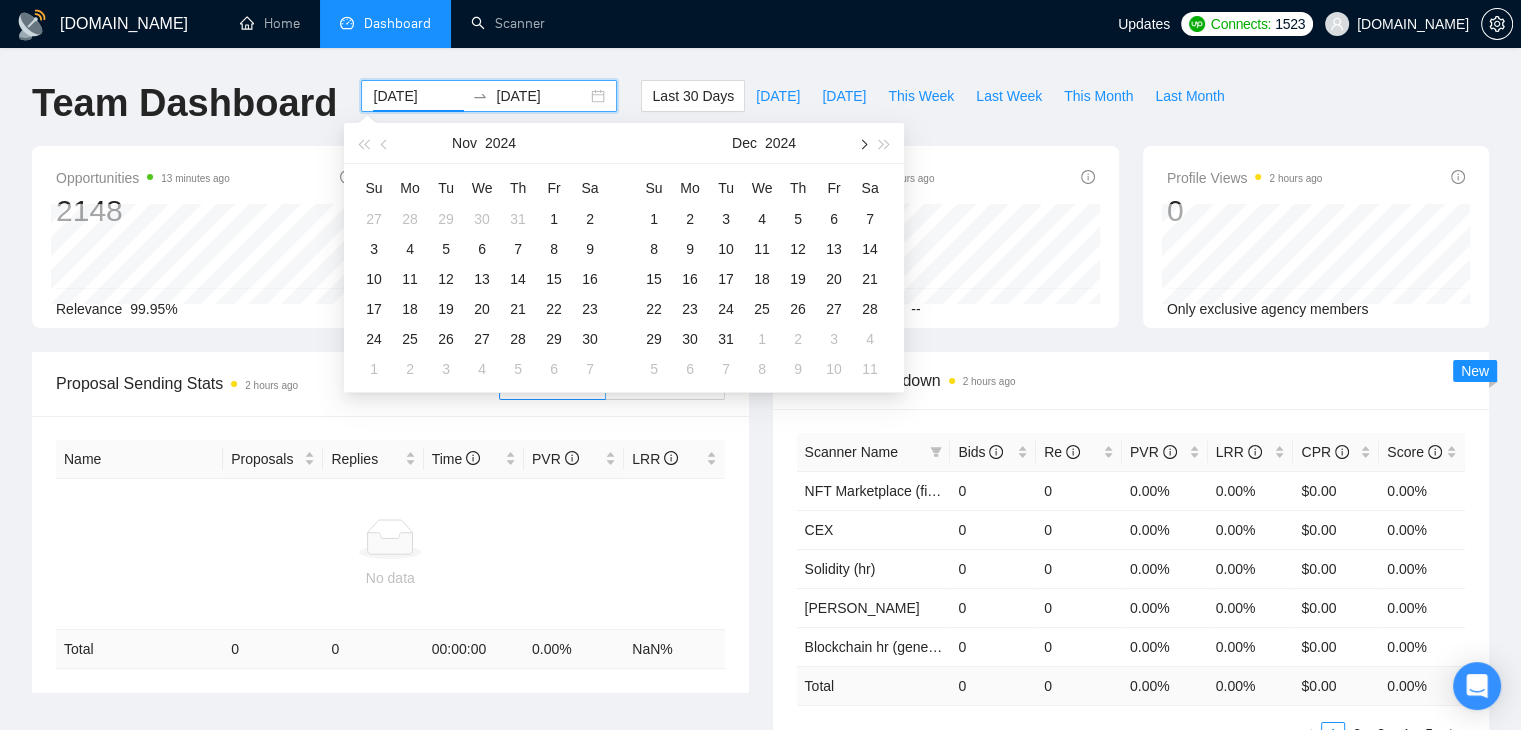click at bounding box center [862, 144] 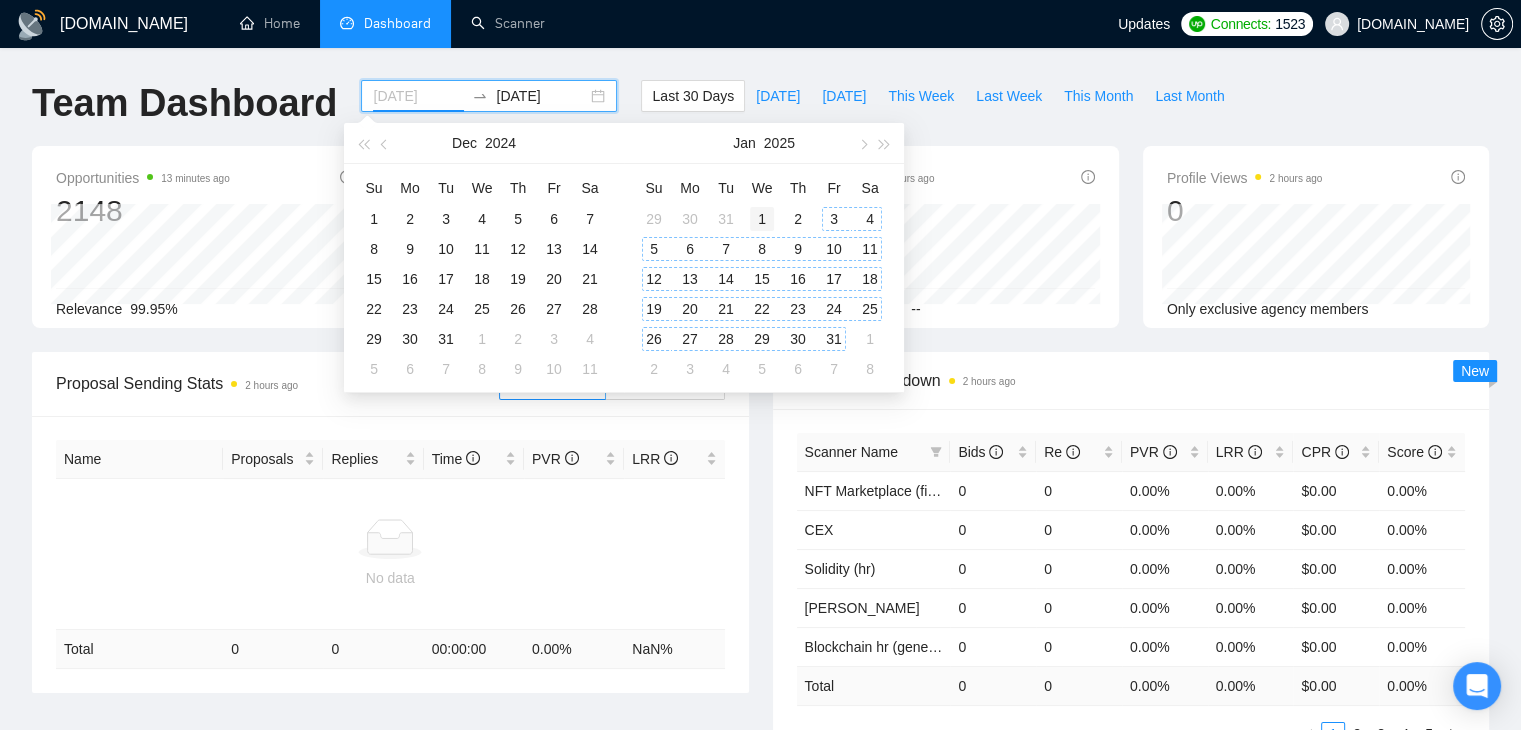 type on "[DATE]" 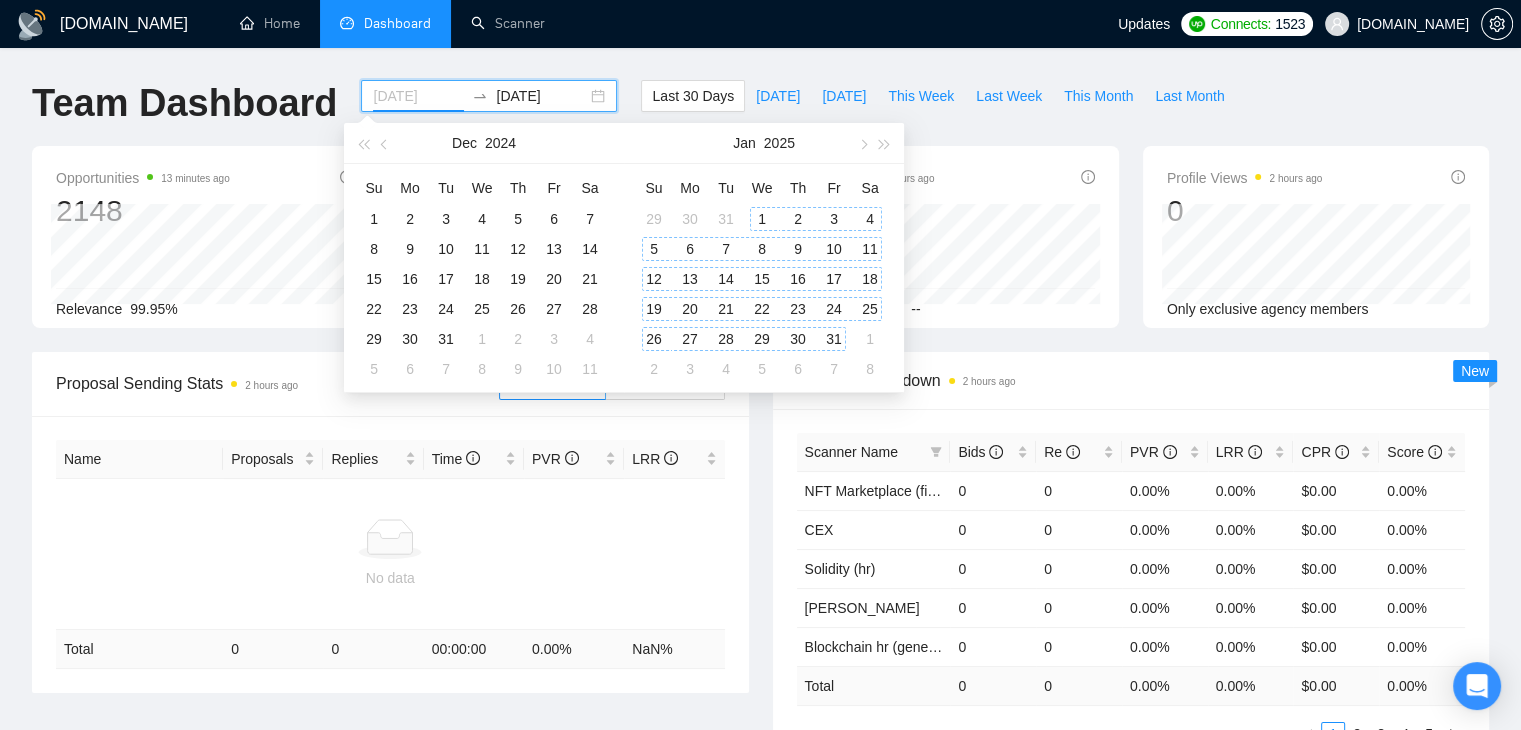 click on "1" at bounding box center [762, 219] 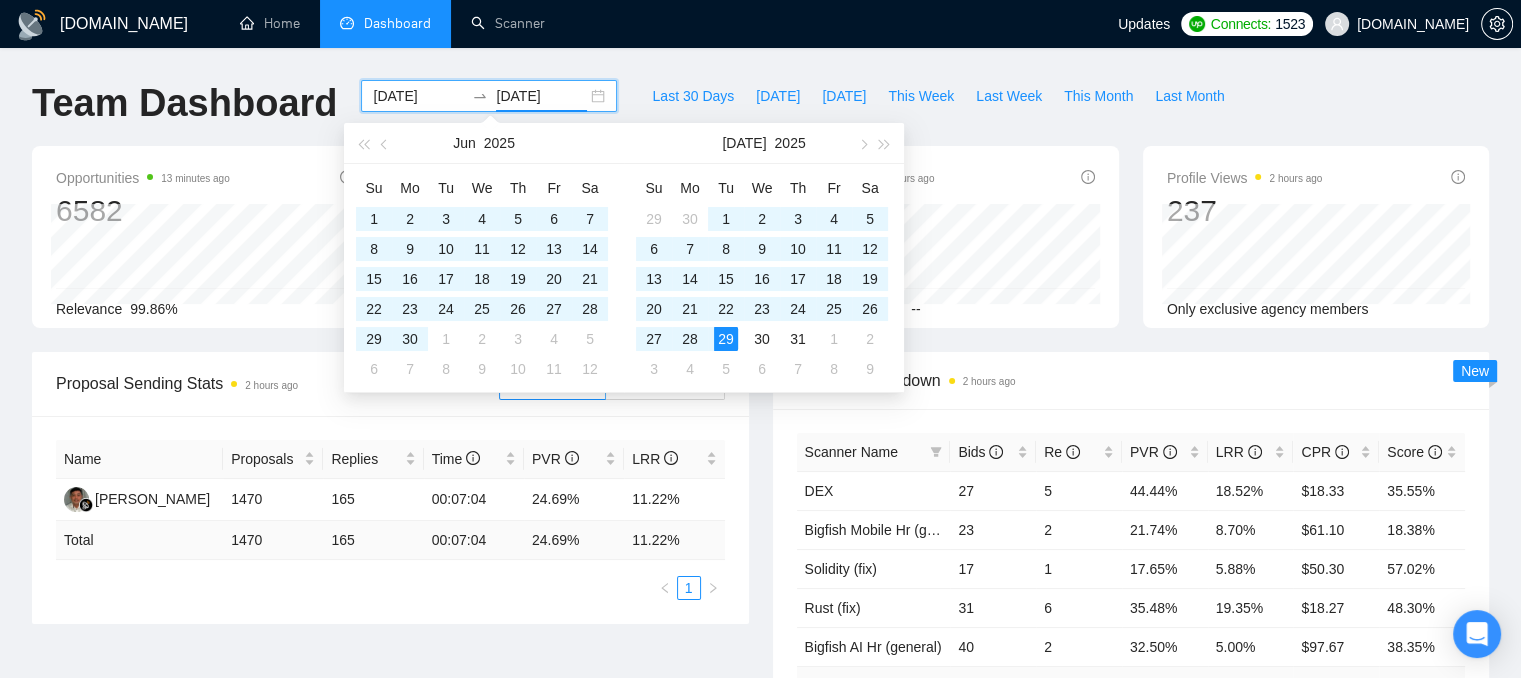 click on "Home Dashboard Scanner" at bounding box center [663, 24] 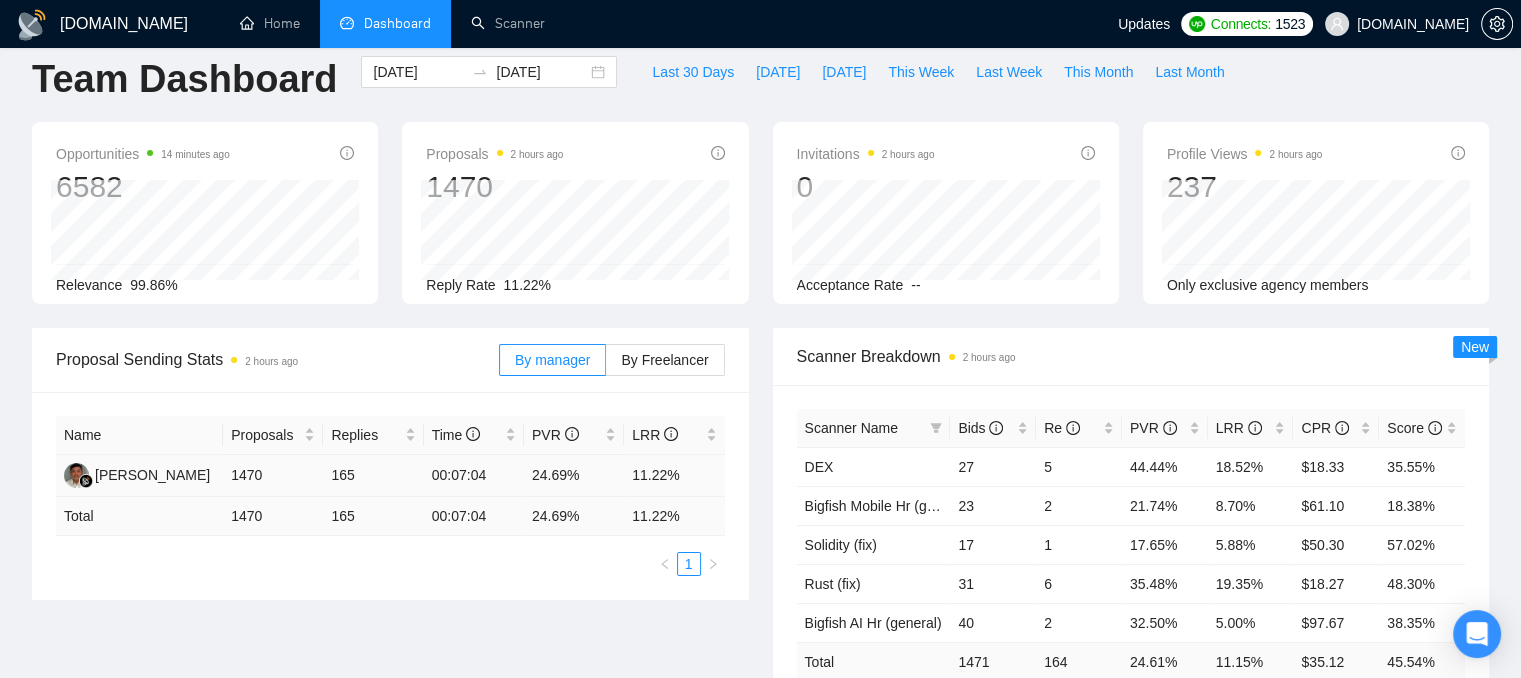 scroll, scrollTop: 26, scrollLeft: 0, axis: vertical 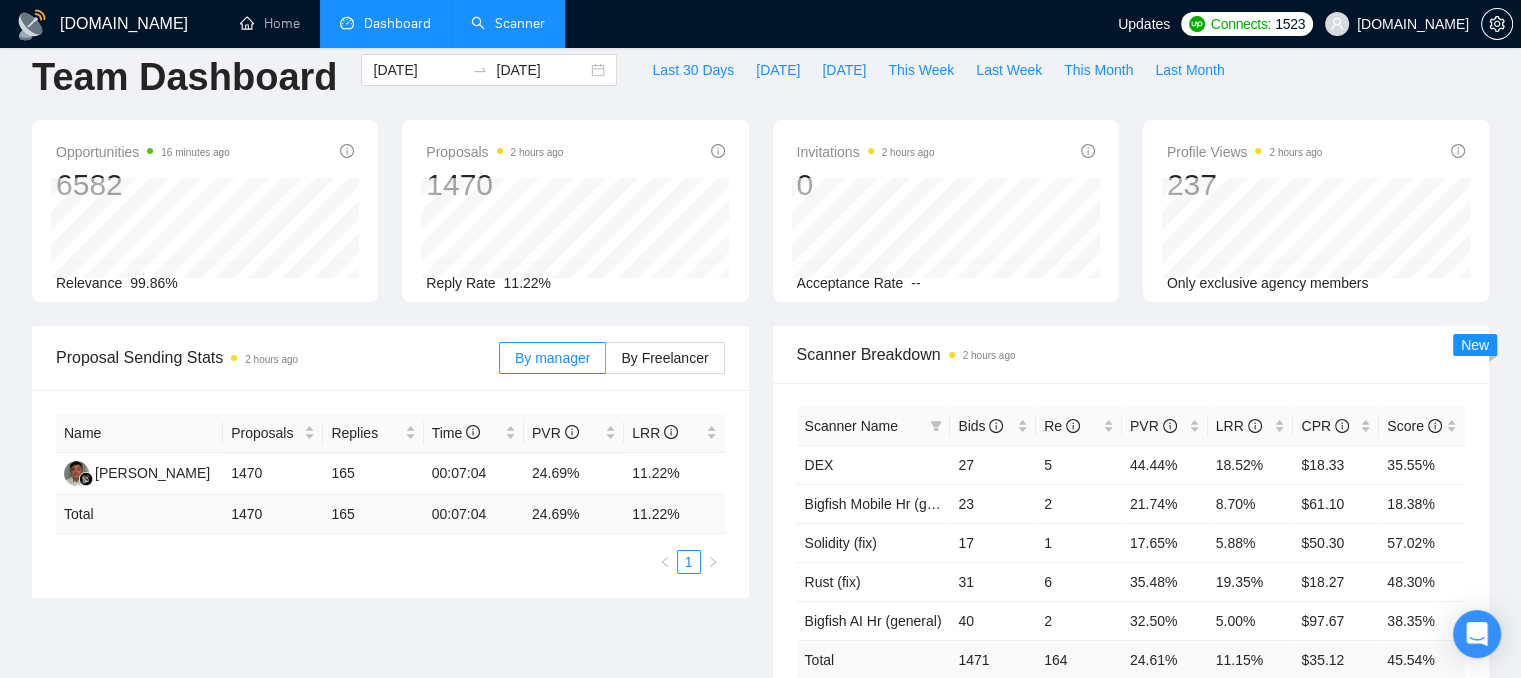 click on "Scanner" at bounding box center [508, 23] 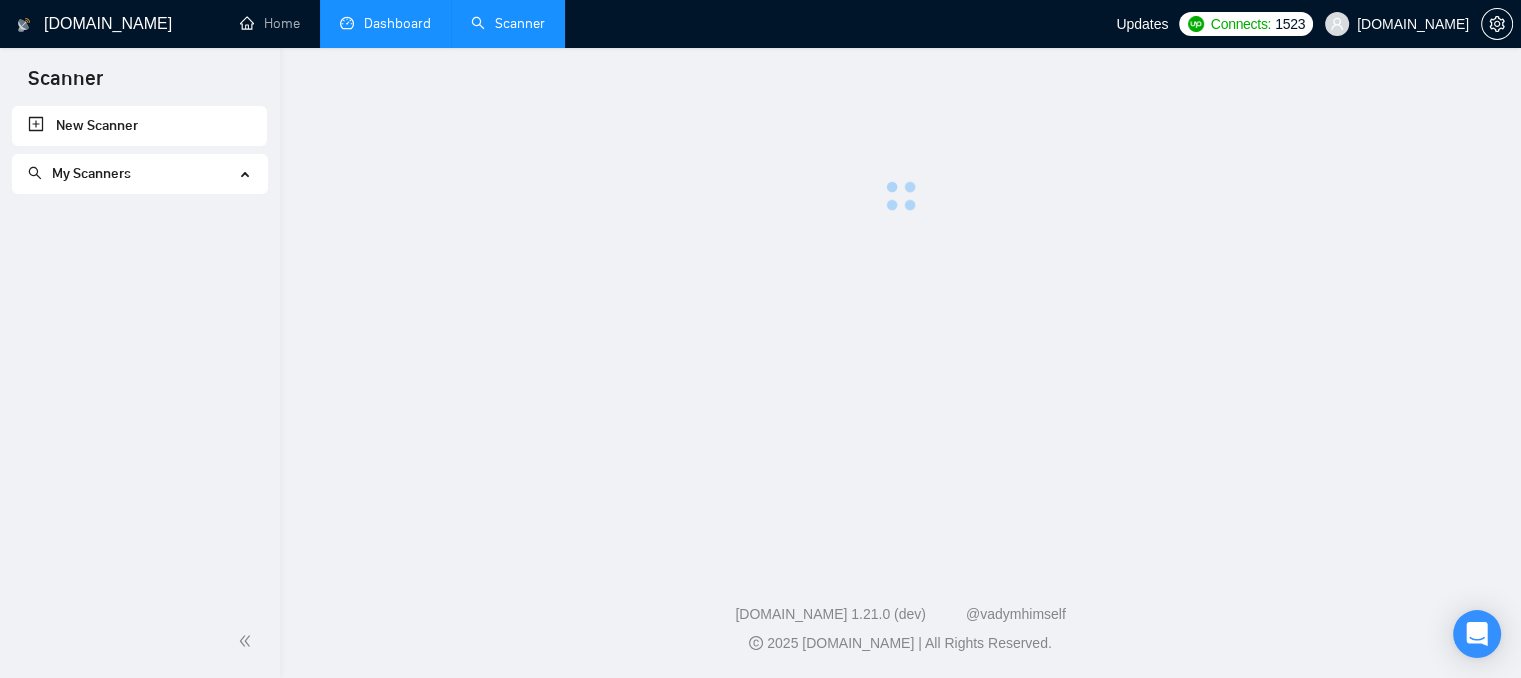 scroll, scrollTop: 0, scrollLeft: 0, axis: both 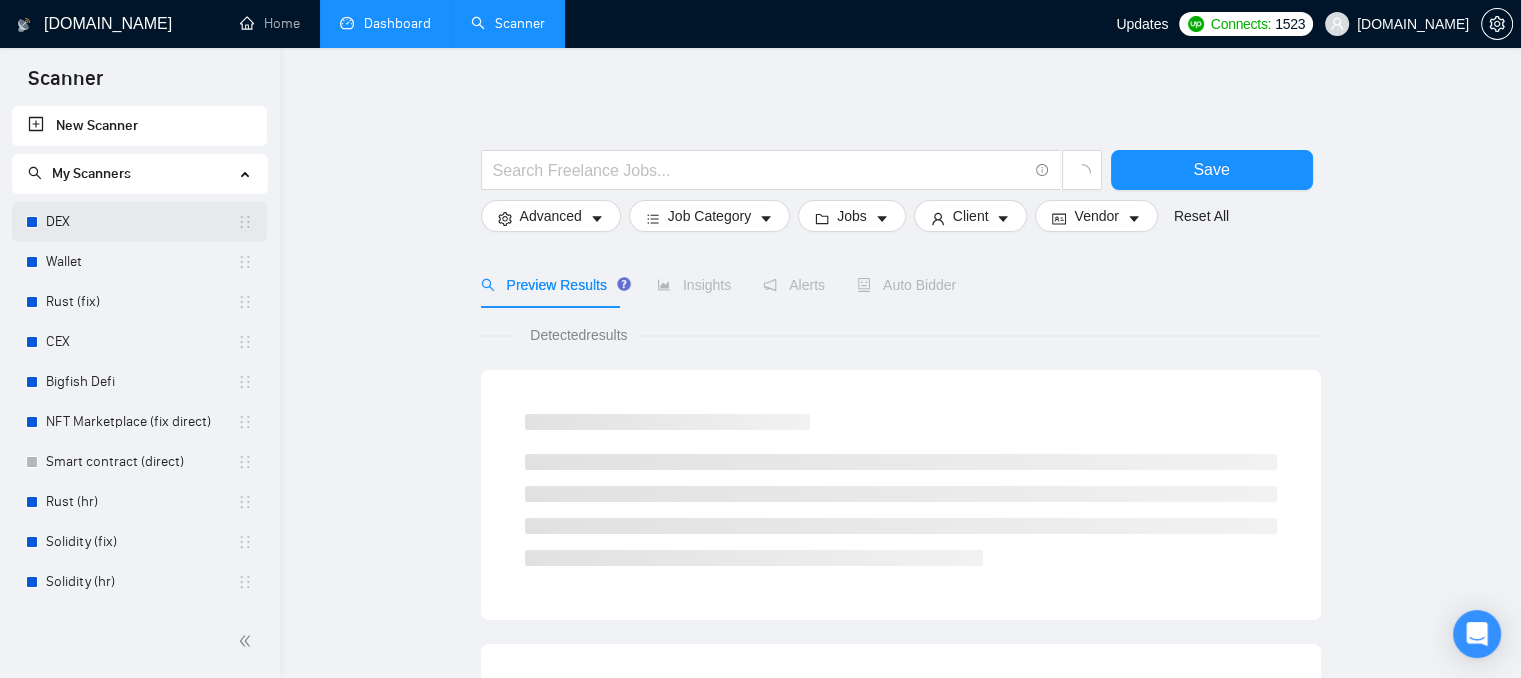 click on "DEX" at bounding box center (141, 222) 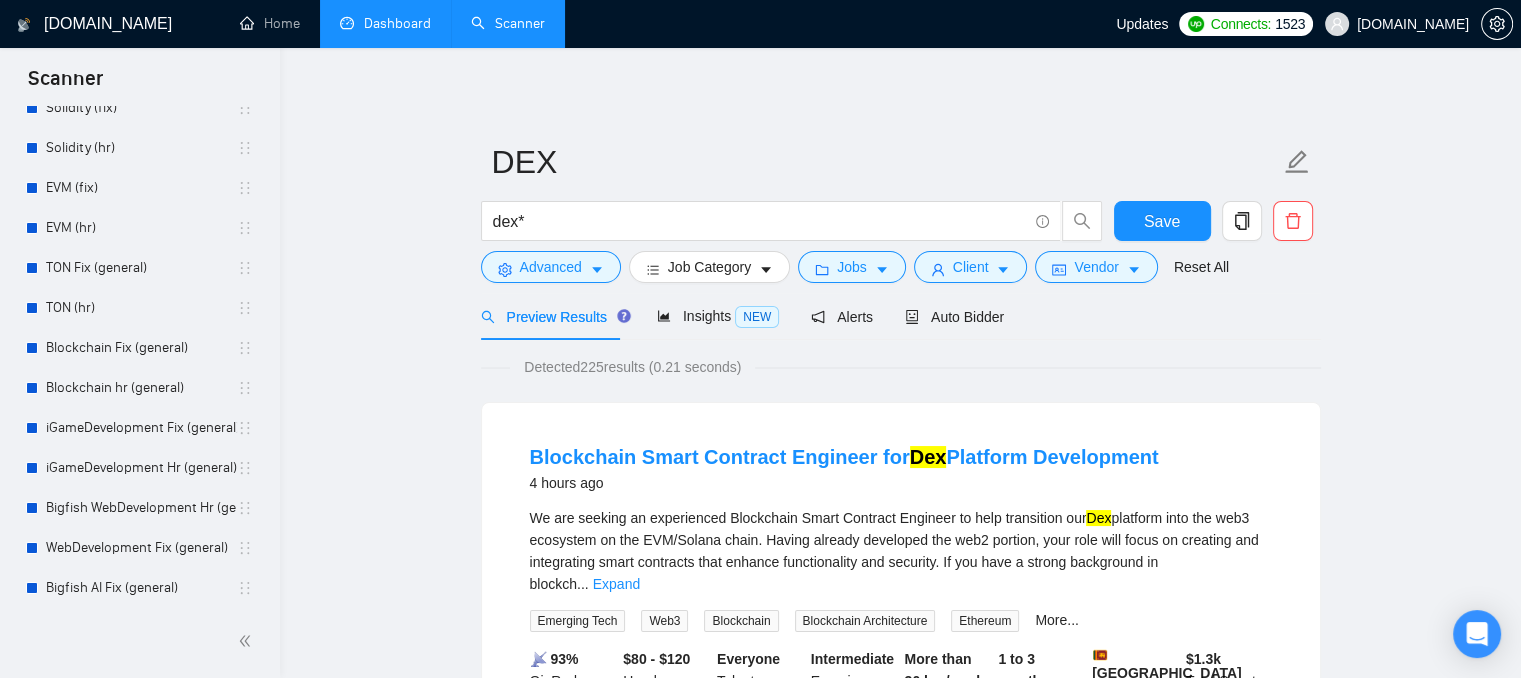 scroll, scrollTop: 500, scrollLeft: 0, axis: vertical 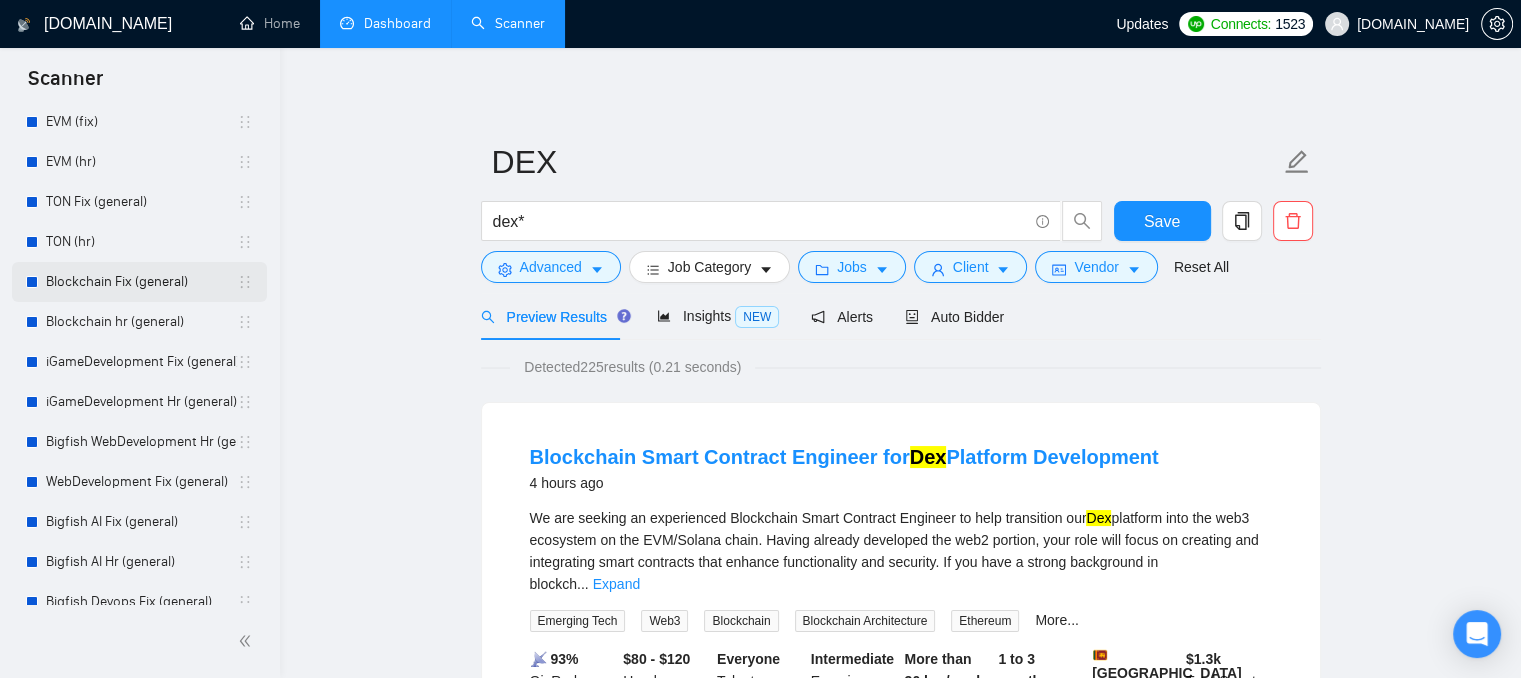 click on "Blockchain Fix (general)" at bounding box center (141, 282) 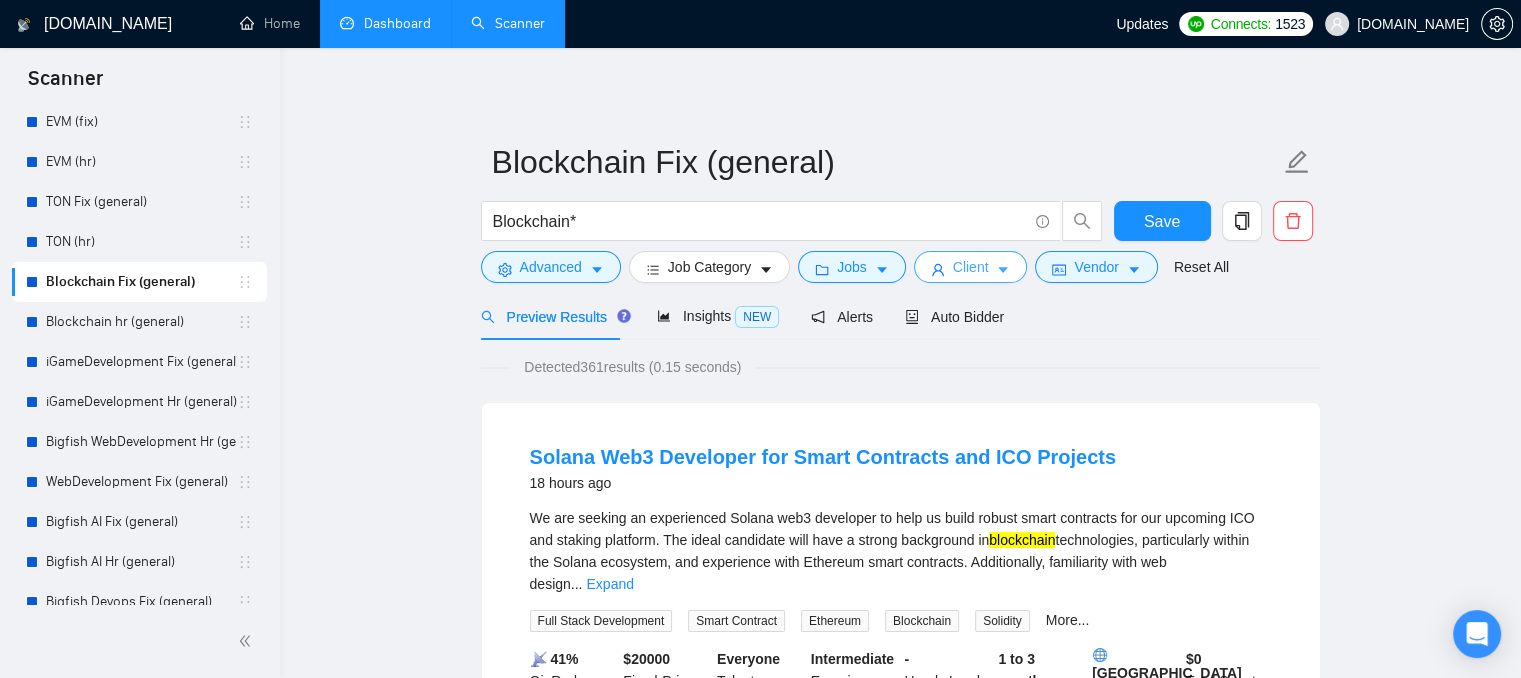 click 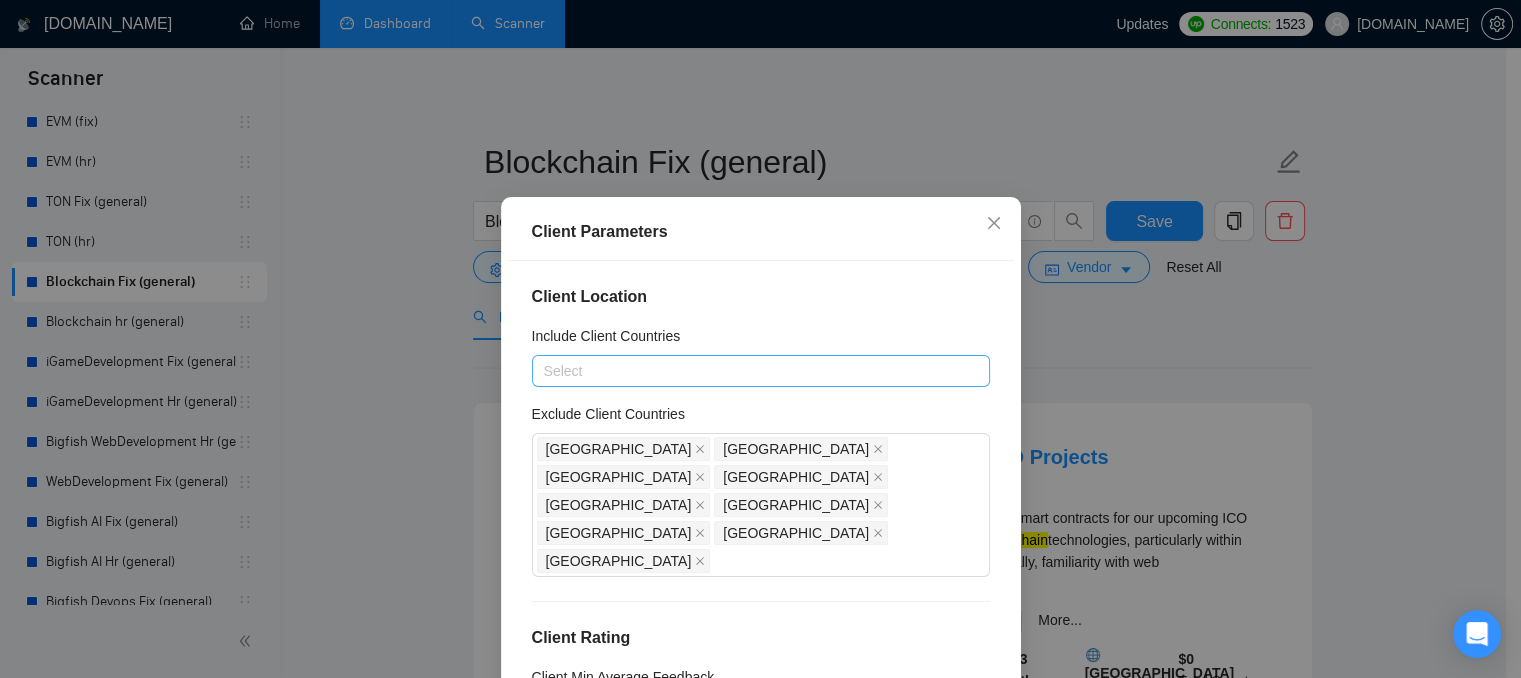 click at bounding box center [751, 371] 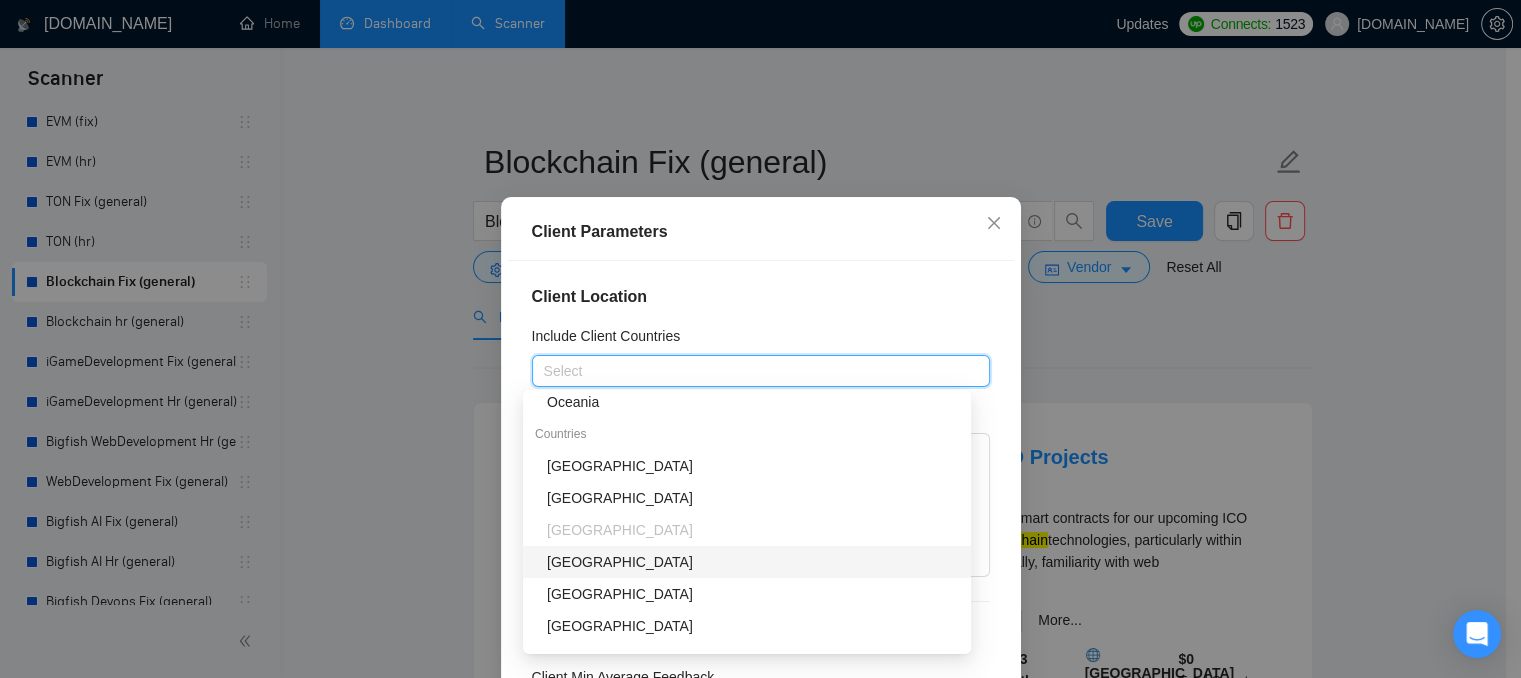 scroll, scrollTop: 300, scrollLeft: 0, axis: vertical 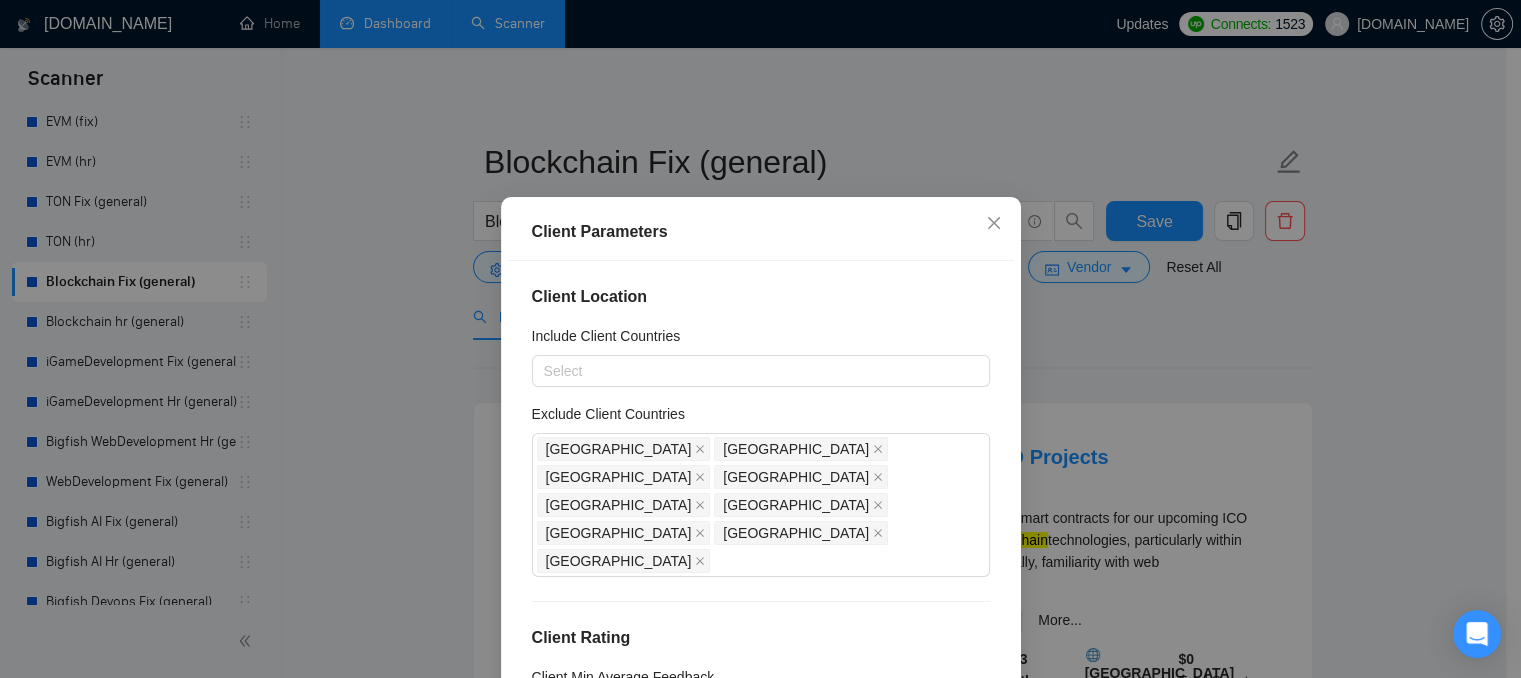 click on "Client Location Include Client Countries   Select Exclude Client Countries [GEOGRAPHIC_DATA] [GEOGRAPHIC_DATA] [GEOGRAPHIC_DATA] [GEOGRAPHIC_DATA] [GEOGRAPHIC_DATA] [GEOGRAPHIC_DATA] [GEOGRAPHIC_DATA] [GEOGRAPHIC_DATA] [GEOGRAPHIC_DATA]   Client Rating Client Min Average Feedback Include clients with no feedback Client Payment Details Payment Verified Hire Rate Stats   Client Total Spent $ Min - $ Max Client Hire Rate New Mid Rates High Rates Max Rates     Avg Hourly Rate Paid New $ Min - $ Max Include Clients without Sufficient History Client Profile Client Industry New   Any industry Client Company Size Unspecified 1 2 - 9 10 - 99 100 - 499 500 - 999 1,000+   Enterprise Clients New   Any clients" at bounding box center (761, 498) 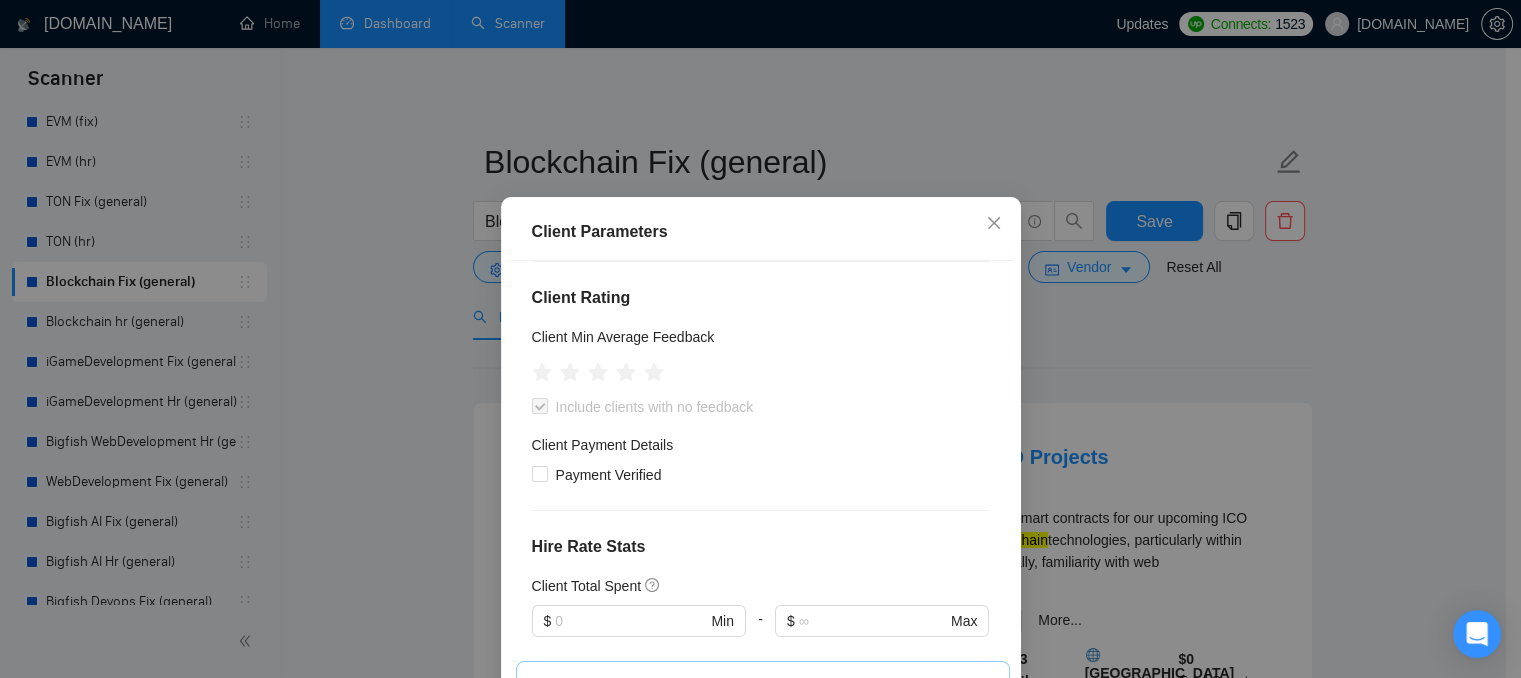 scroll, scrollTop: 500, scrollLeft: 0, axis: vertical 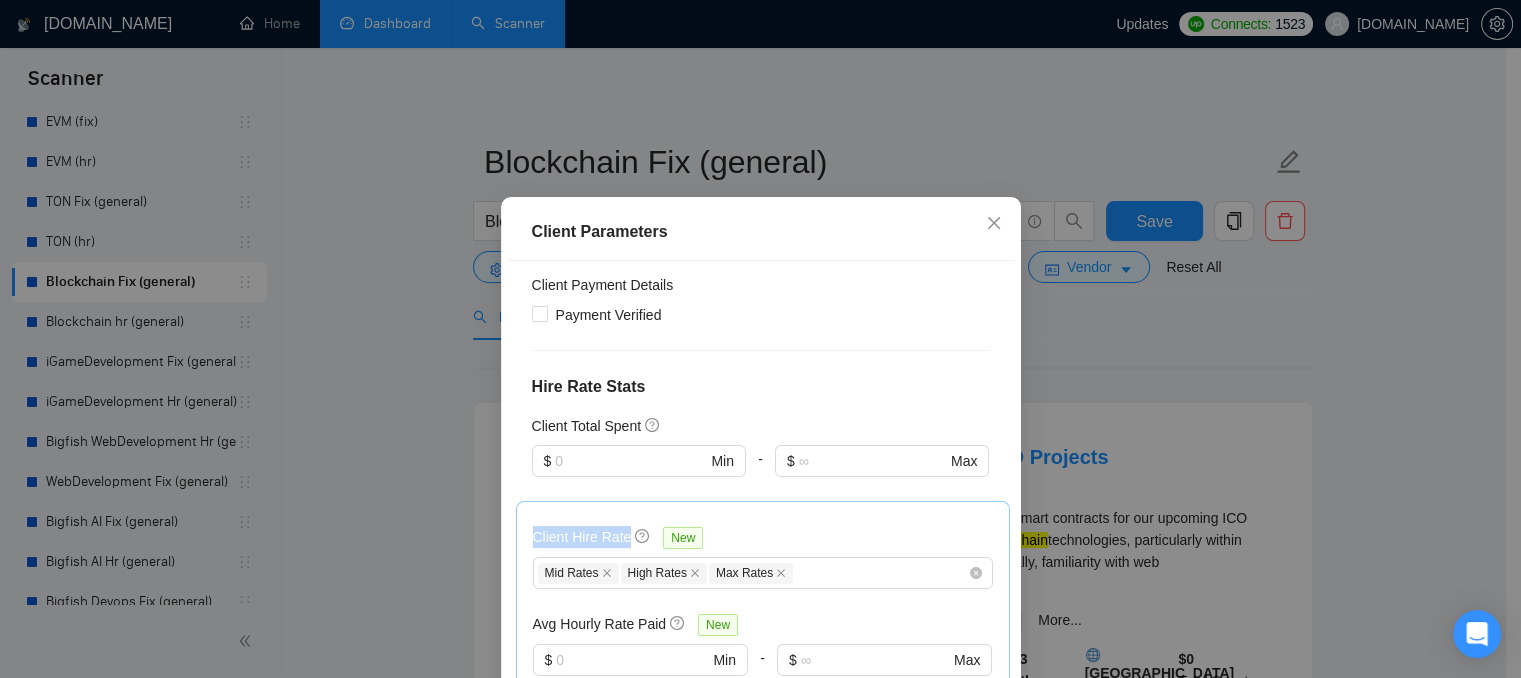 drag, startPoint x: 522, startPoint y: 453, endPoint x: 619, endPoint y: 455, distance: 97.020615 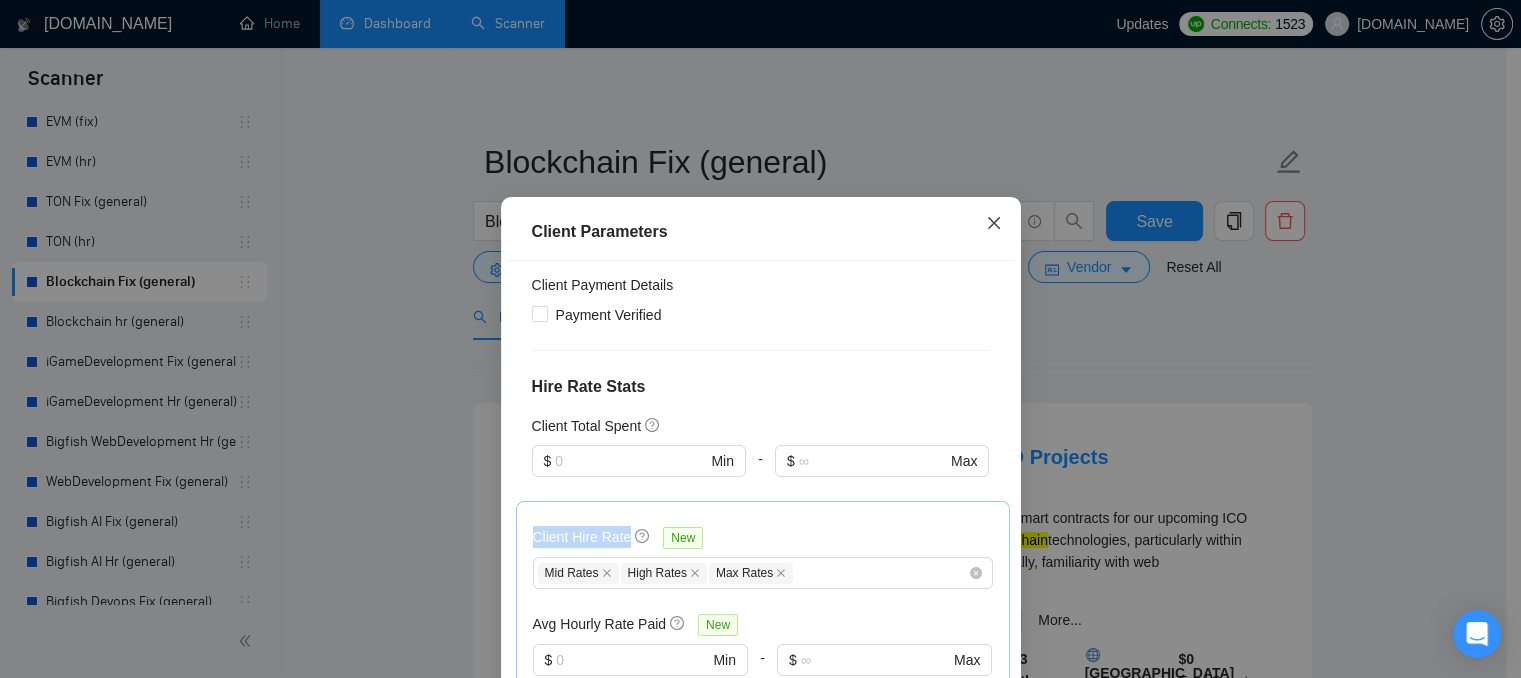 click 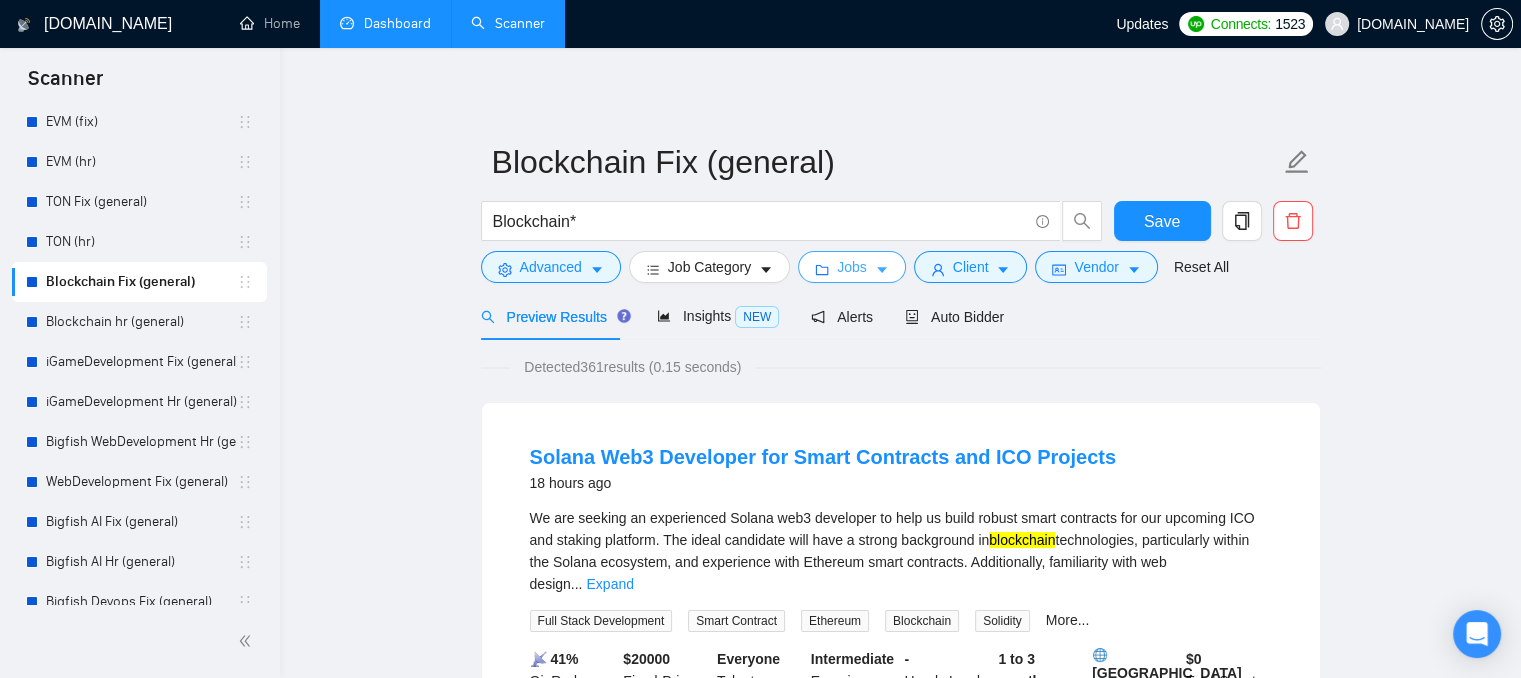 click on "Jobs" at bounding box center [852, 267] 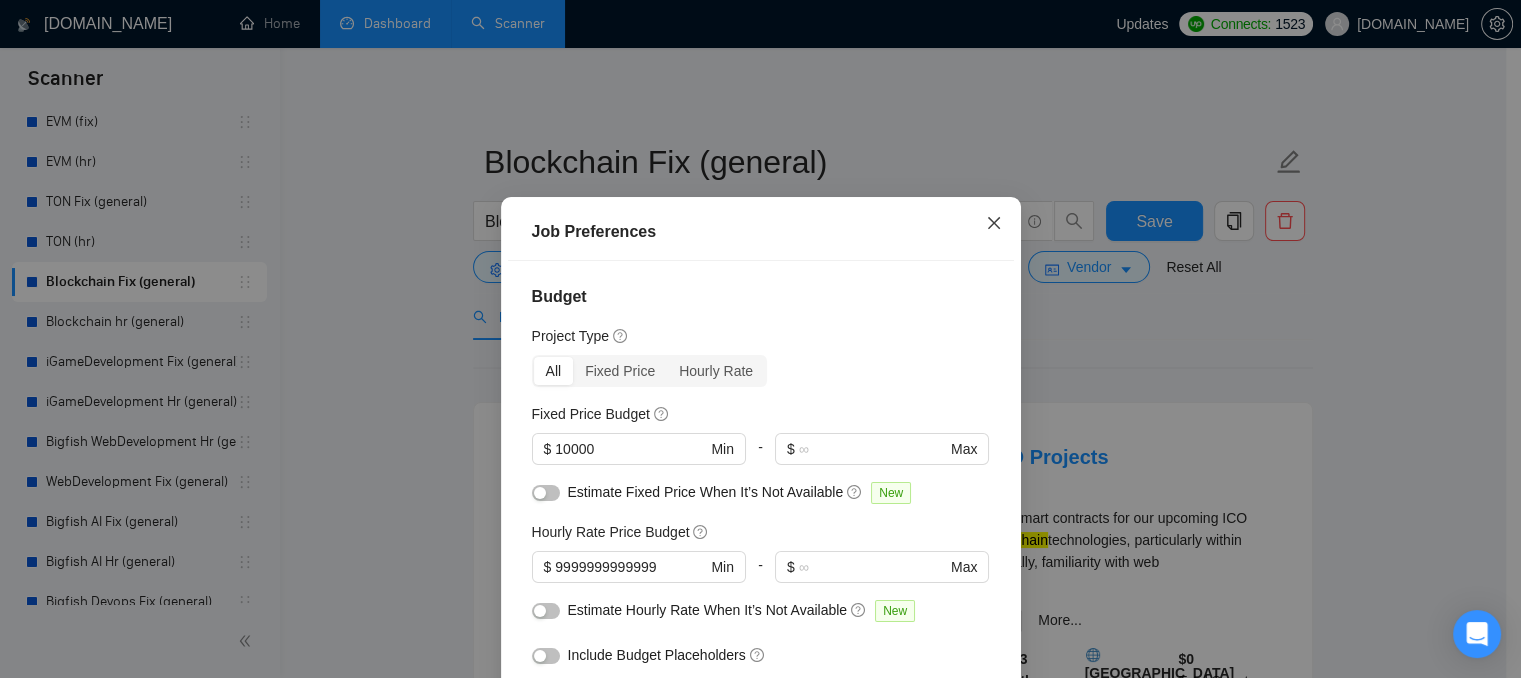 click 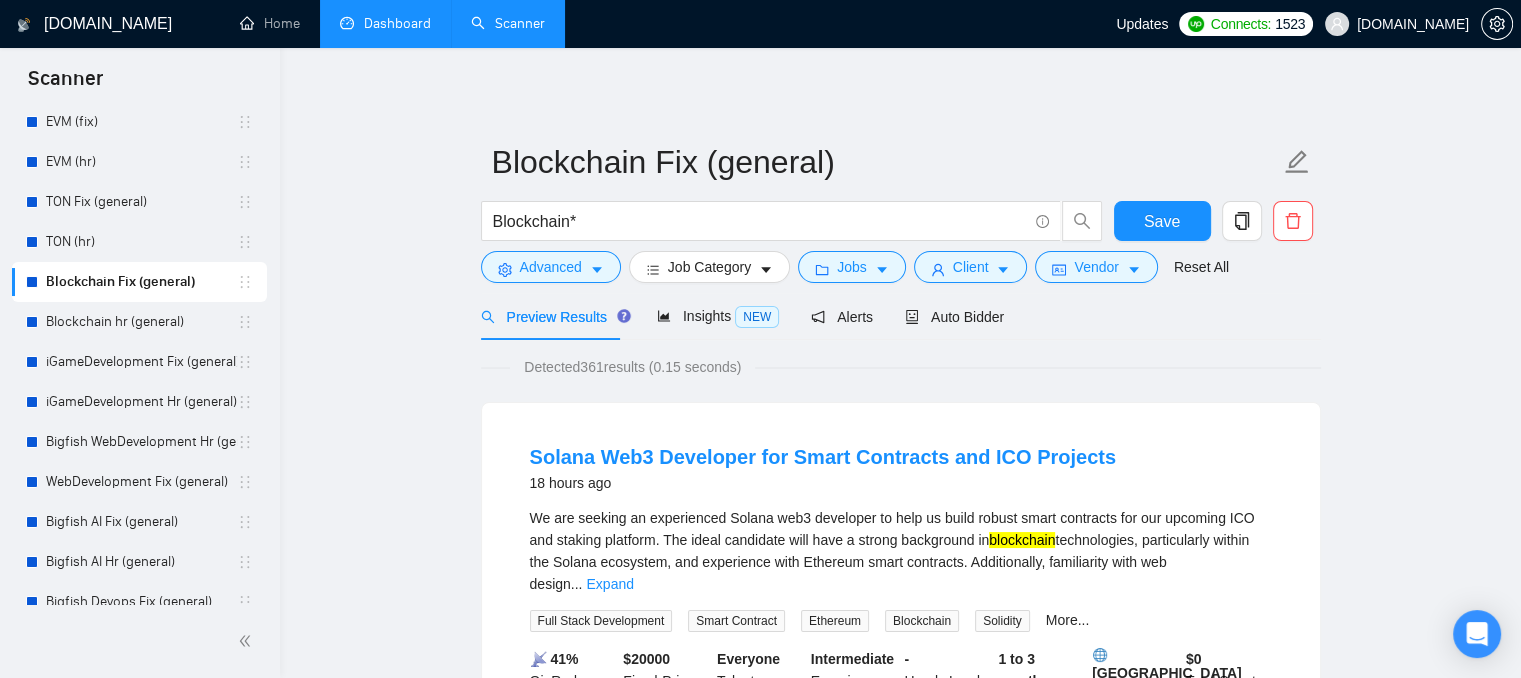 click on "Dashboard" at bounding box center [385, 23] 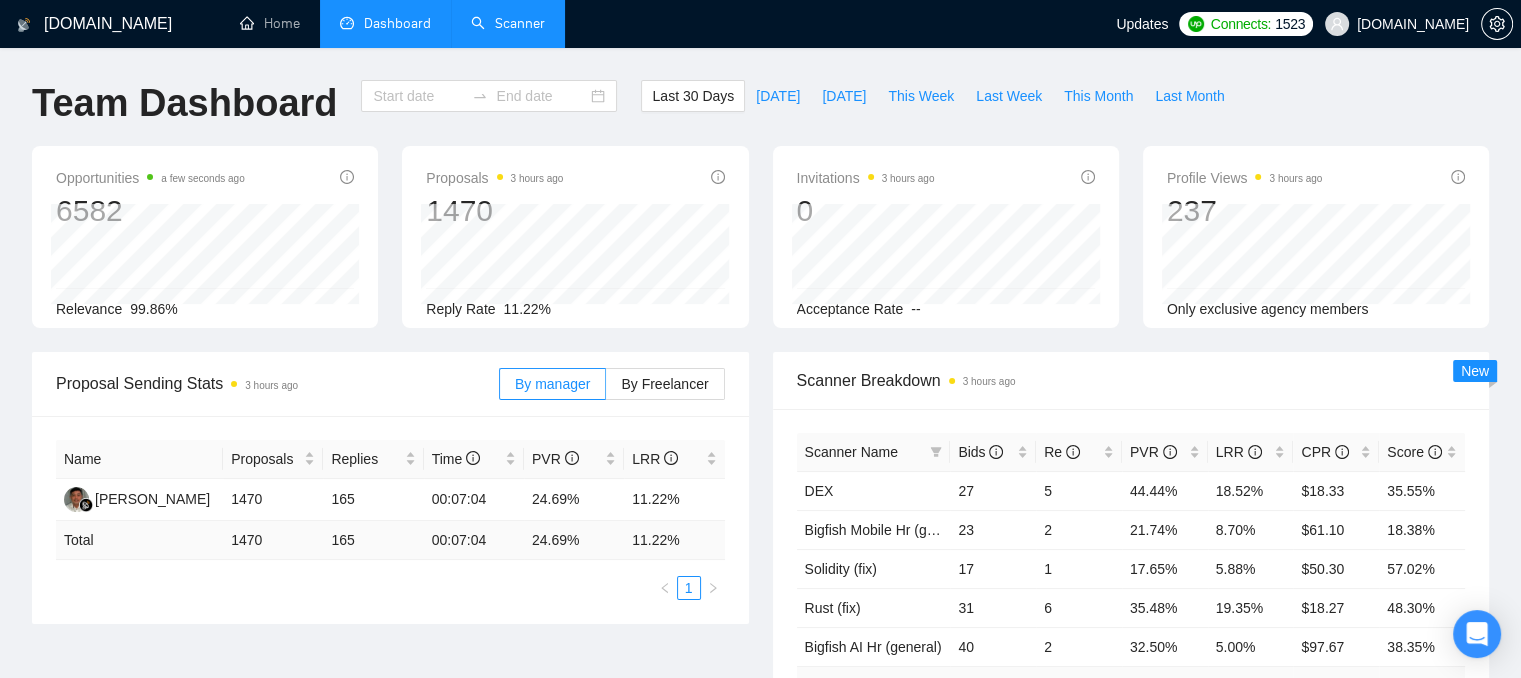 type on "[DATE]" 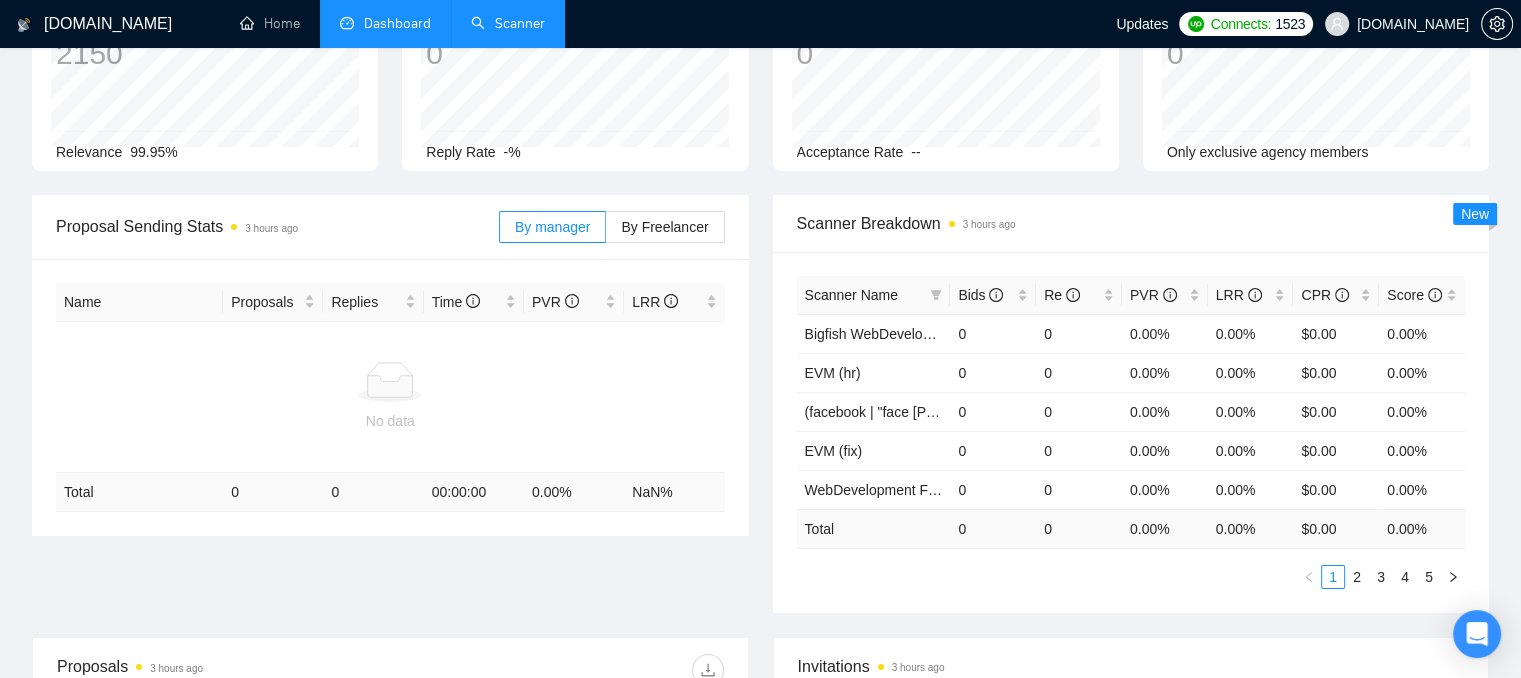 scroll, scrollTop: 0, scrollLeft: 0, axis: both 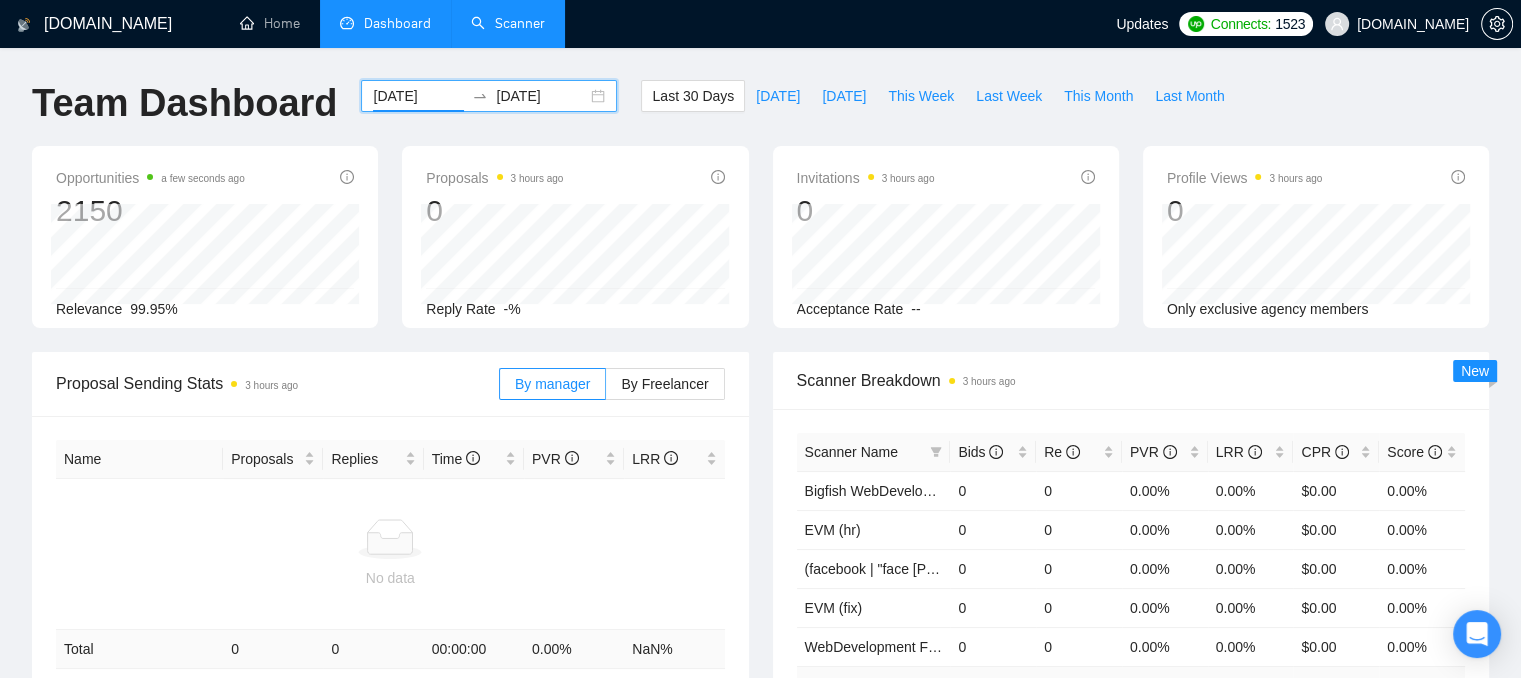 click on "[DATE]" at bounding box center [418, 96] 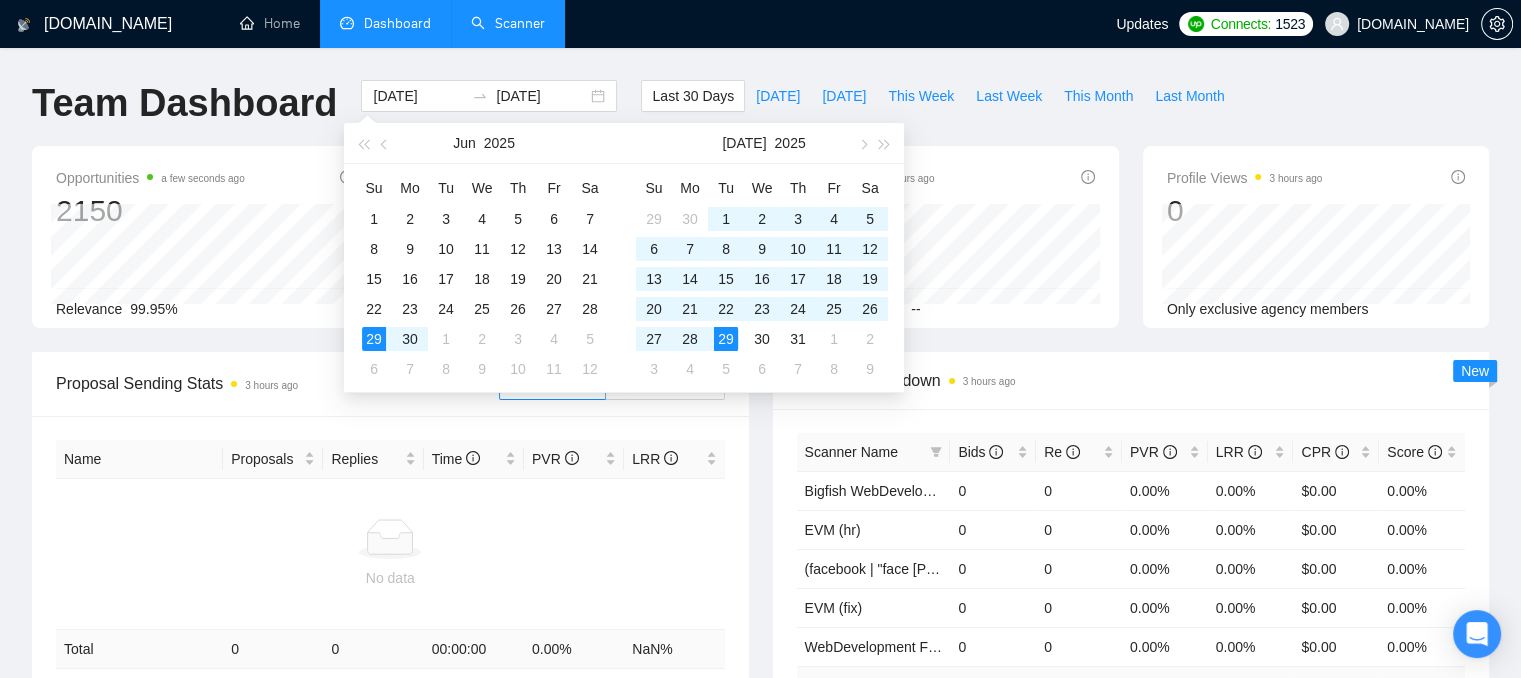 click on "[DOMAIN_NAME]" at bounding box center [1413, 24] 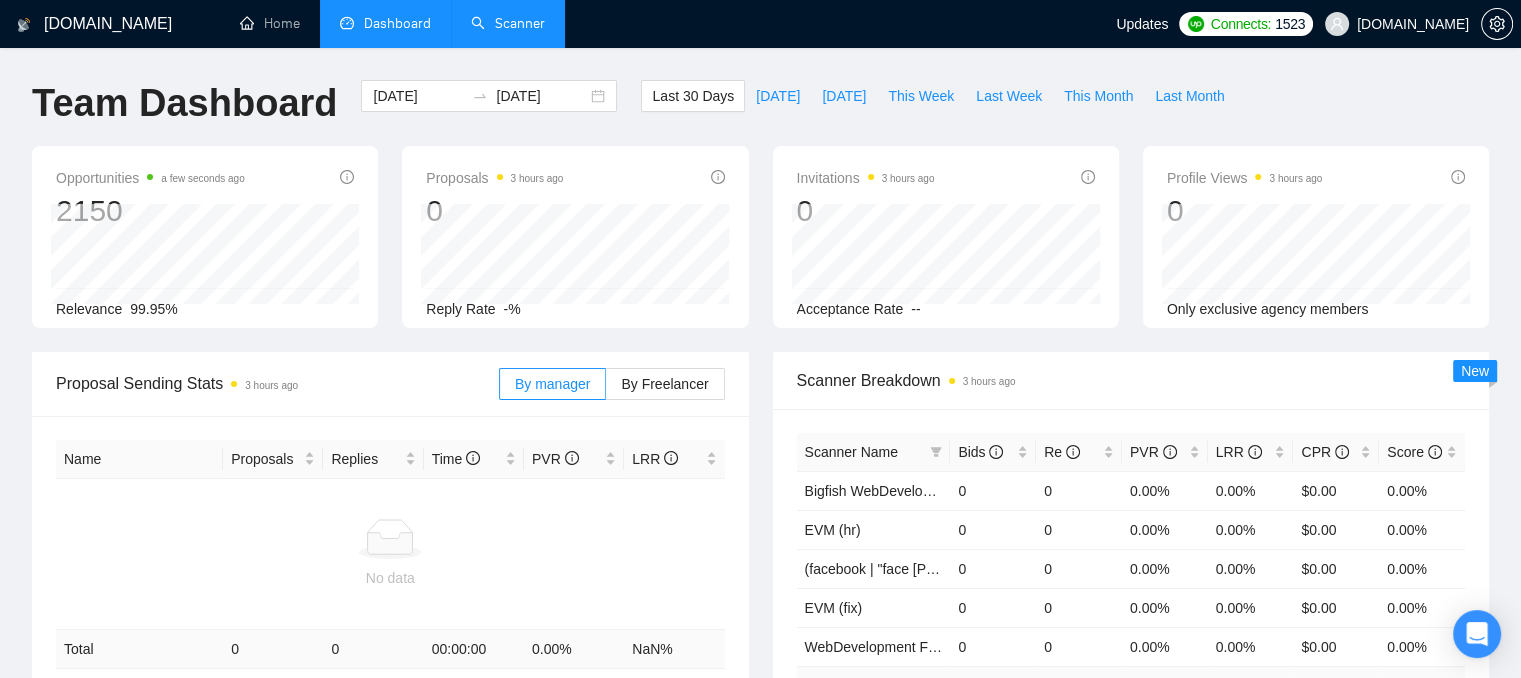click on "[DOMAIN_NAME]" at bounding box center (1413, 24) 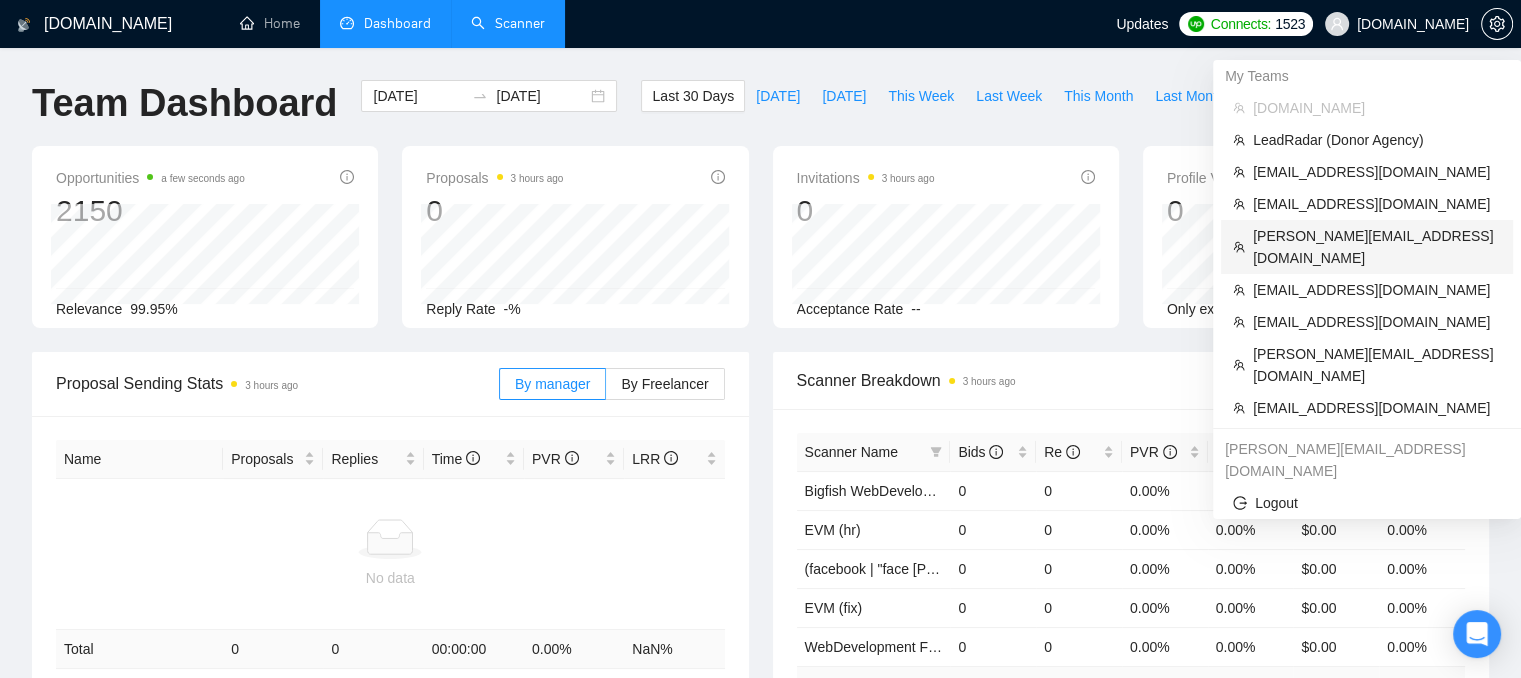 click on "[PERSON_NAME][EMAIL_ADDRESS][DOMAIN_NAME]" at bounding box center (1377, 247) 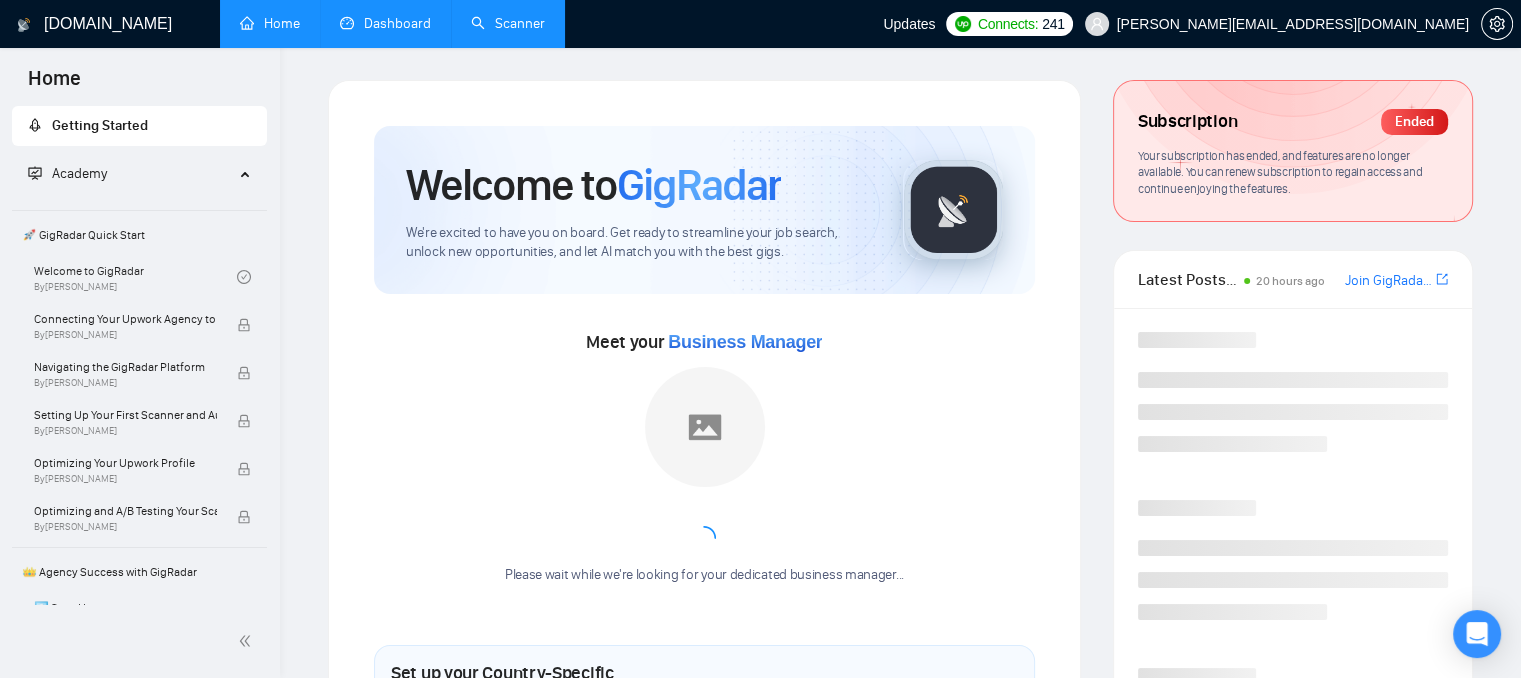 click on "Scanner" at bounding box center (508, 23) 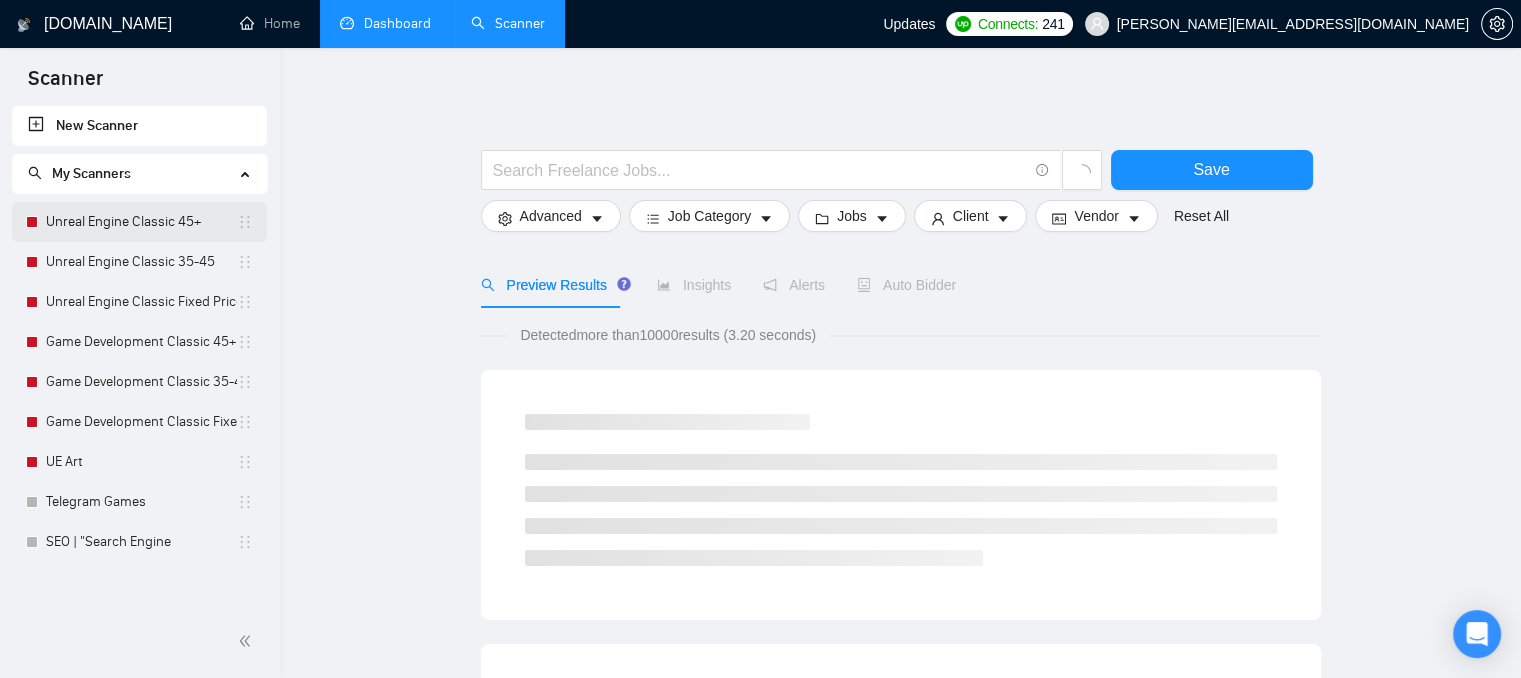 click on "Unreal Engine Classic 45+" at bounding box center [141, 222] 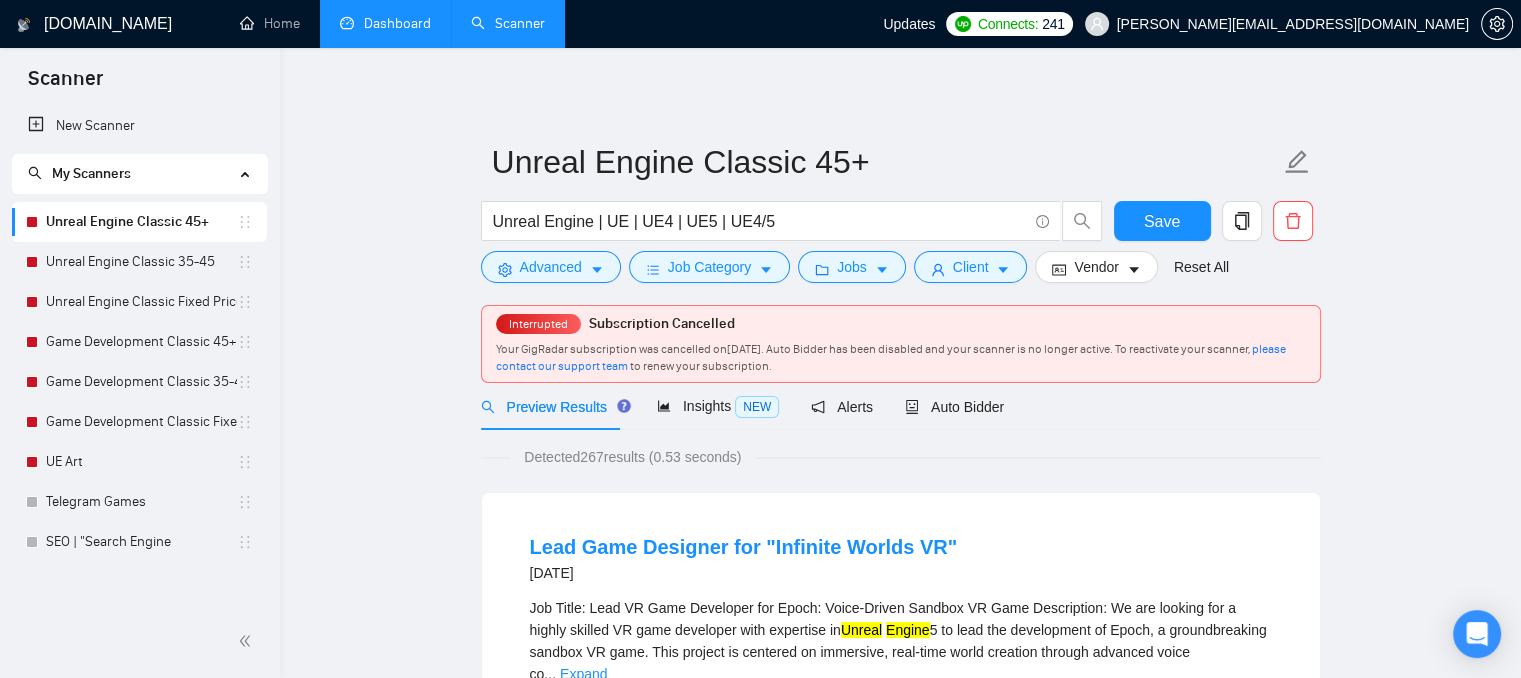 click on "Dashboard" at bounding box center [385, 23] 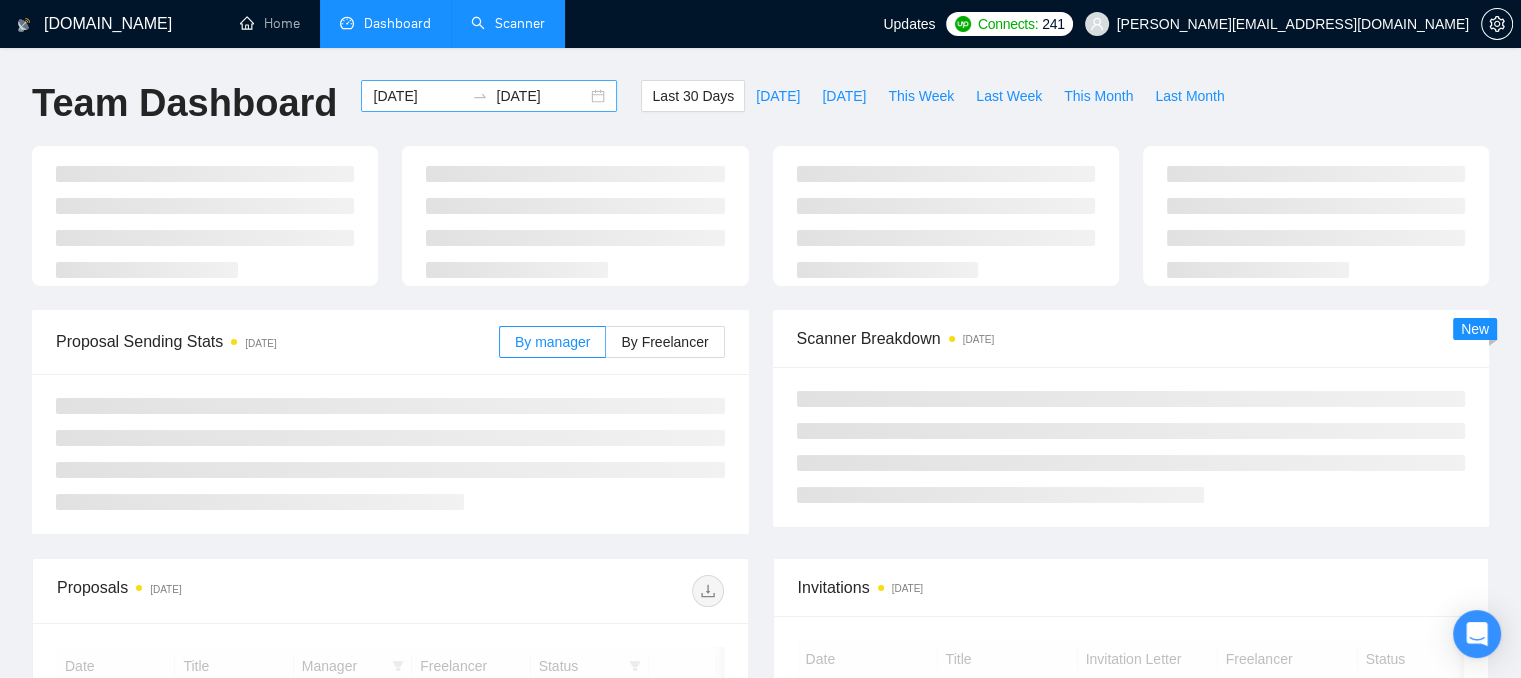 click on "[DATE]" at bounding box center (418, 96) 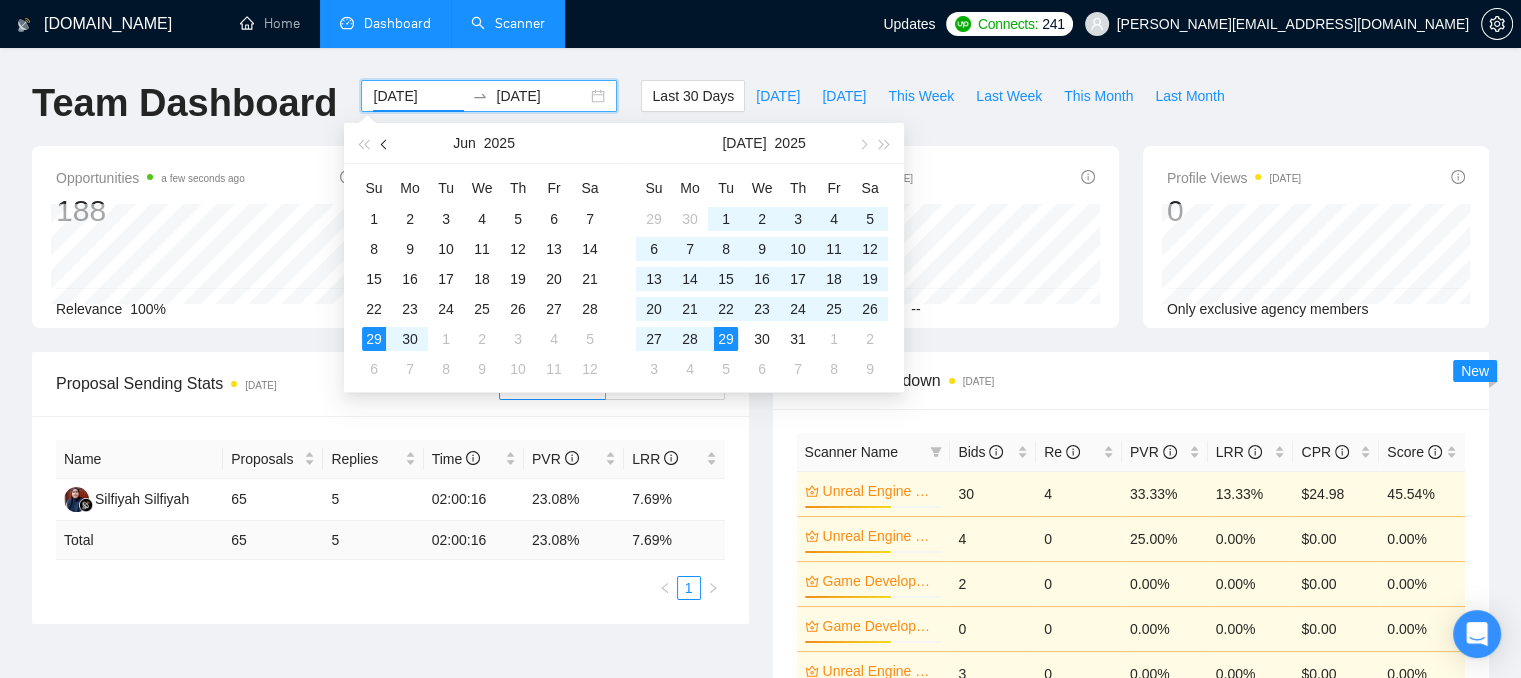 click at bounding box center (385, 143) 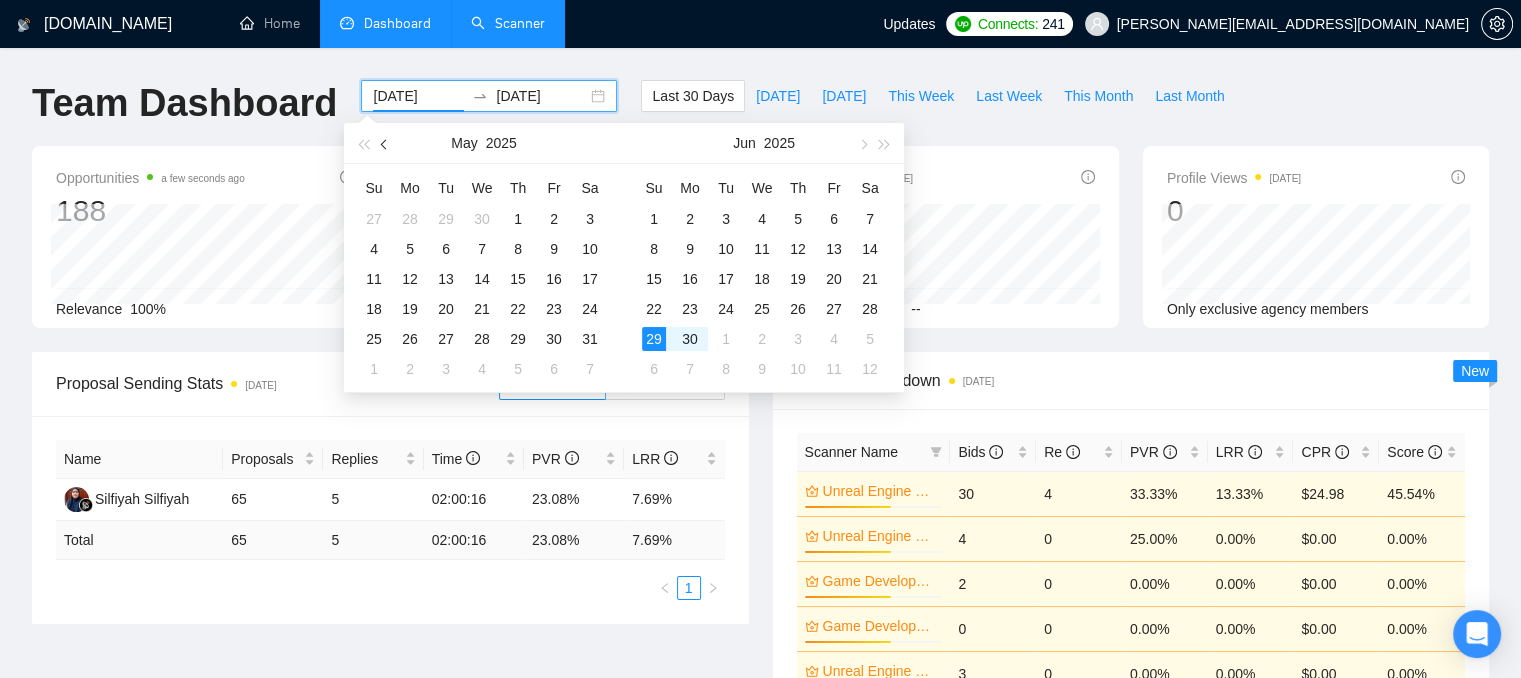 click at bounding box center [385, 143] 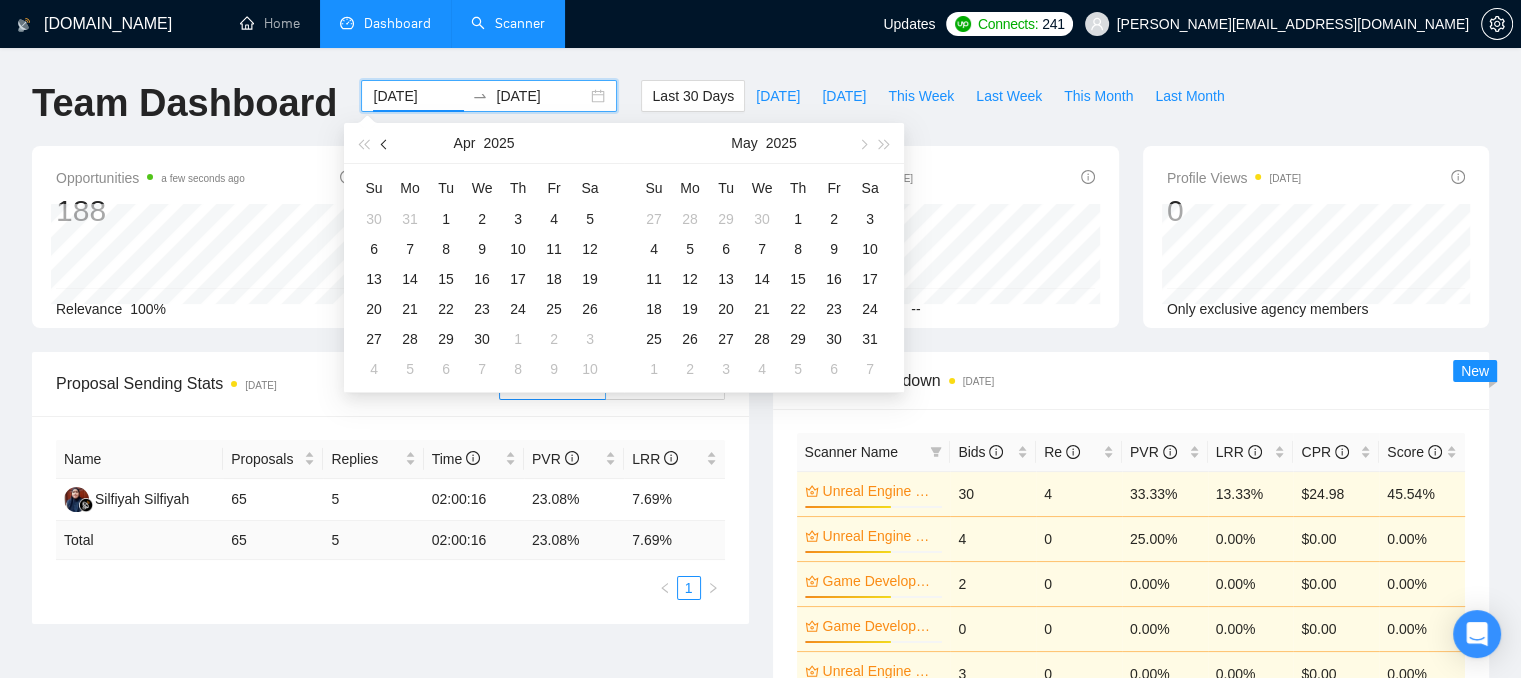 click at bounding box center [385, 143] 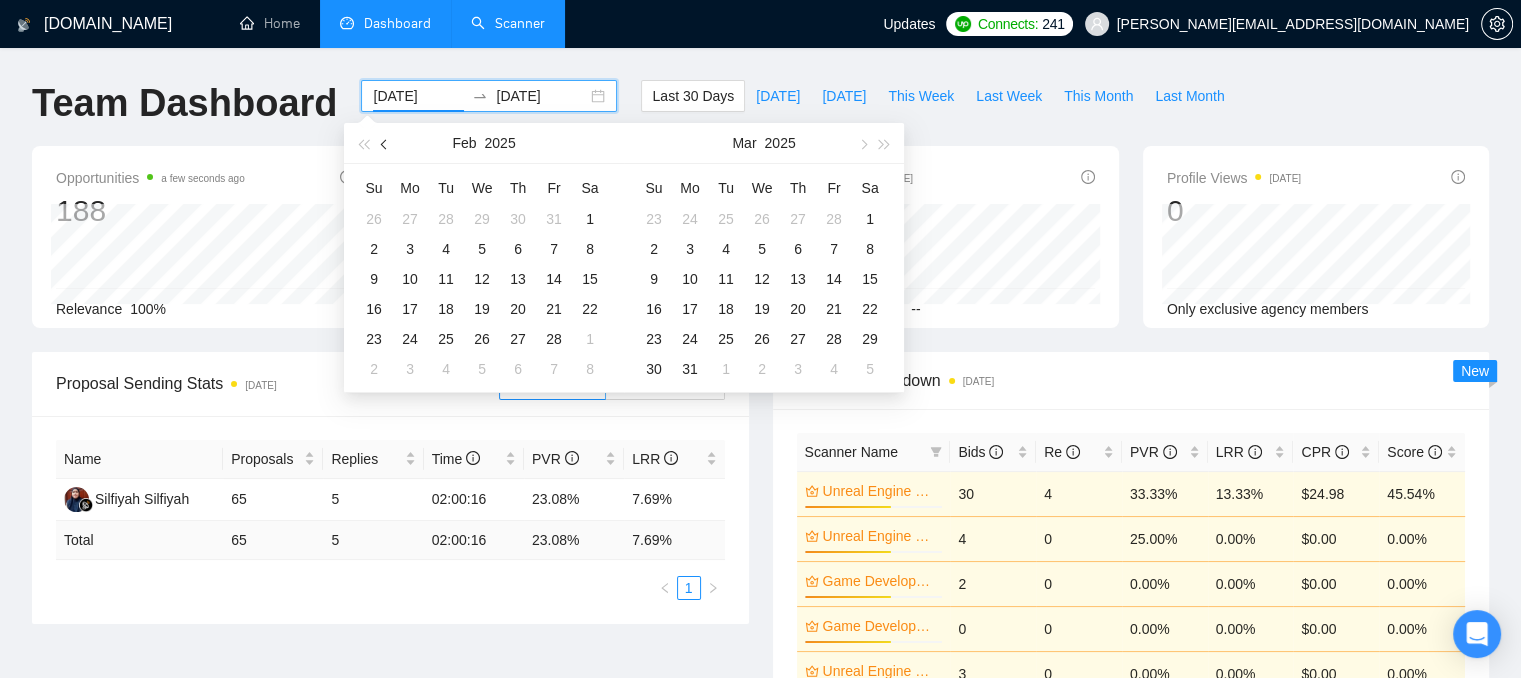 click at bounding box center [385, 143] 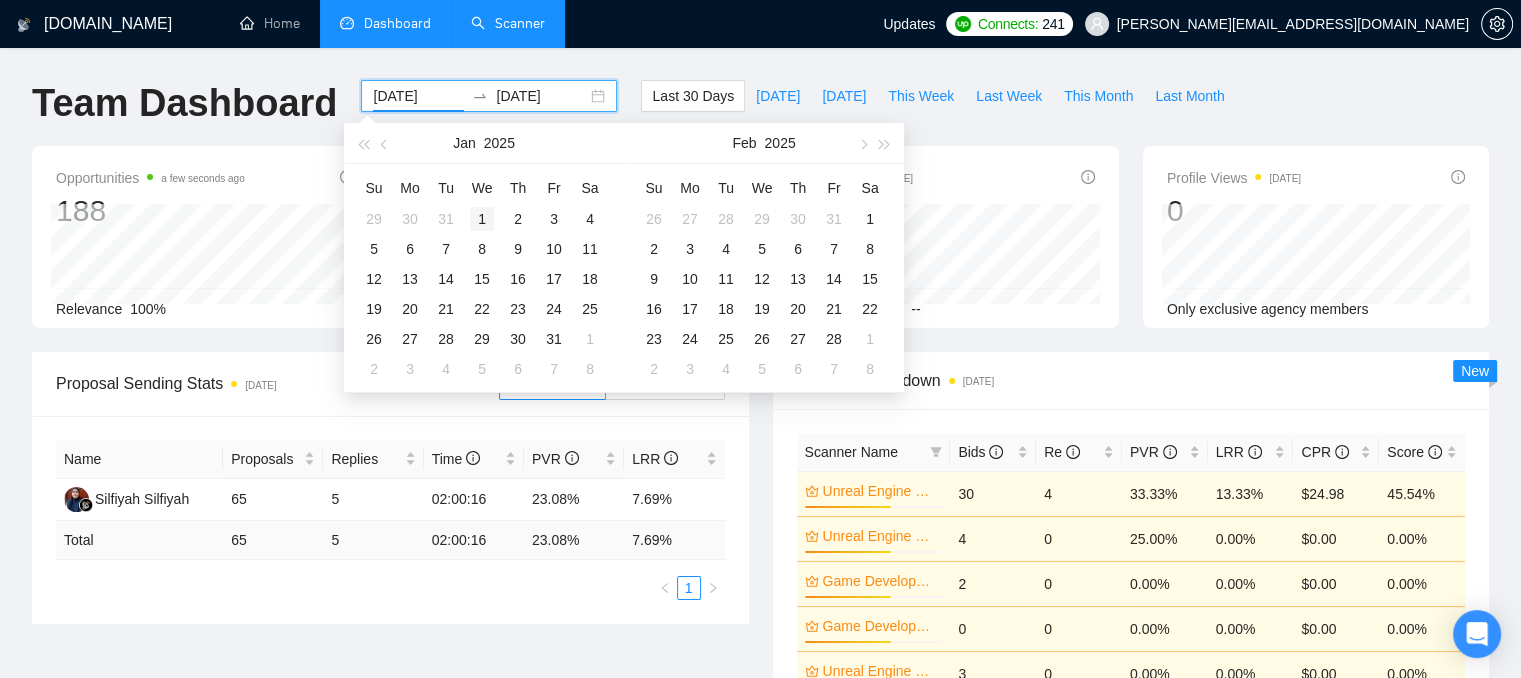 type on "[DATE]" 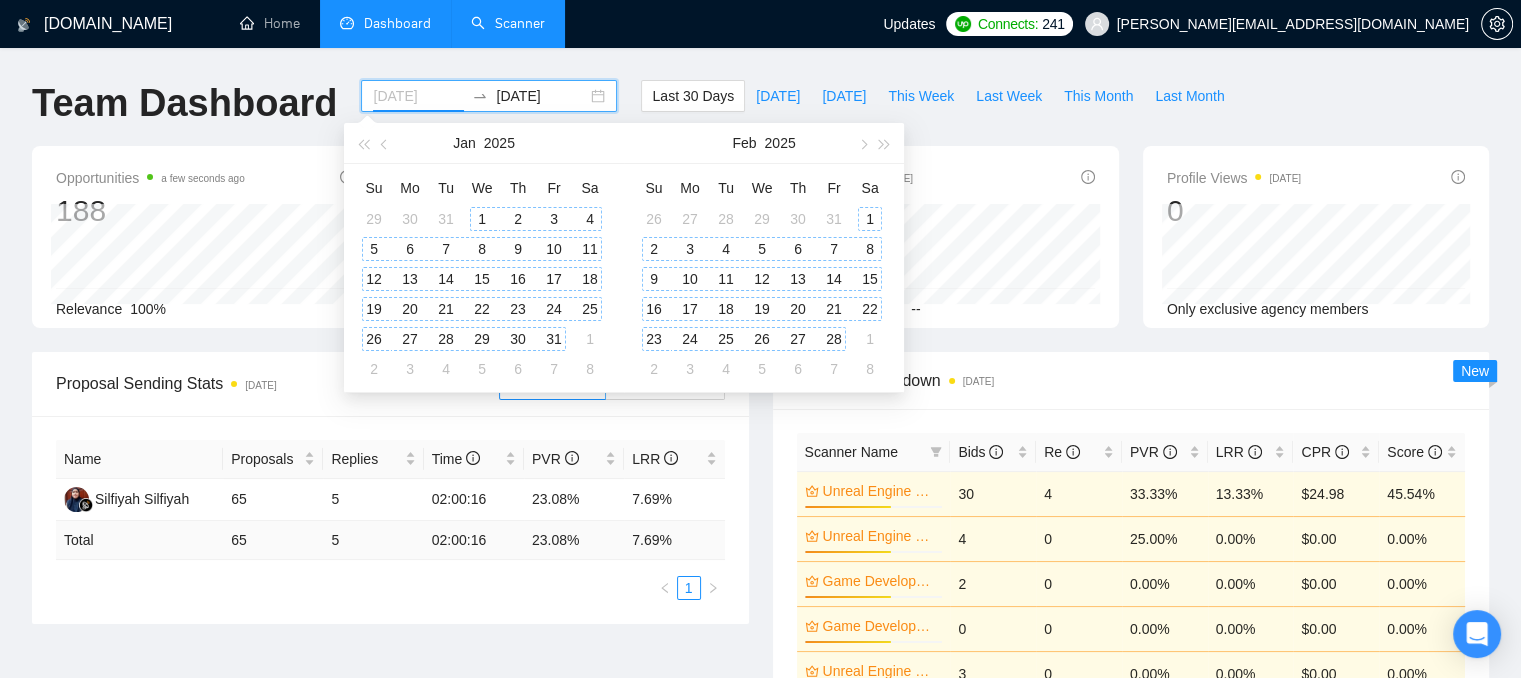 click on "1" at bounding box center (482, 219) 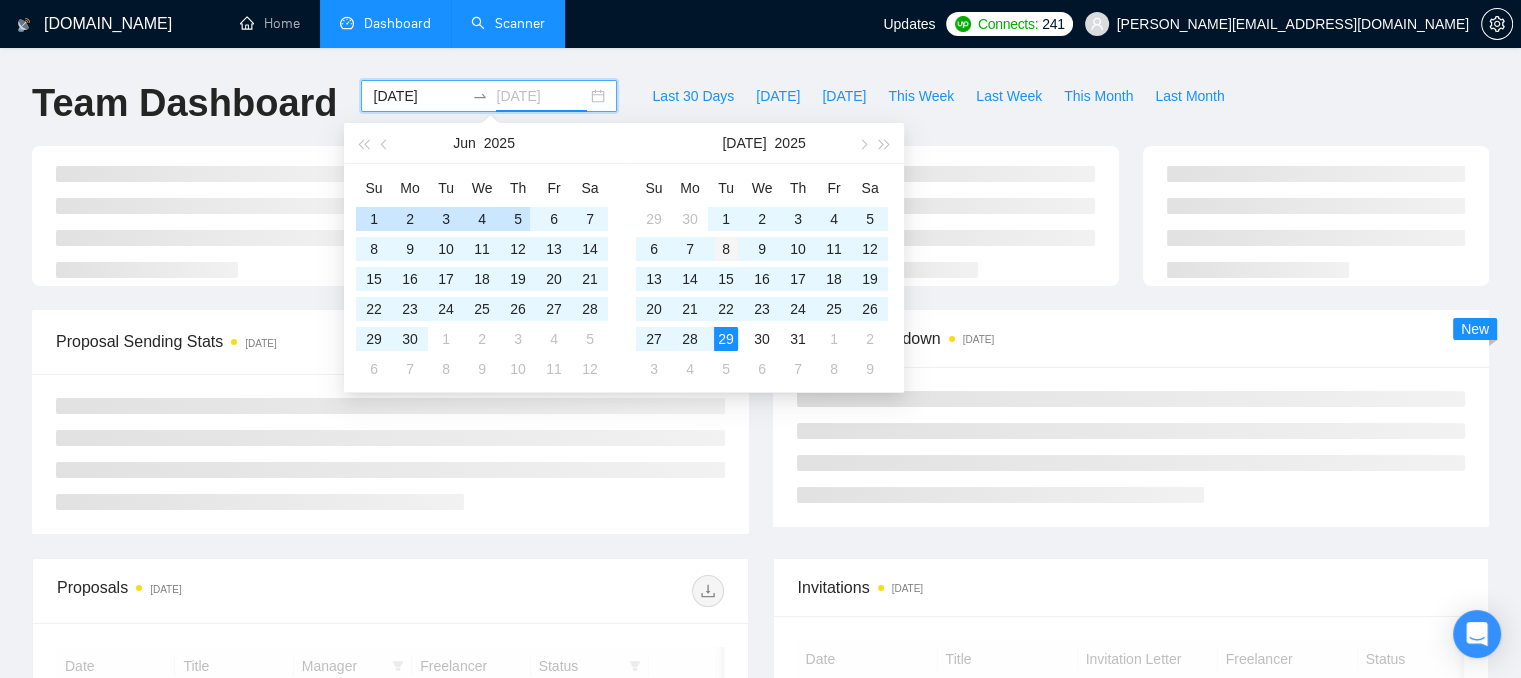type on "[DATE]" 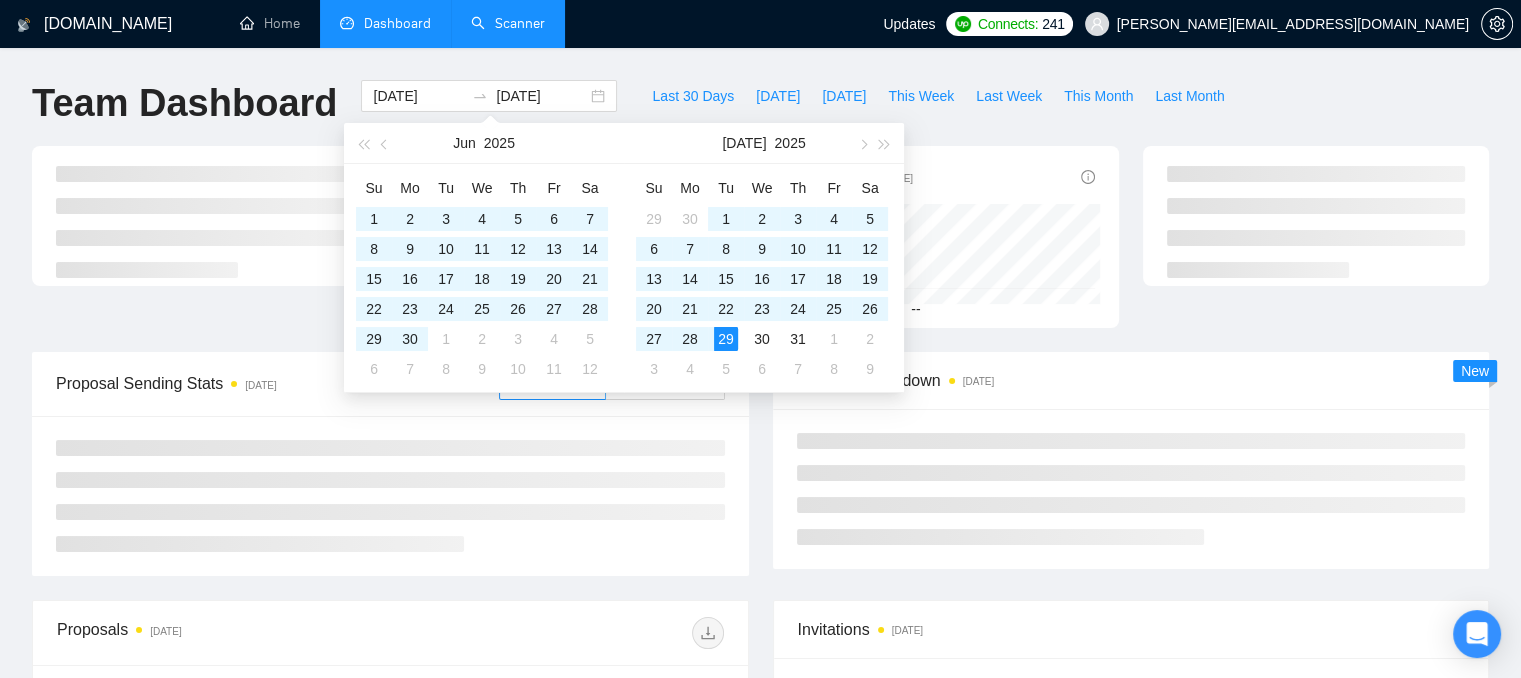 click at bounding box center (1316, 237) 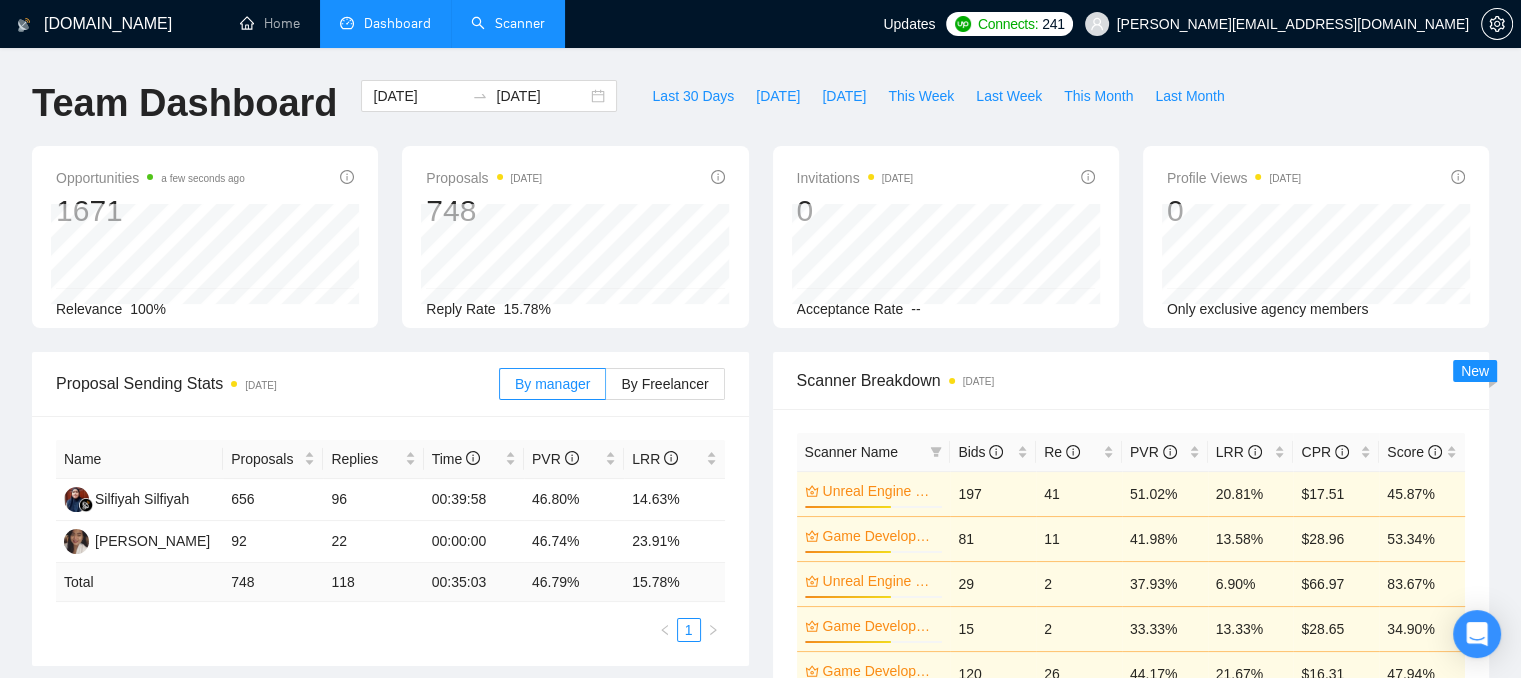 scroll, scrollTop: 100, scrollLeft: 0, axis: vertical 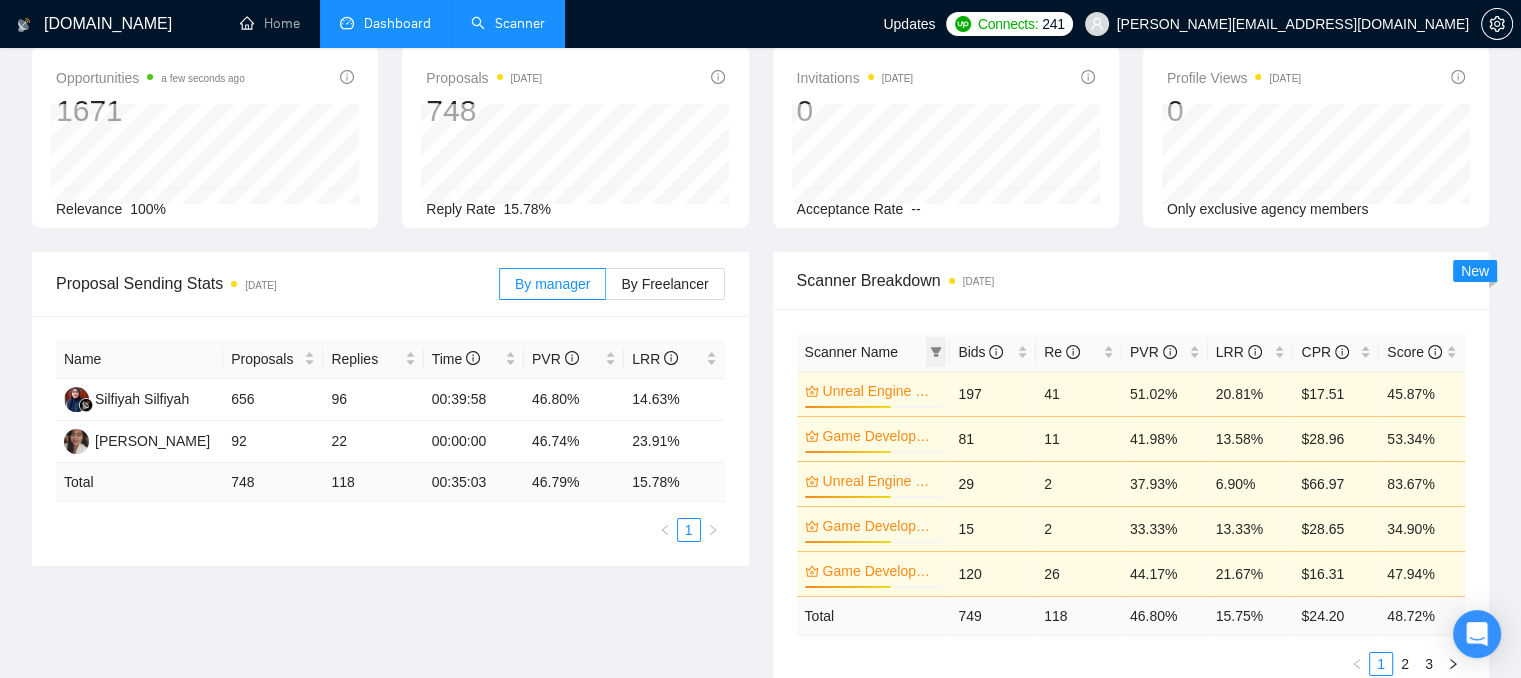 click 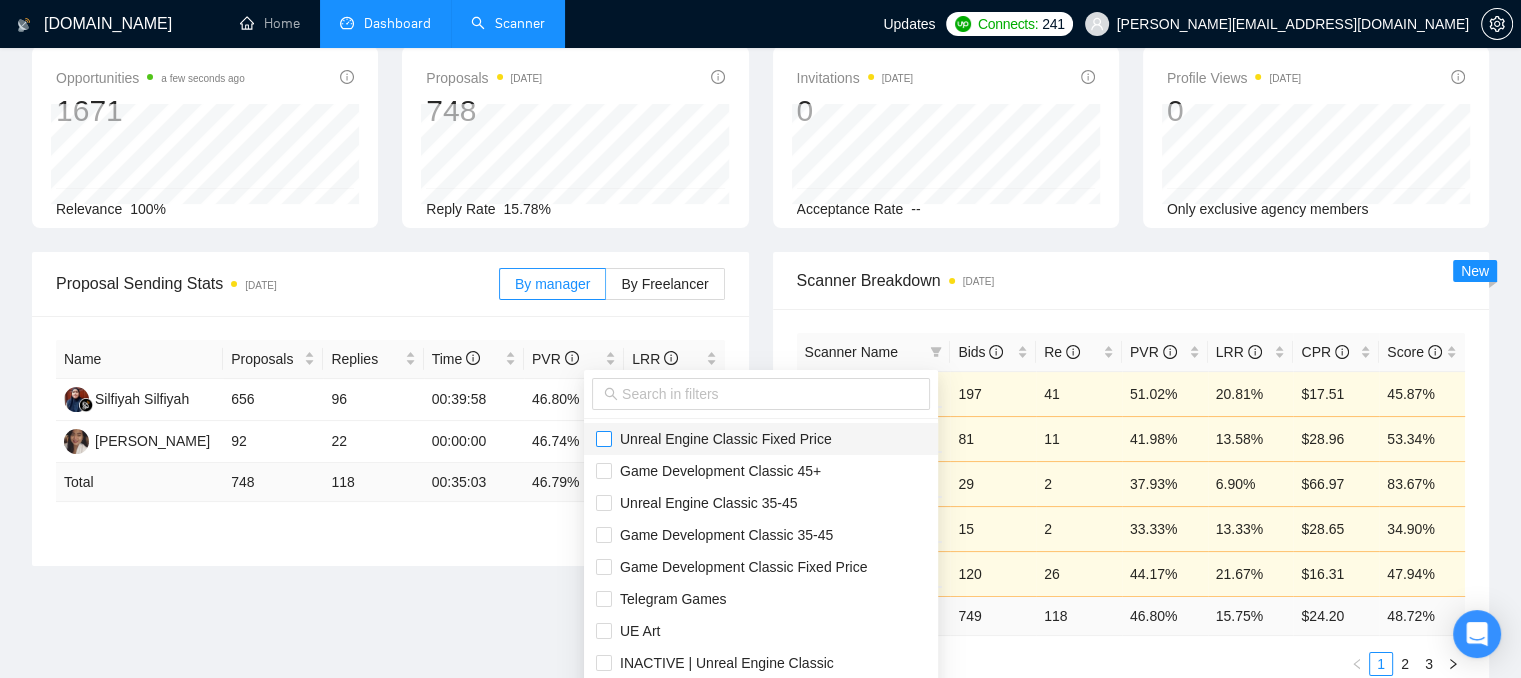 click at bounding box center (604, 439) 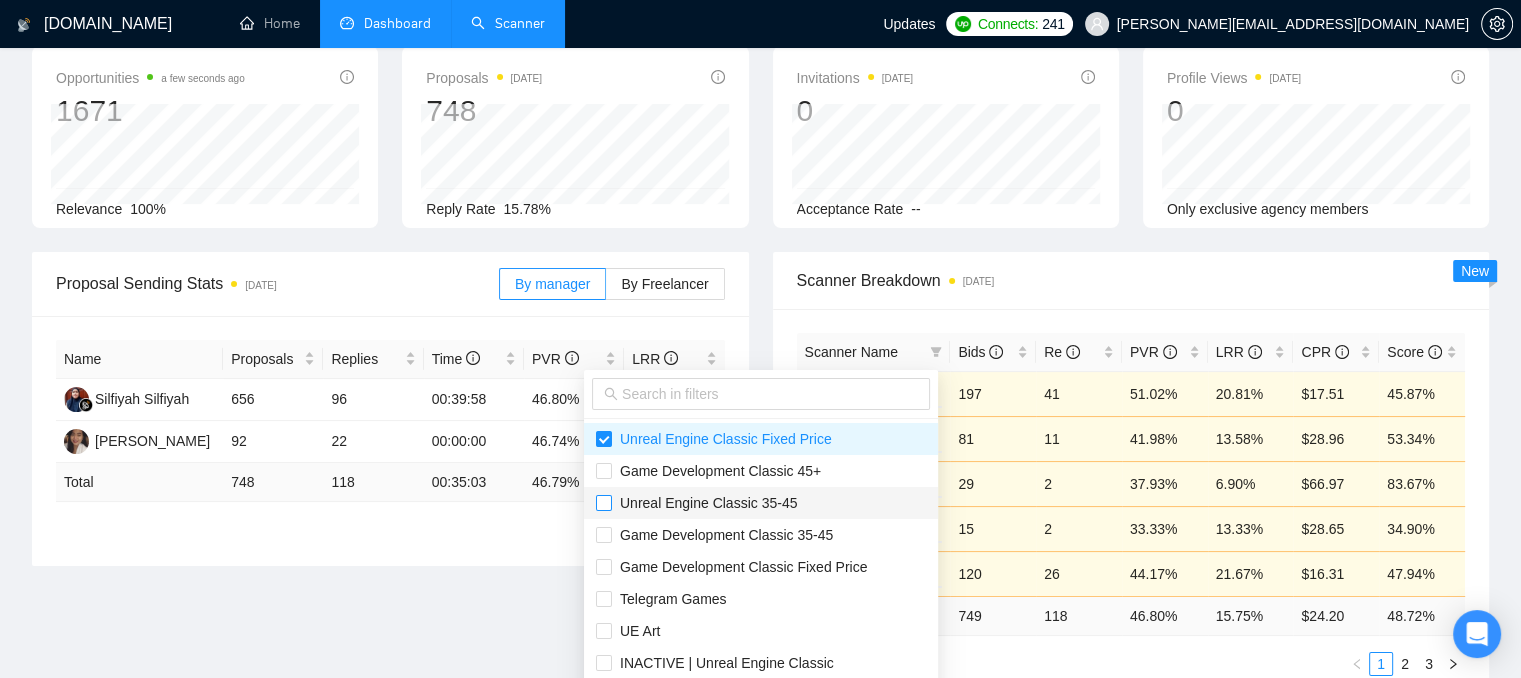 click at bounding box center [604, 503] 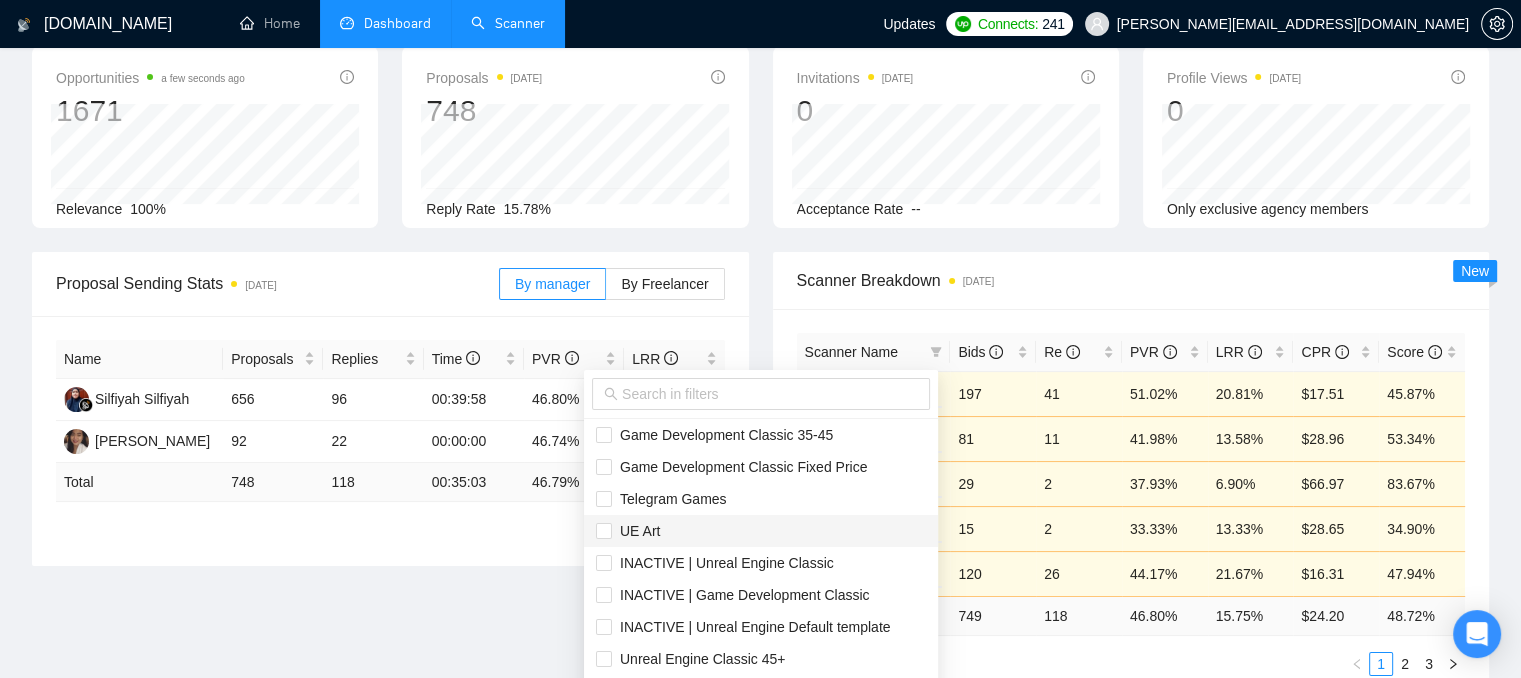 scroll, scrollTop: 128, scrollLeft: 0, axis: vertical 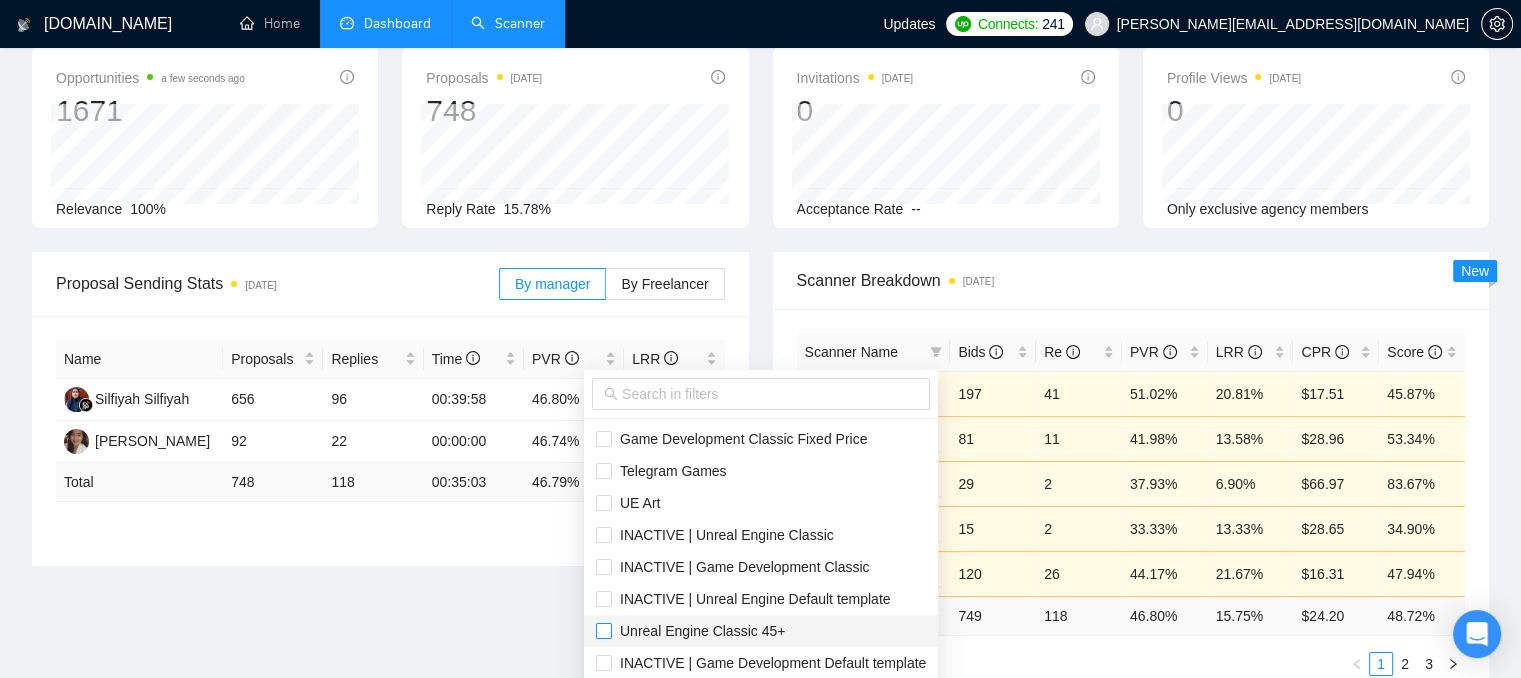click at bounding box center [604, 631] 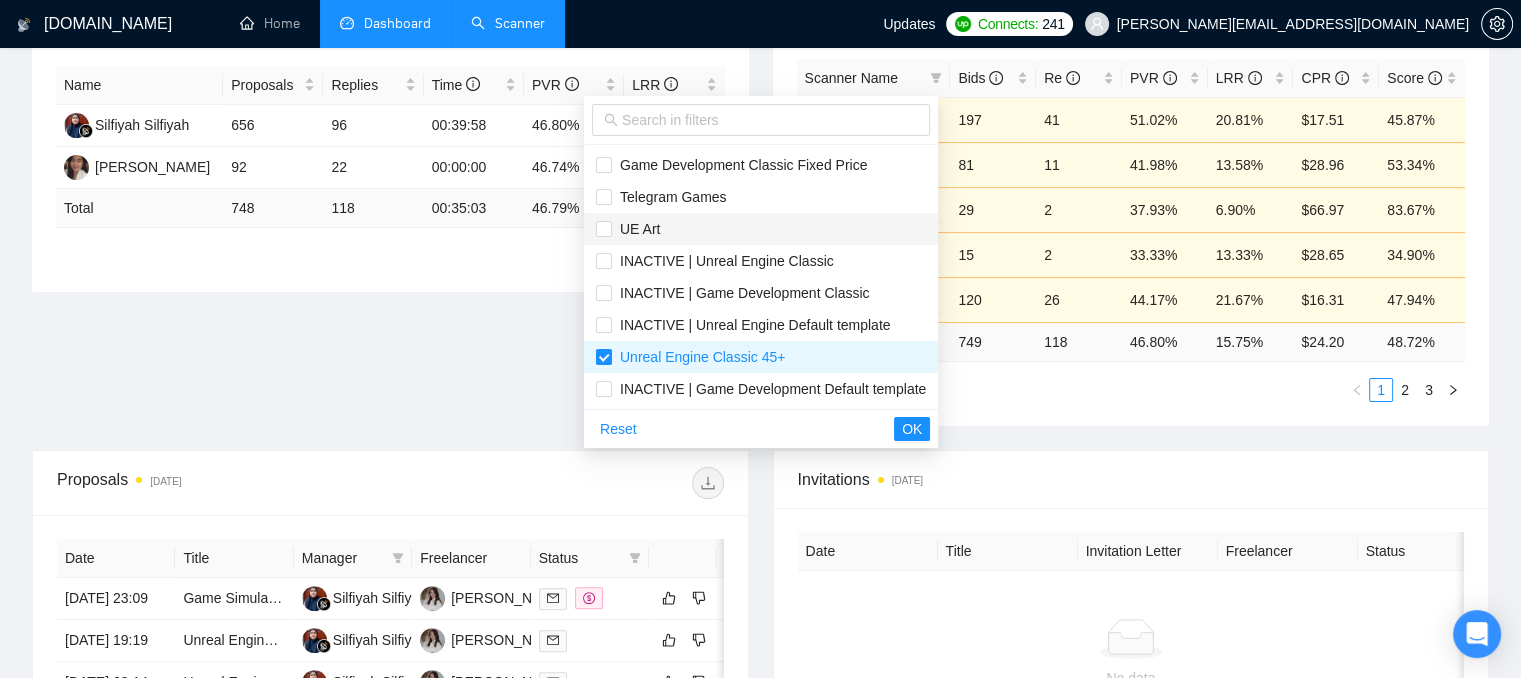 scroll, scrollTop: 400, scrollLeft: 0, axis: vertical 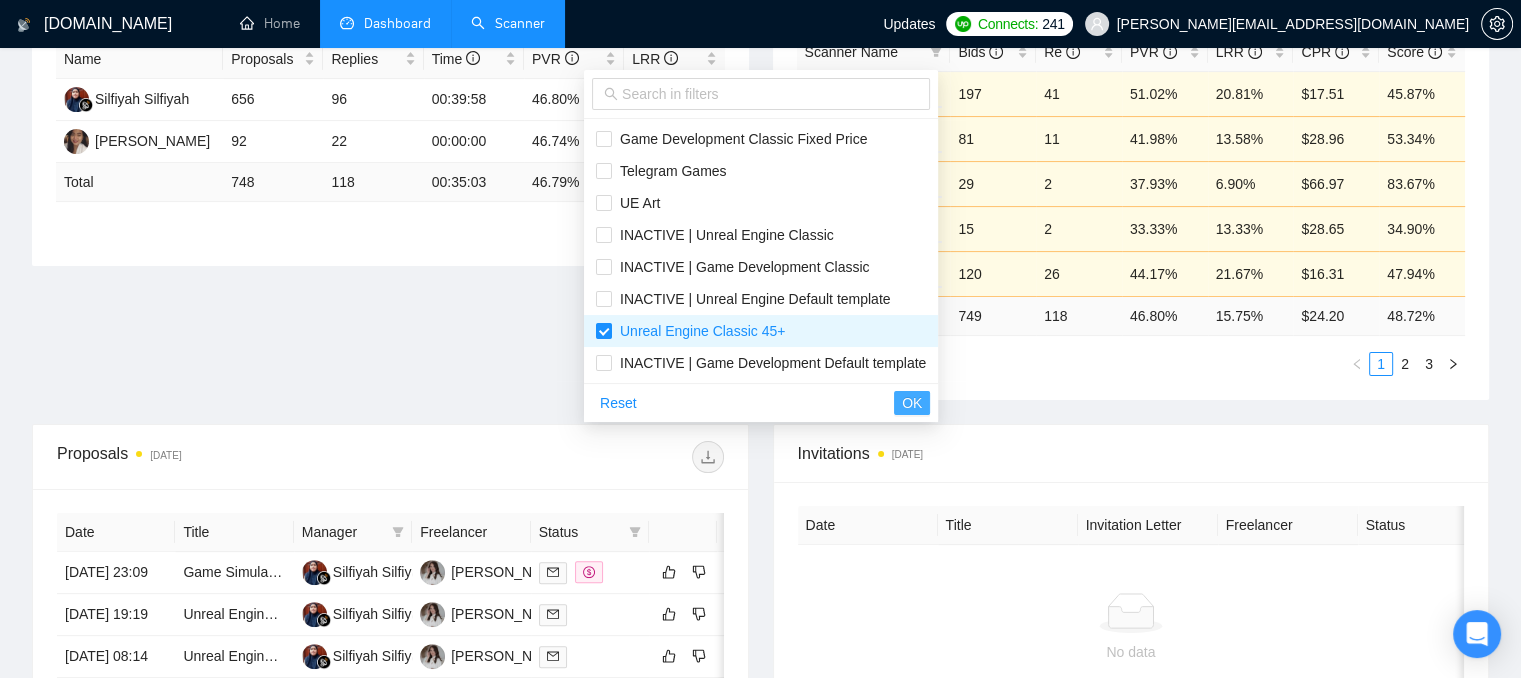 click on "OK" at bounding box center (912, 403) 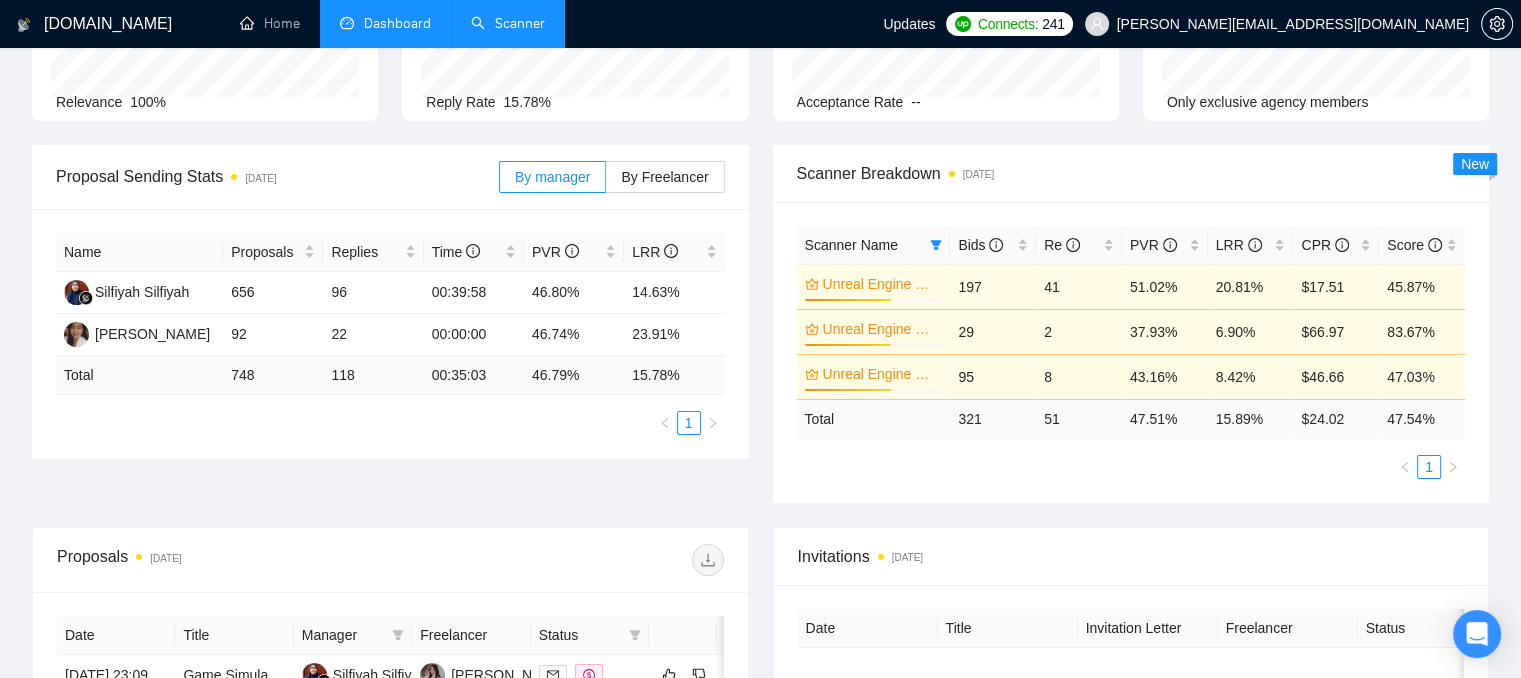 scroll, scrollTop: 200, scrollLeft: 0, axis: vertical 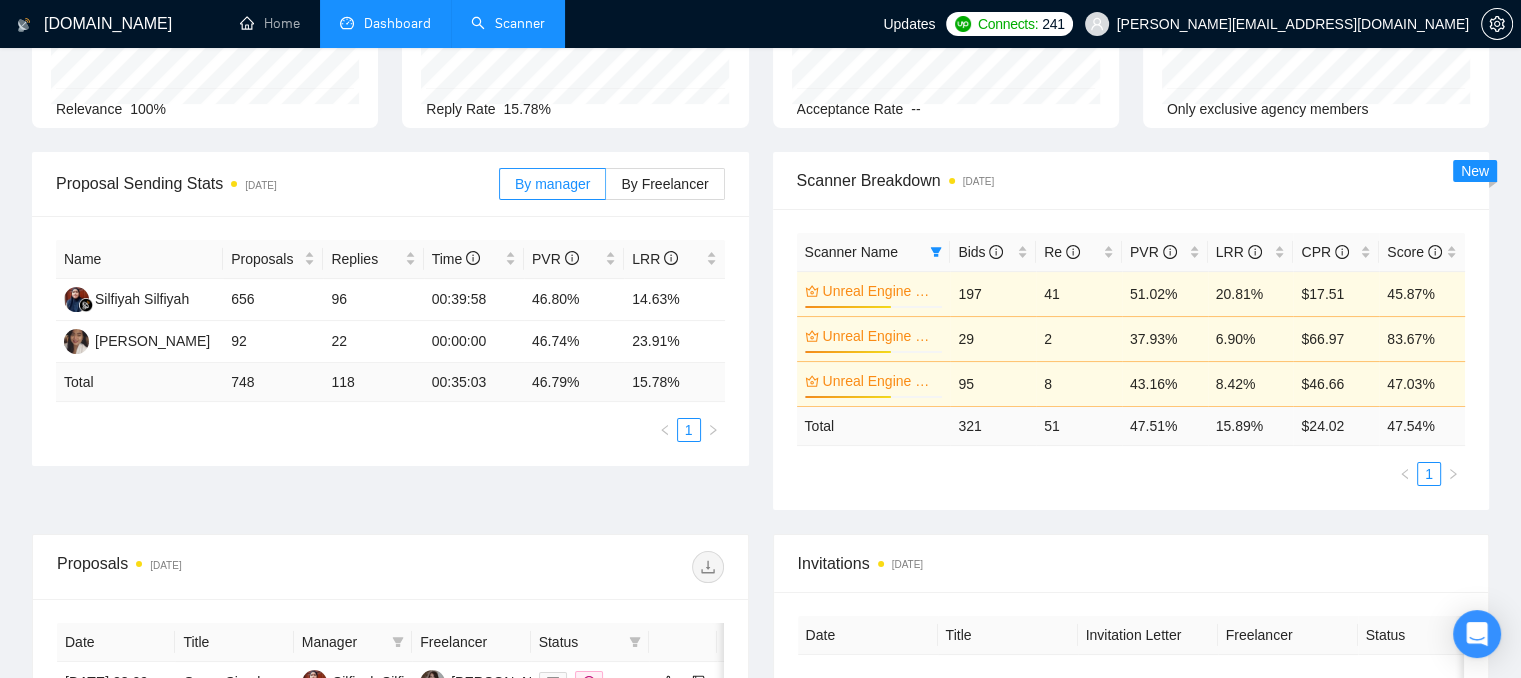 click on "Scanner" at bounding box center (508, 23) 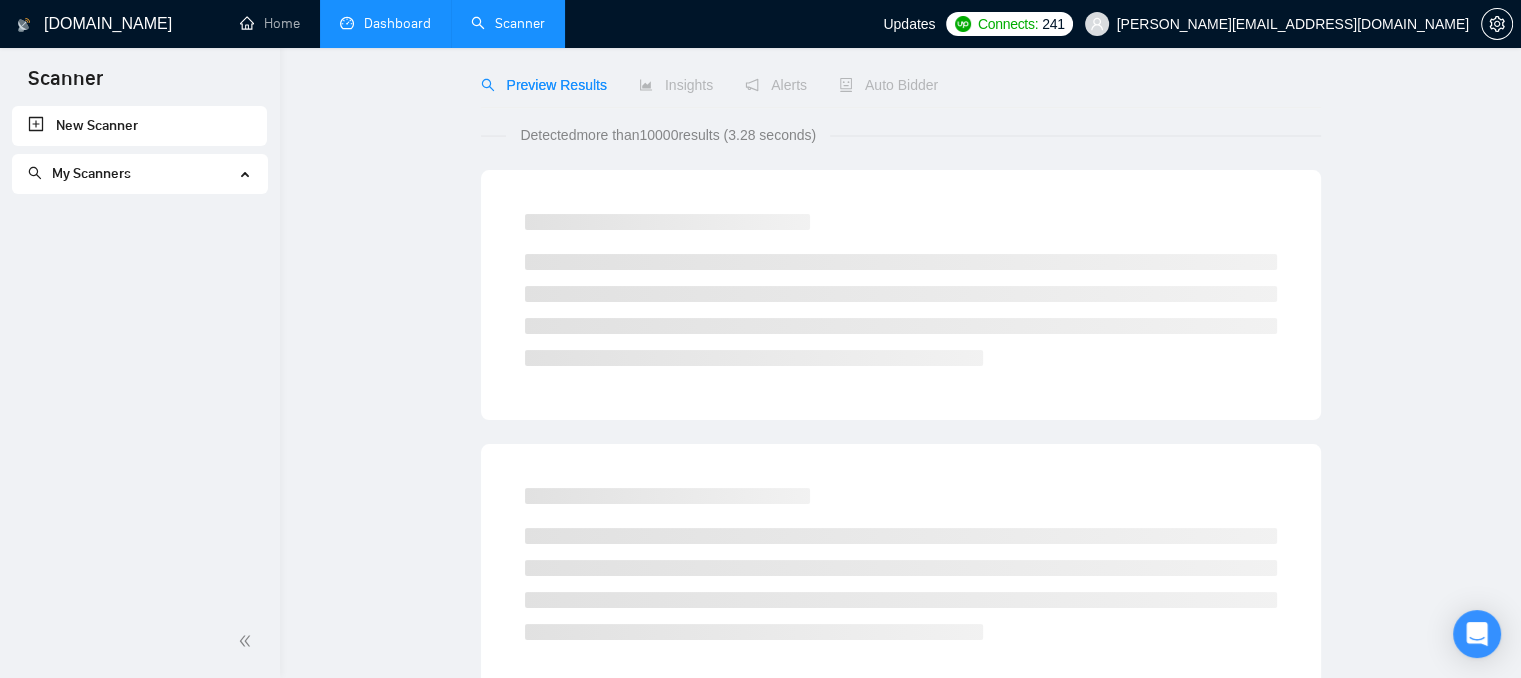 scroll, scrollTop: 0, scrollLeft: 0, axis: both 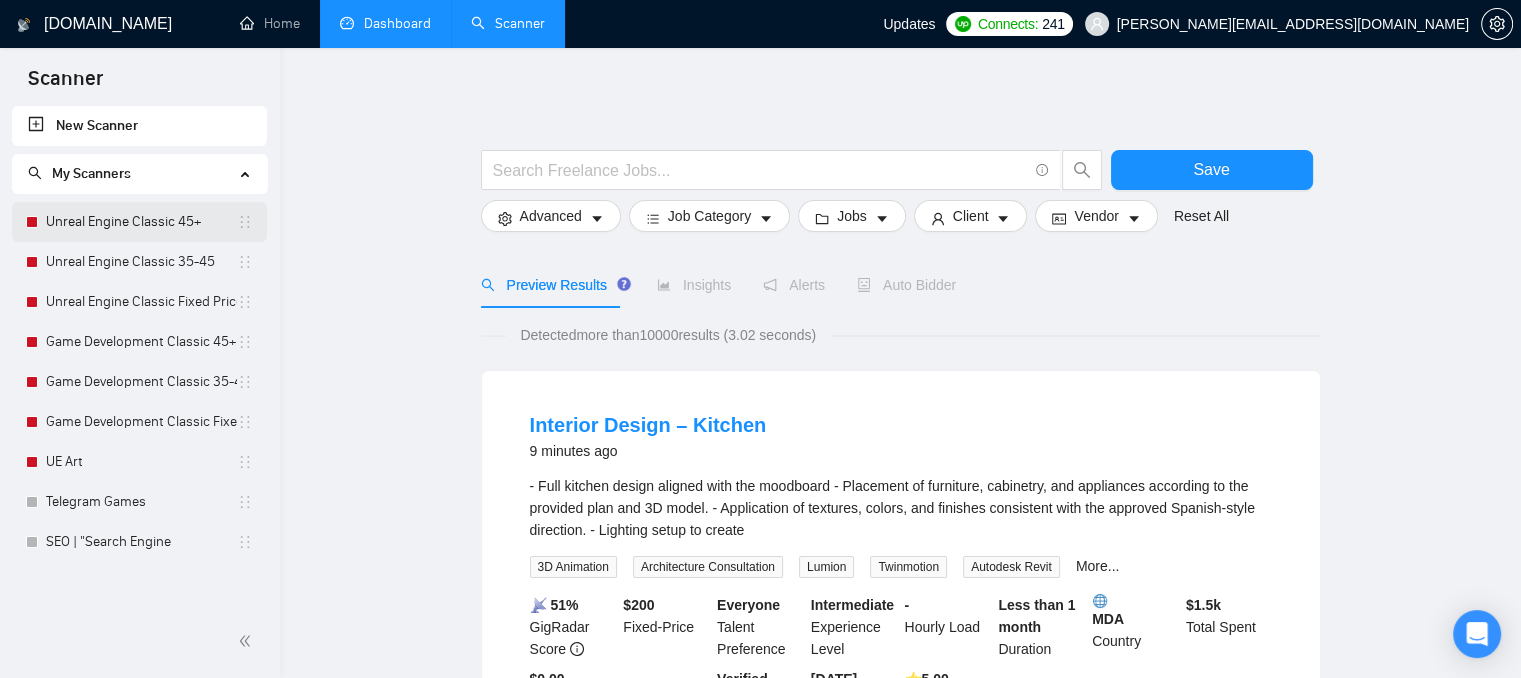click on "Unreal Engine Classic 45+" at bounding box center [141, 222] 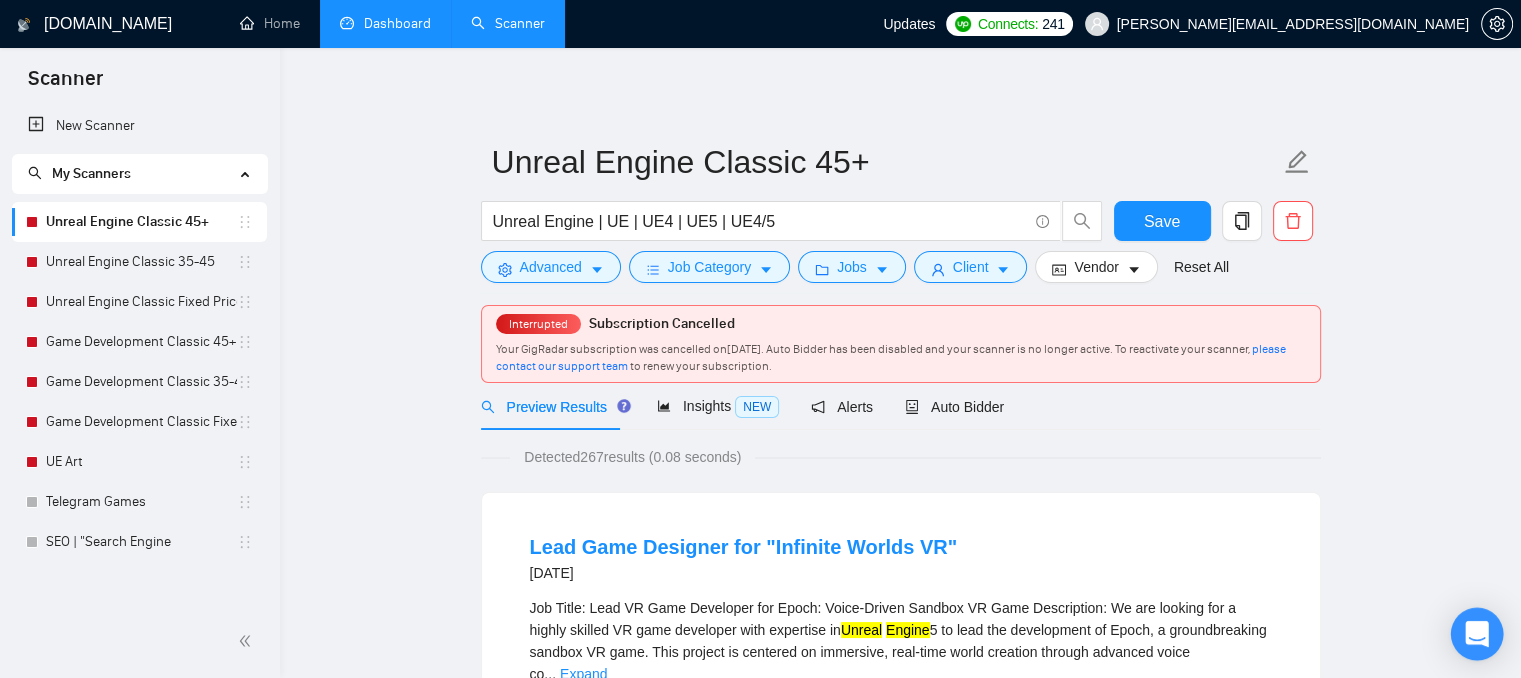 click at bounding box center [1477, 634] 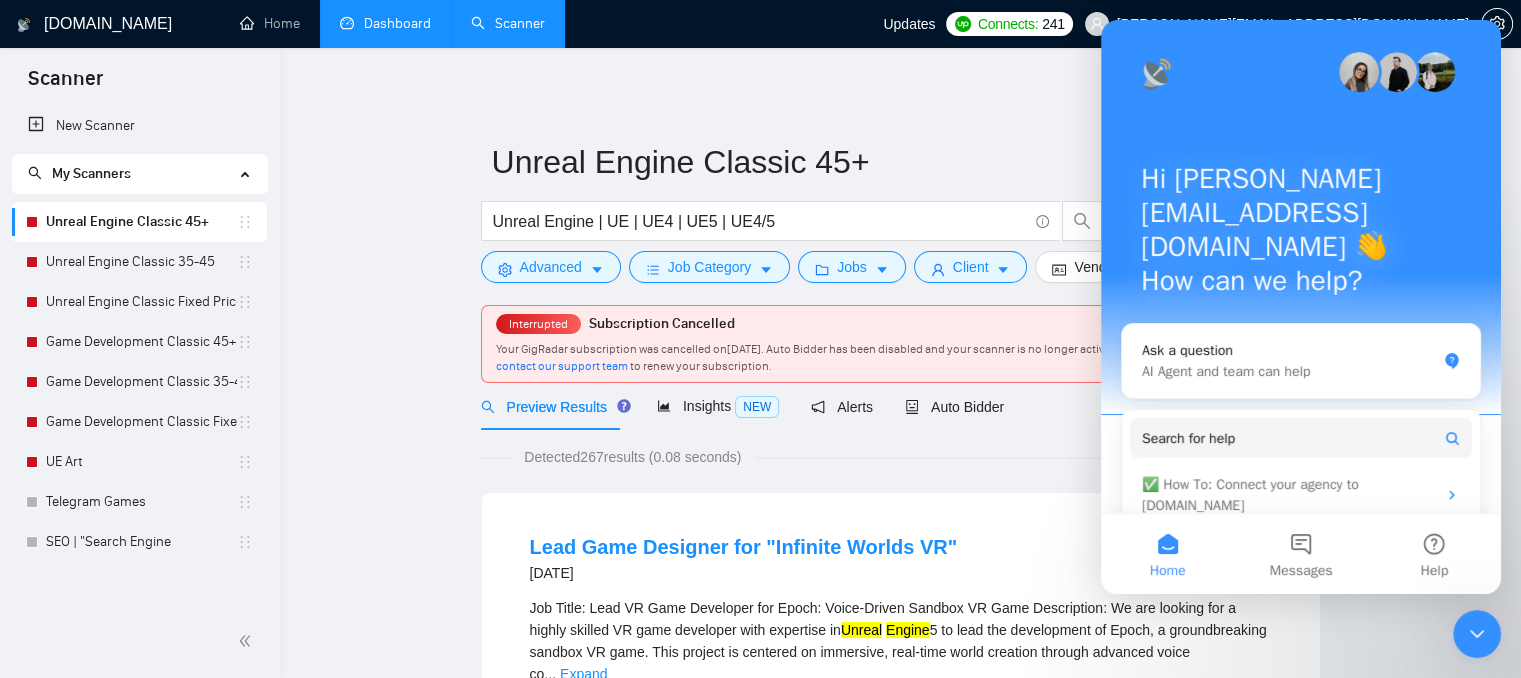 scroll, scrollTop: 0, scrollLeft: 0, axis: both 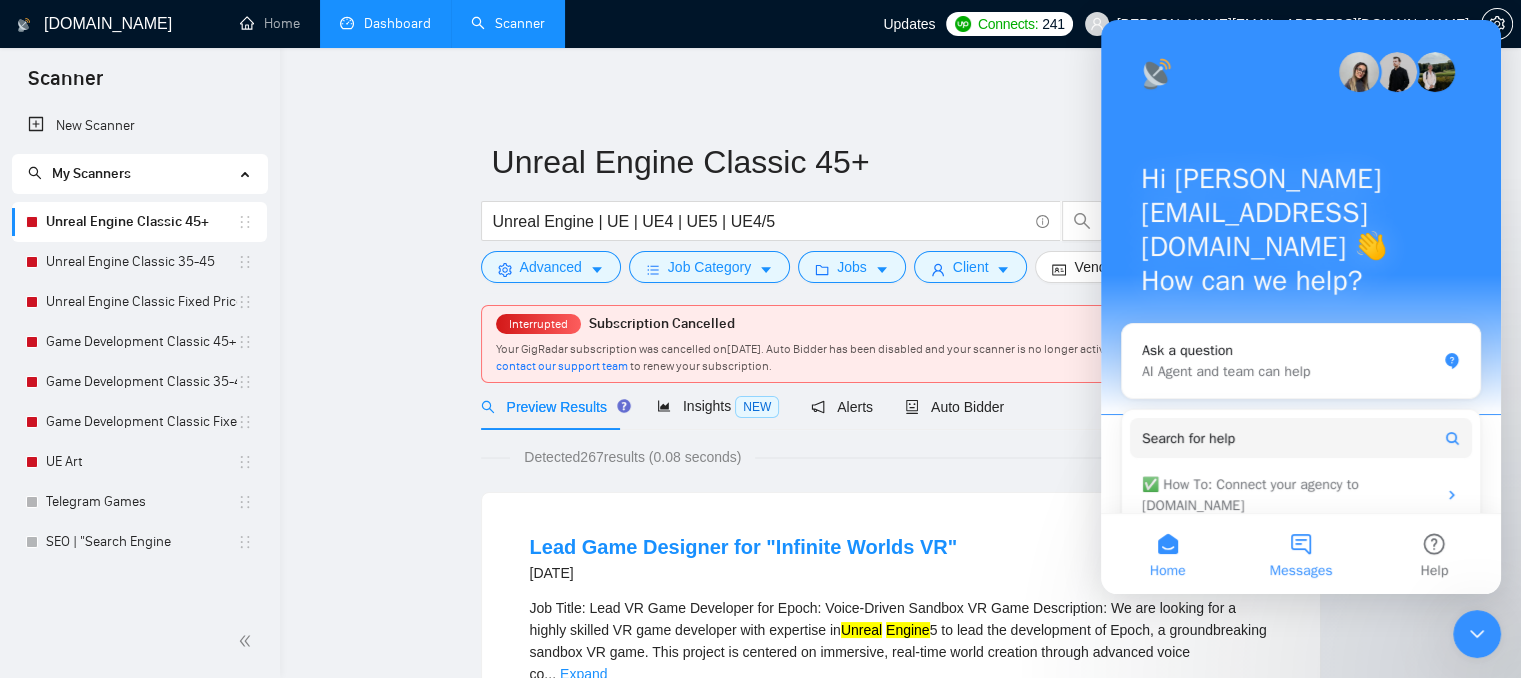 click on "Messages" at bounding box center [1300, 554] 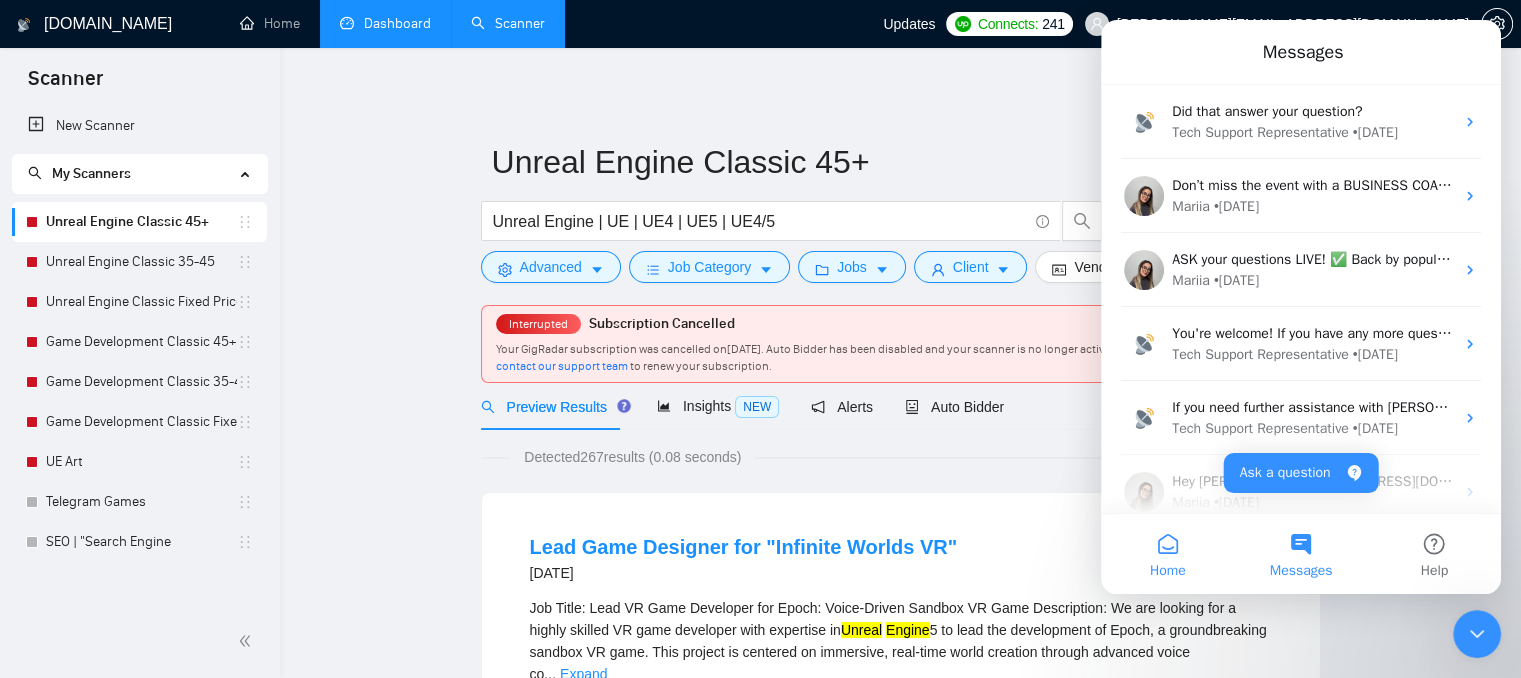 click on "Home" at bounding box center [1167, 554] 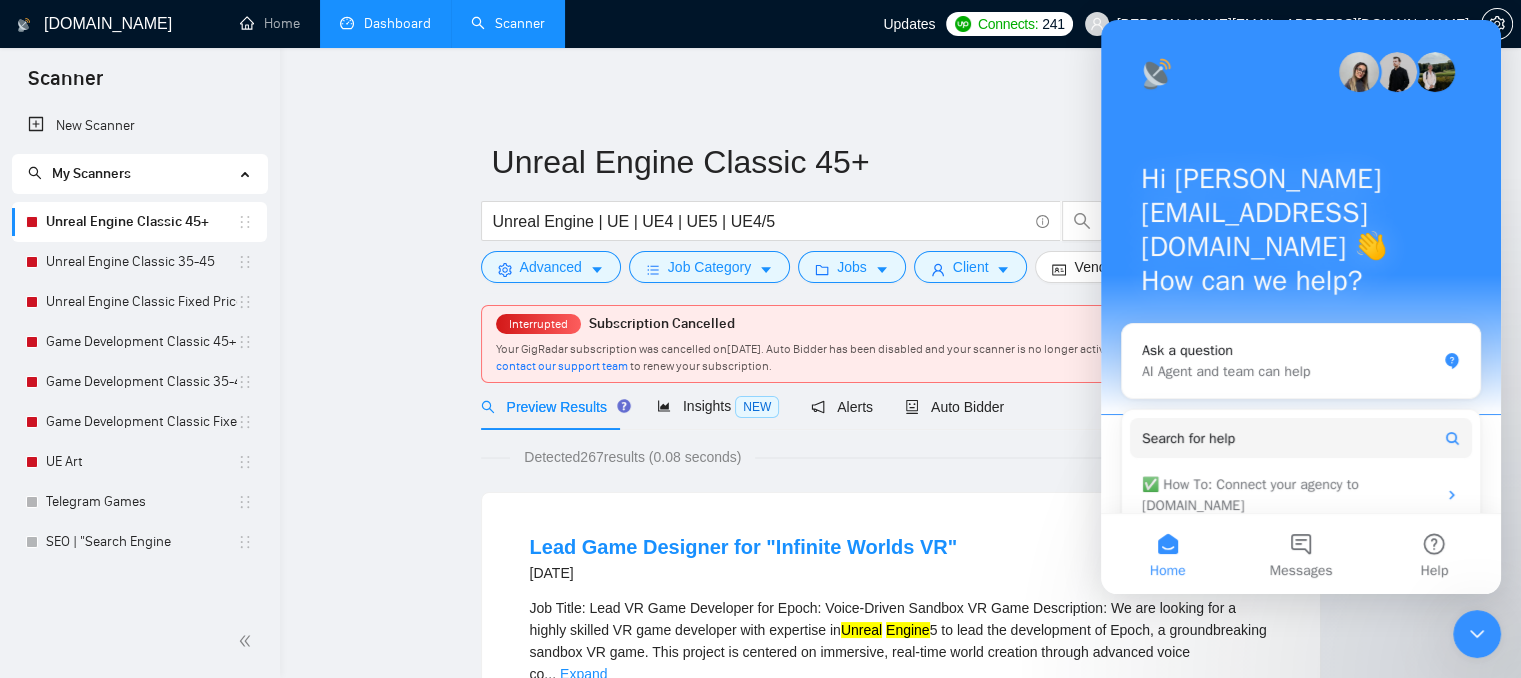 click on "Unreal Engine Classic 45+ Unreal Engine | UE | UE4 | UE5 | UE4/5 Save Advanced   Job Category   Jobs   Client   Vendor   Reset All Interrupted Subscription Cancelled Your GigRadar subscription was cancelled on  [DATE] . Auto Bidder has been disabled and your scanner is no longer active. To reactivate your scanner,   please contact our support team   to renew your subscription. Preview Results Insights NEW Alerts Auto Bidder Detected   267  results   (0.08 seconds) Lead Game Designer for "Infinite Worlds VR" [DATE] Job Title: Lead VR Game Developer for Epoch: Voice-Driven Sandbox VR Game
Description:
We are looking for a highly skilled VR game developer with expertise in  Unreal   Engine  5 to lead the development of Epoch, a groundbreaking sandbox VR game. This project is centered on immersive, real-time world creation through advanced voice co ... Expand Video Game Development Virtual Reality Online Multiplayer Game Development Game Design More... 📡   39% GigRadar Score   $25 - $60 Hourly   $" at bounding box center (901, 2553) 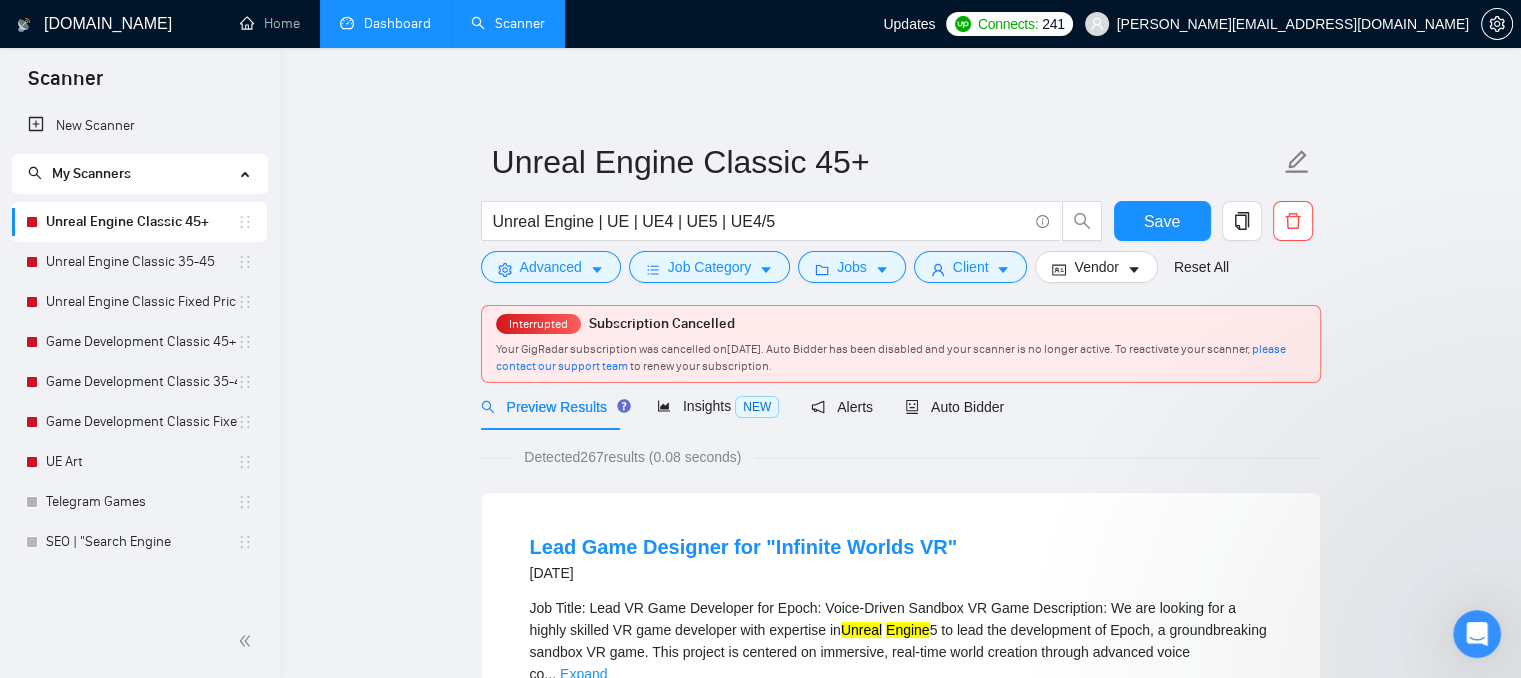 scroll, scrollTop: 0, scrollLeft: 0, axis: both 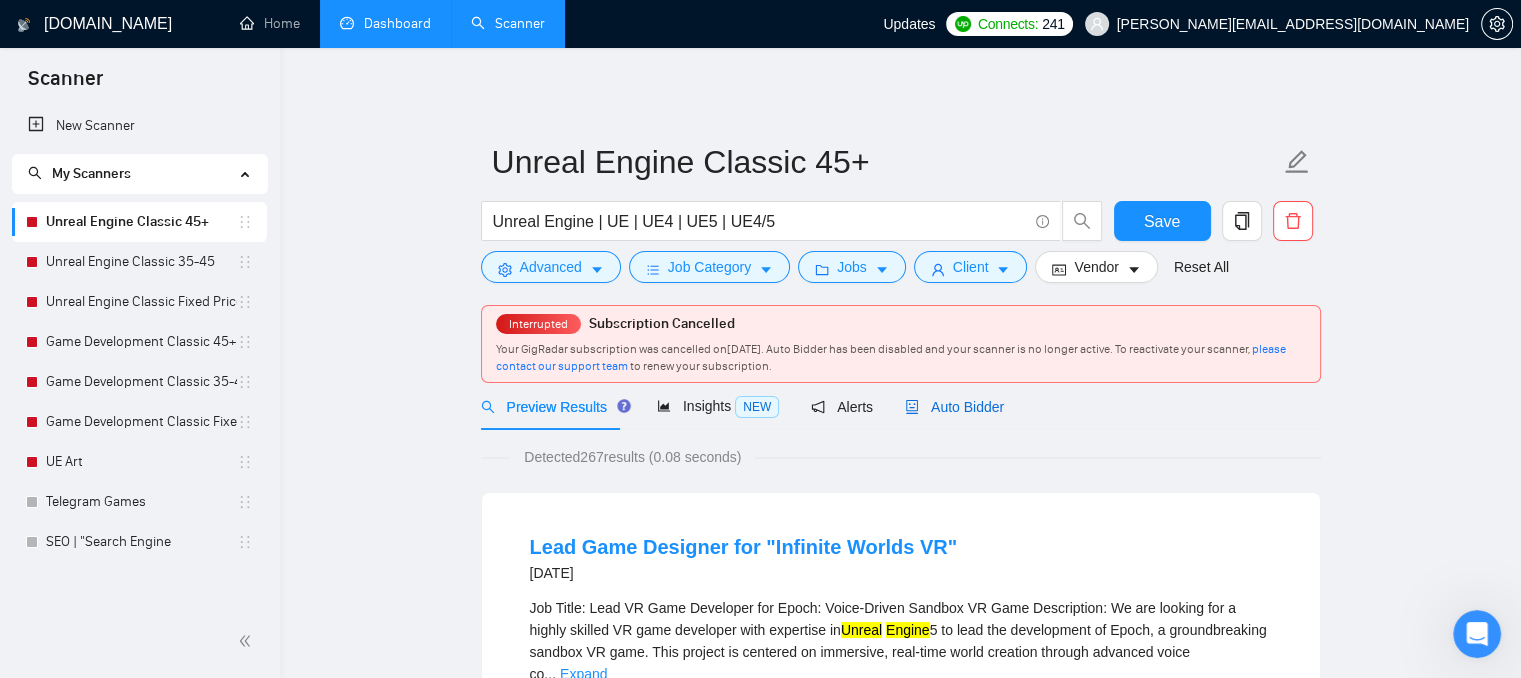 click on "Auto Bidder" at bounding box center [954, 407] 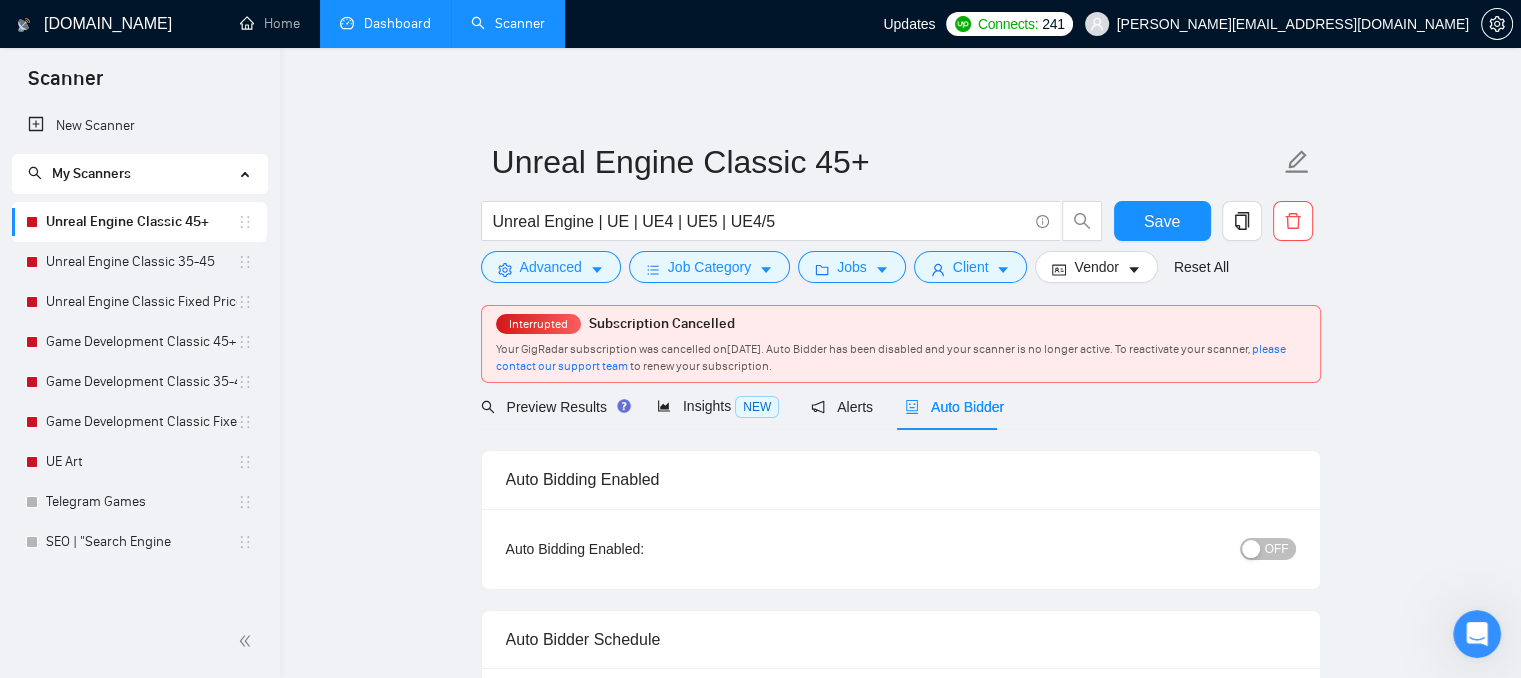type 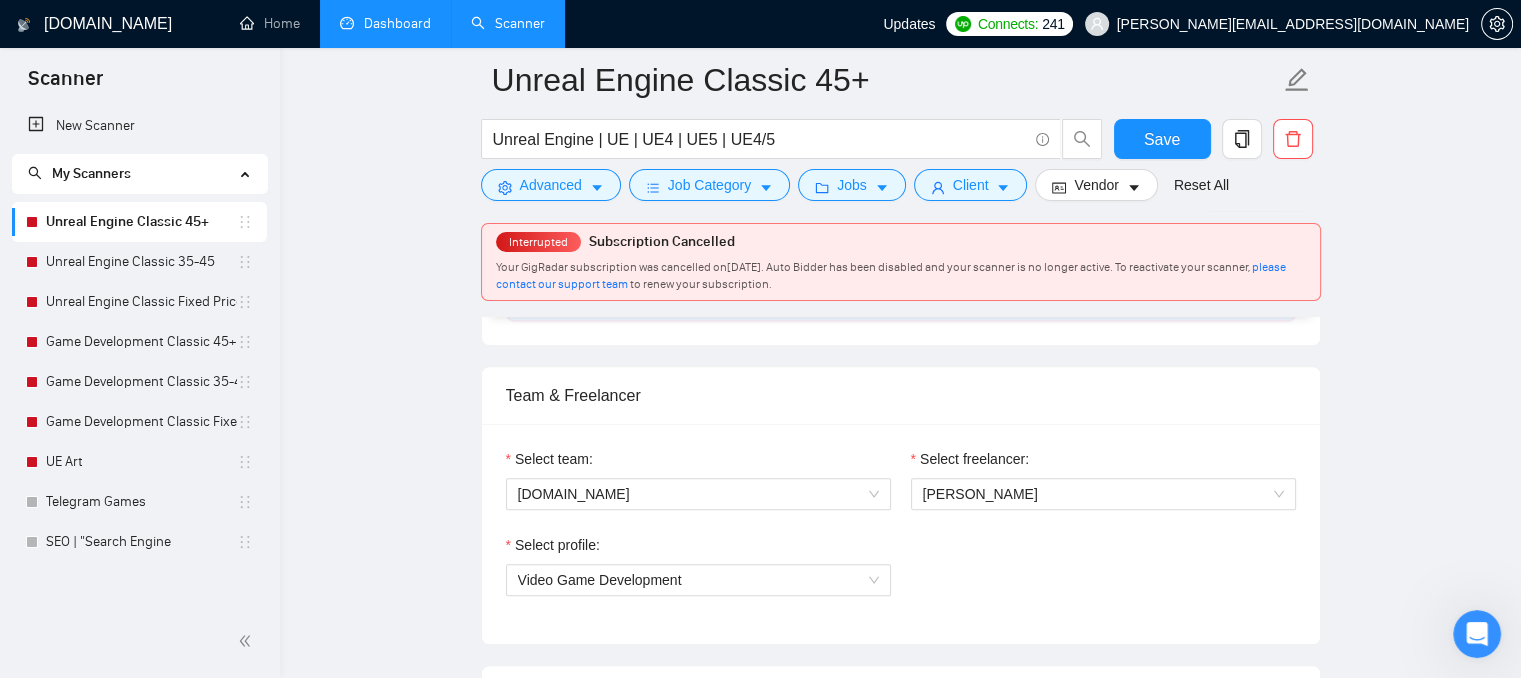 scroll, scrollTop: 1000, scrollLeft: 0, axis: vertical 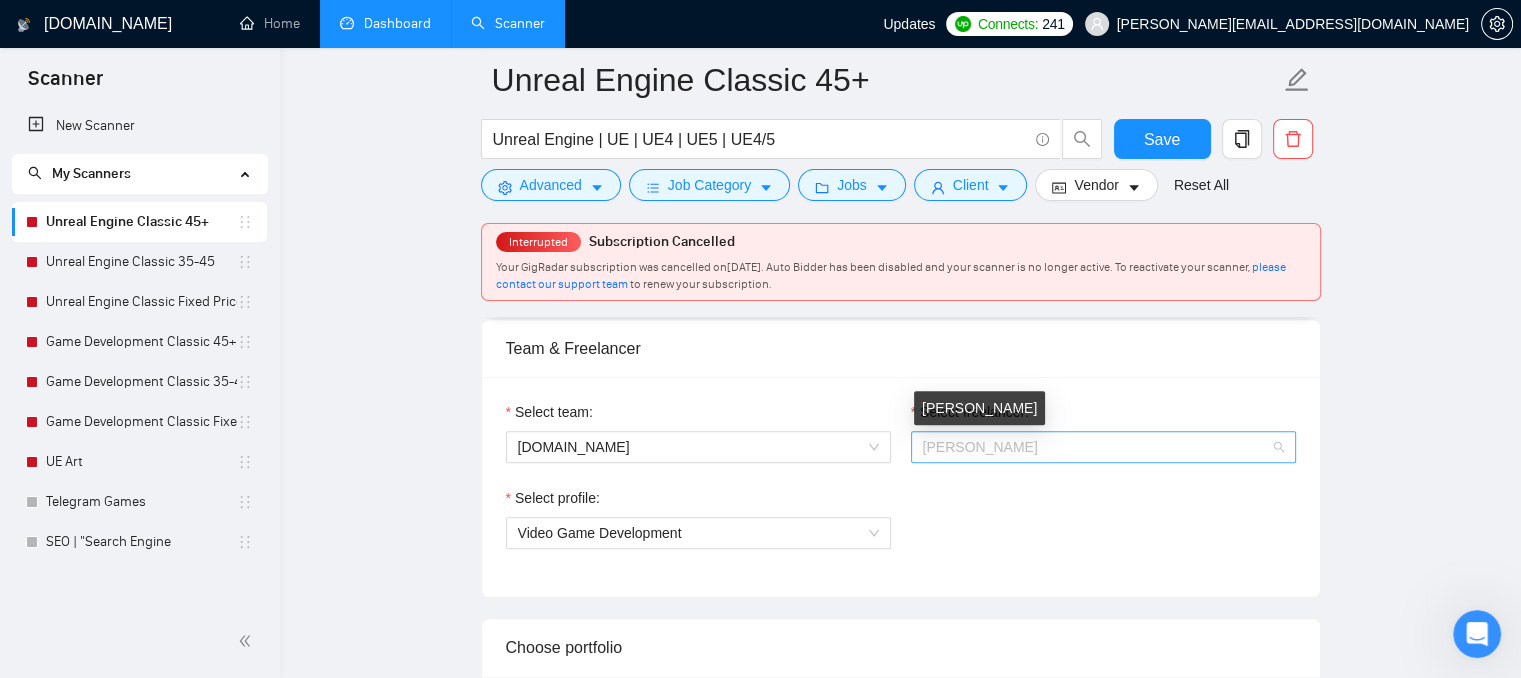 click on "[PERSON_NAME]" at bounding box center (980, 447) 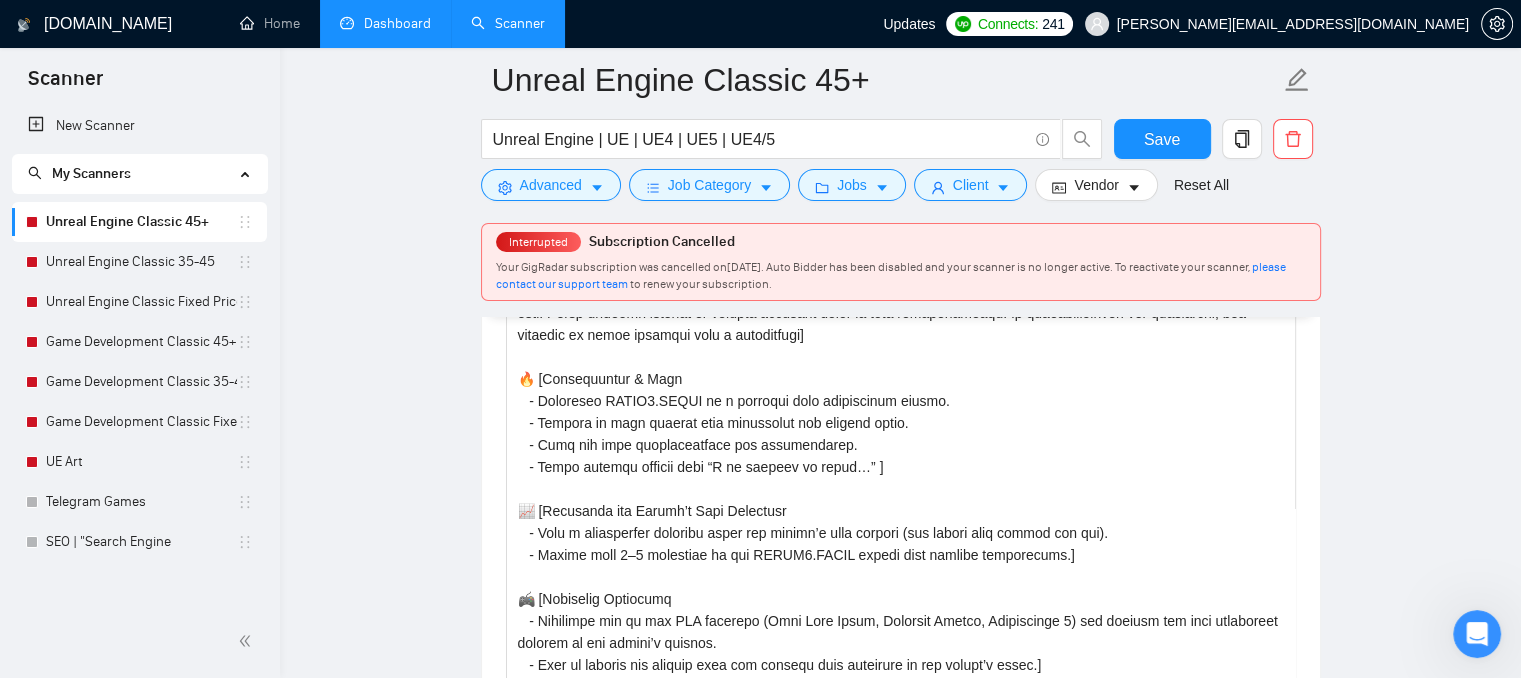scroll, scrollTop: 1900, scrollLeft: 0, axis: vertical 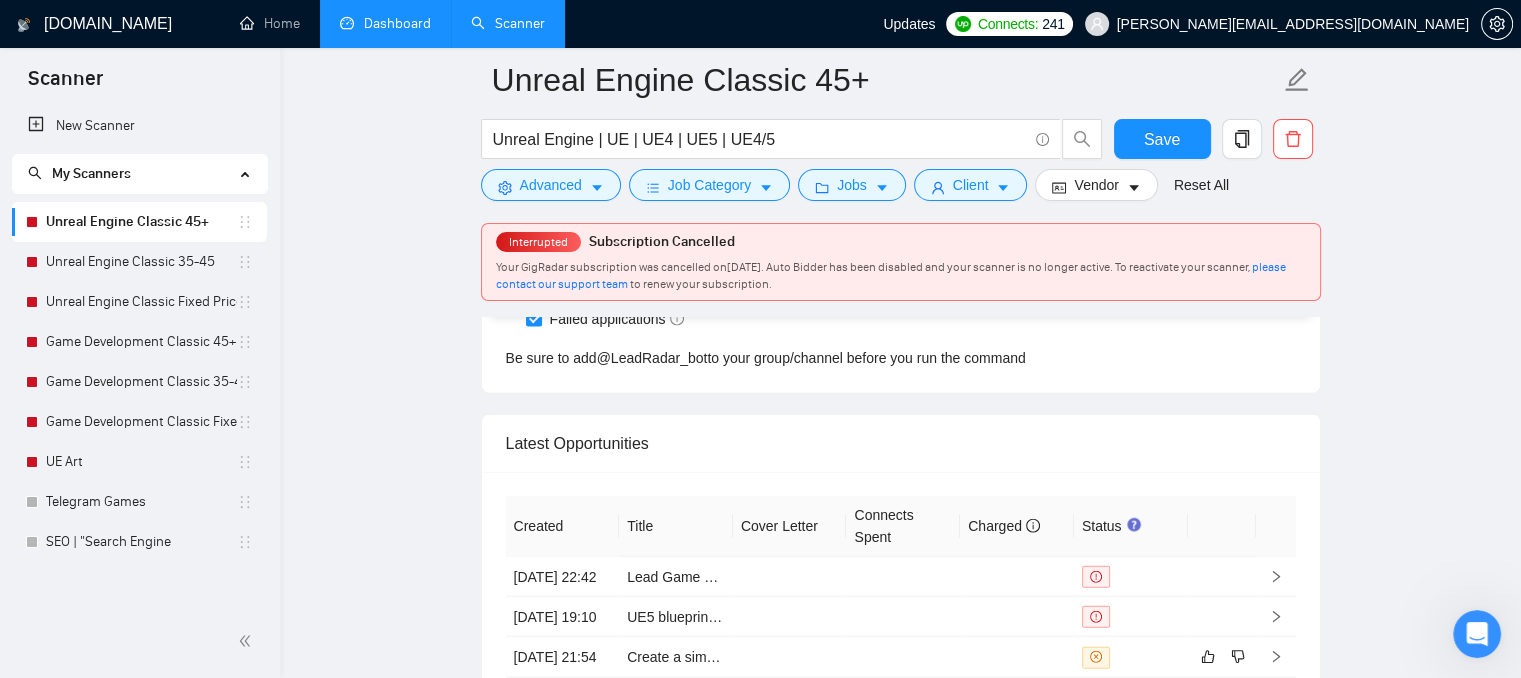 click on "[PERSON_NAME][EMAIL_ADDRESS][DOMAIN_NAME]" at bounding box center (1293, 24) 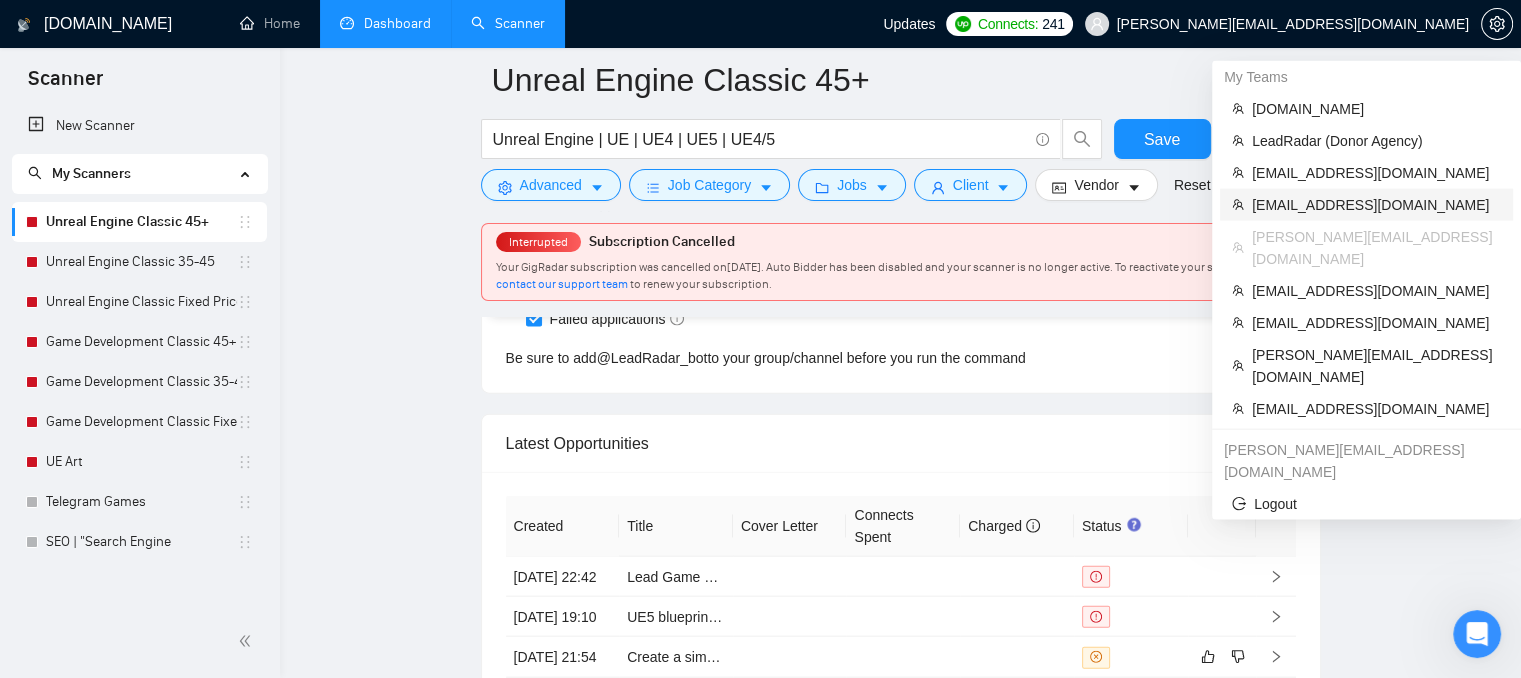 click on "[EMAIL_ADDRESS][DOMAIN_NAME]" at bounding box center [1376, 205] 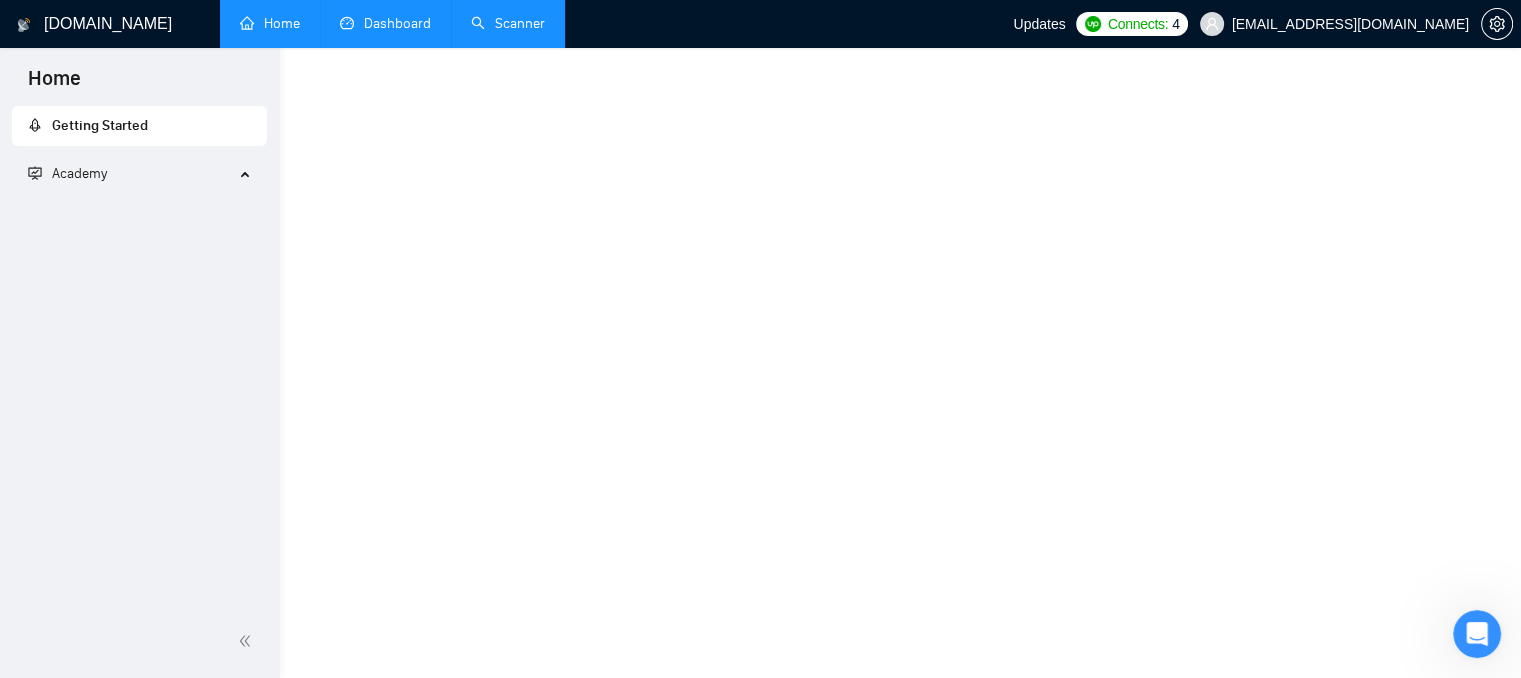 scroll, scrollTop: 1024, scrollLeft: 0, axis: vertical 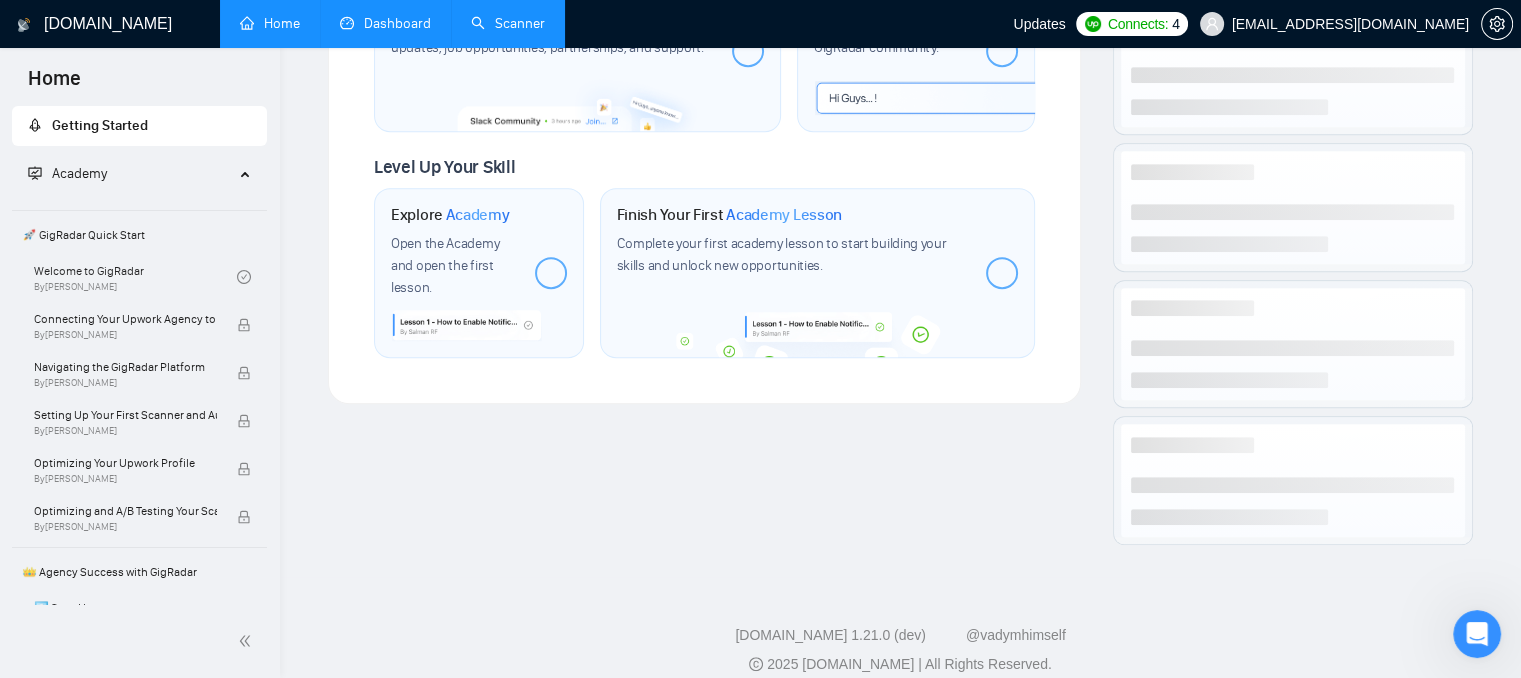 click on "Scanner" at bounding box center (508, 23) 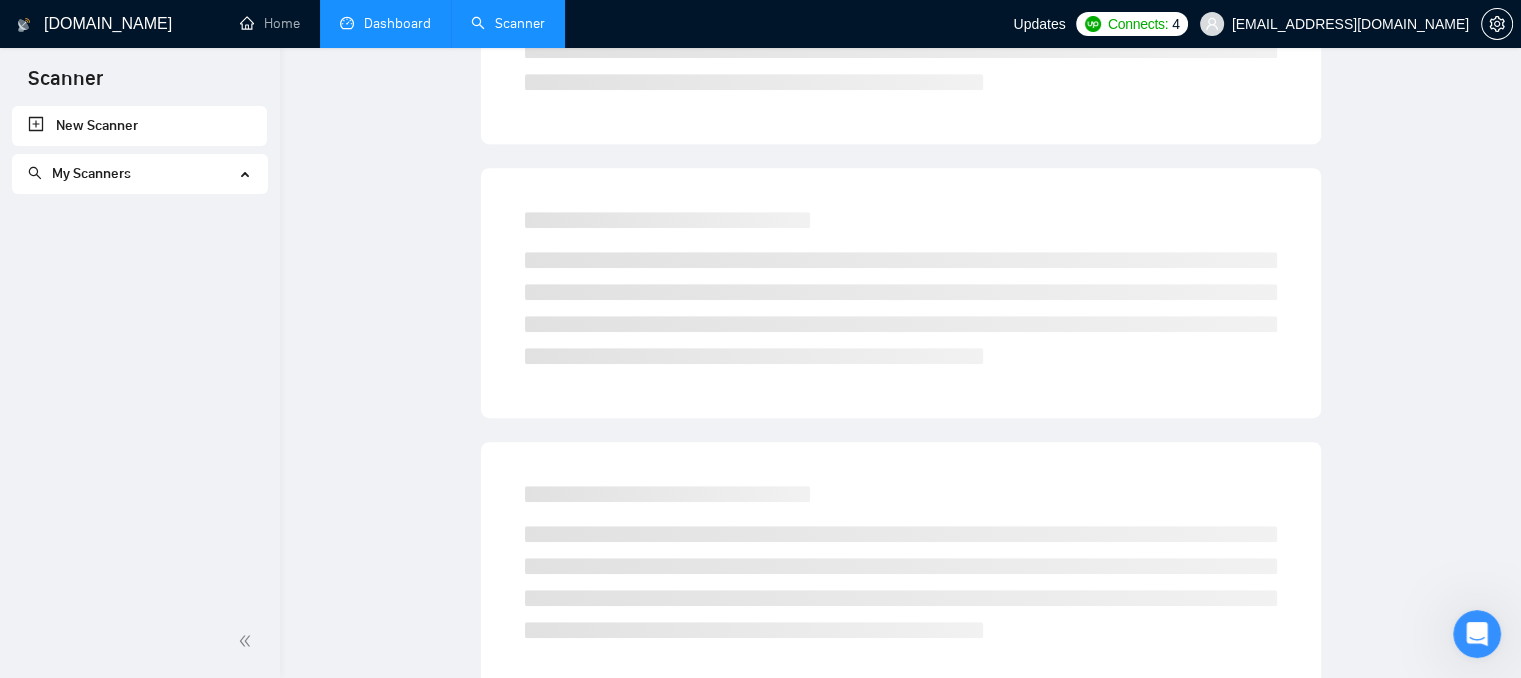 scroll, scrollTop: 0, scrollLeft: 0, axis: both 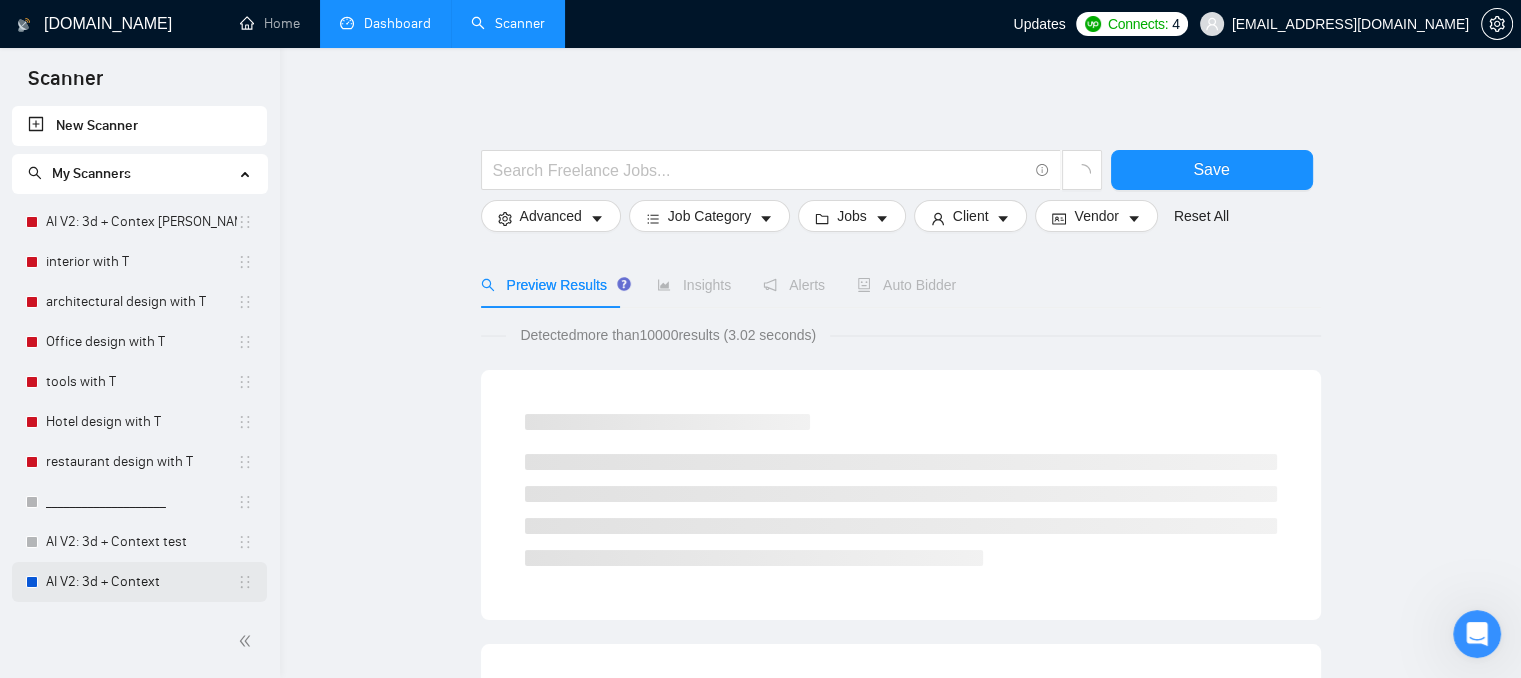 click on "AI V2: 3d + Context" at bounding box center [141, 582] 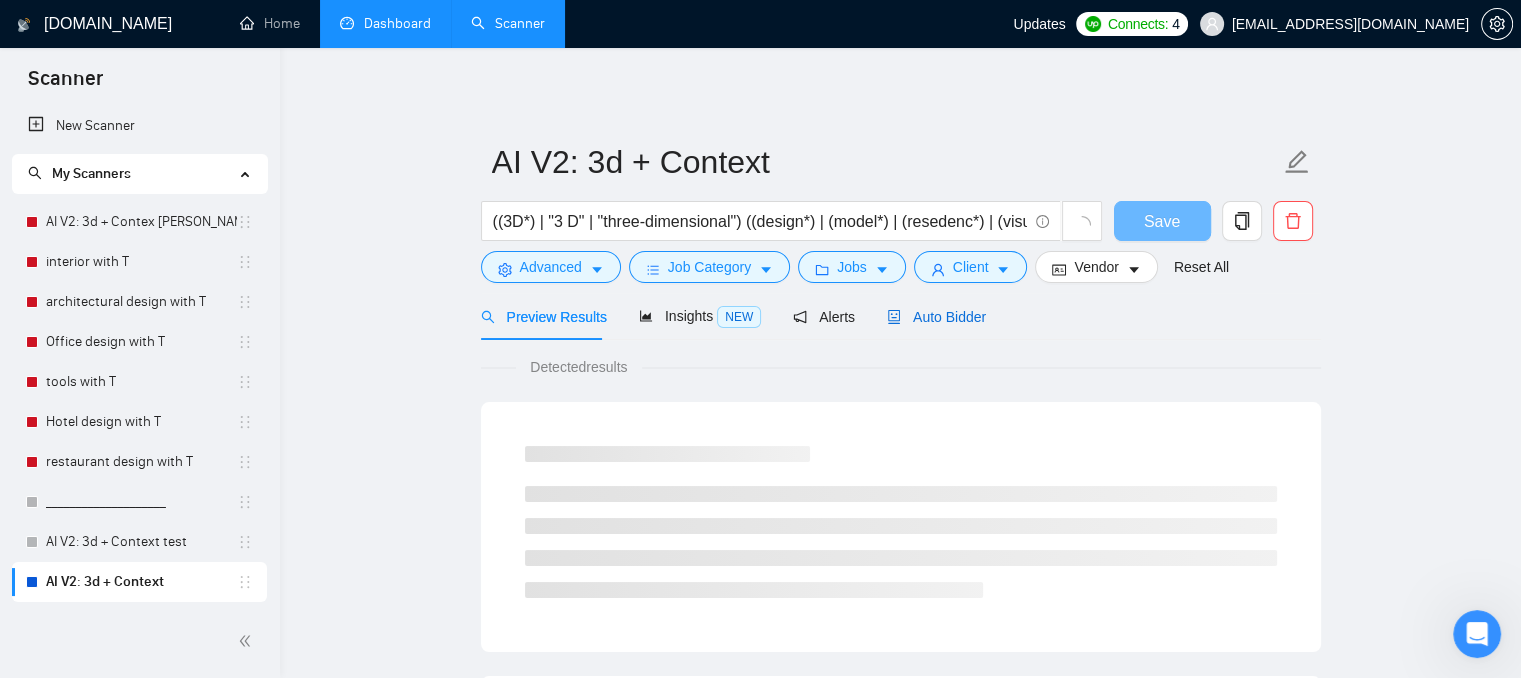 click on "Auto Bidder" at bounding box center [936, 317] 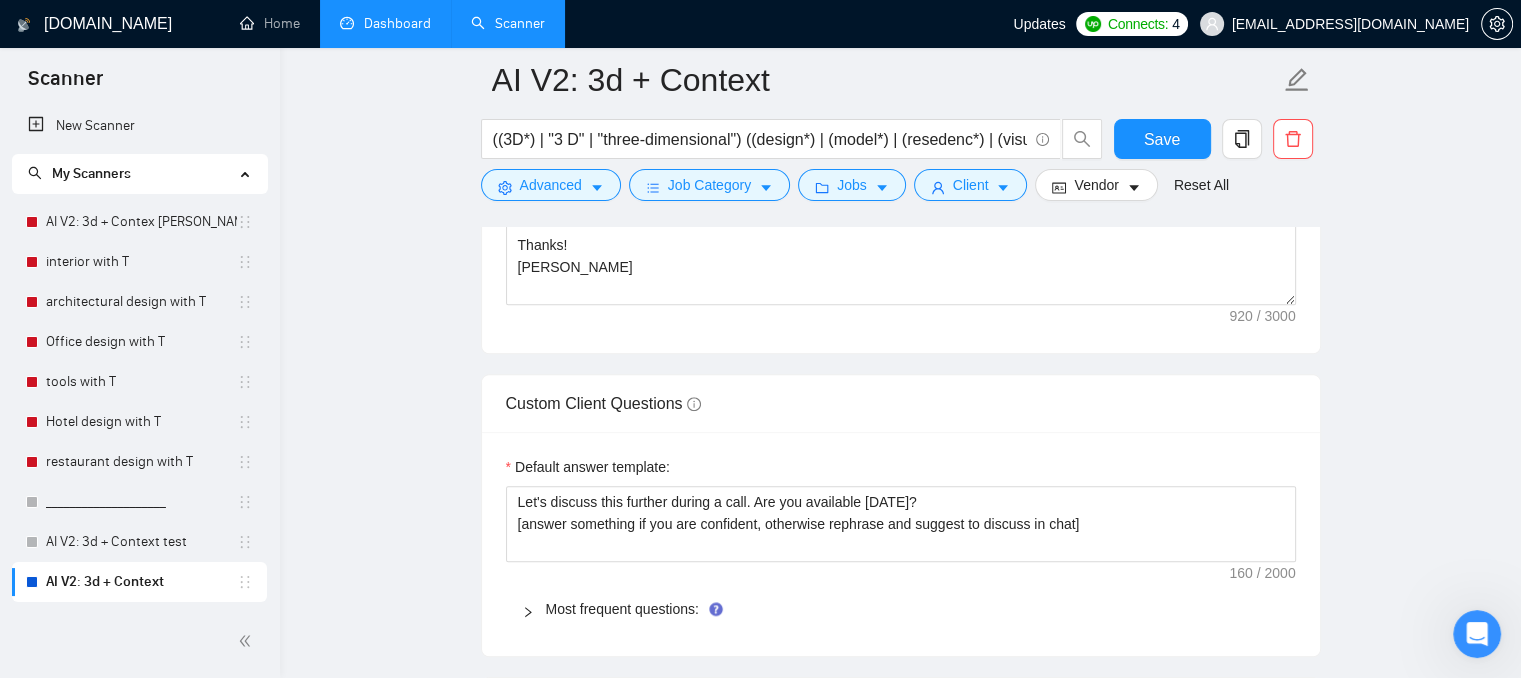 scroll, scrollTop: 1986, scrollLeft: 0, axis: vertical 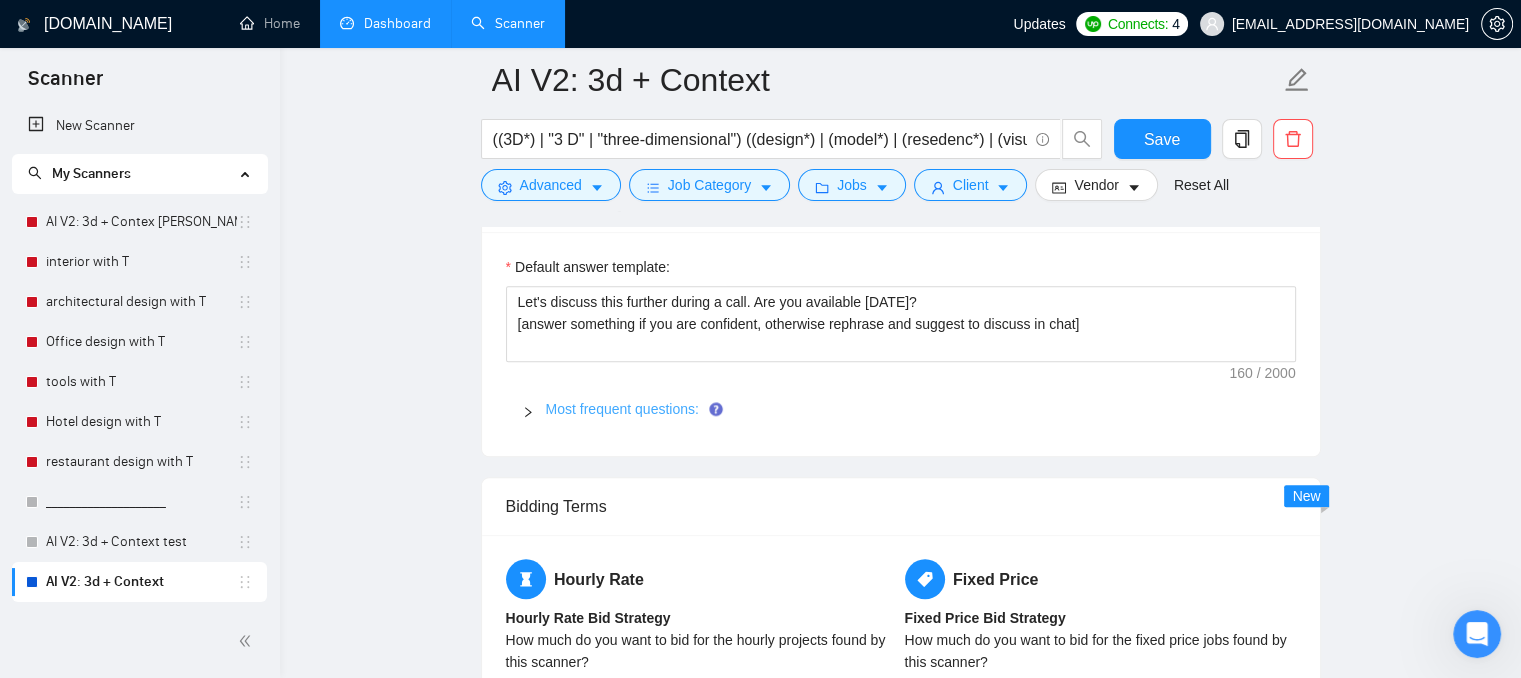 click on "Most frequent questions:" at bounding box center [622, 409] 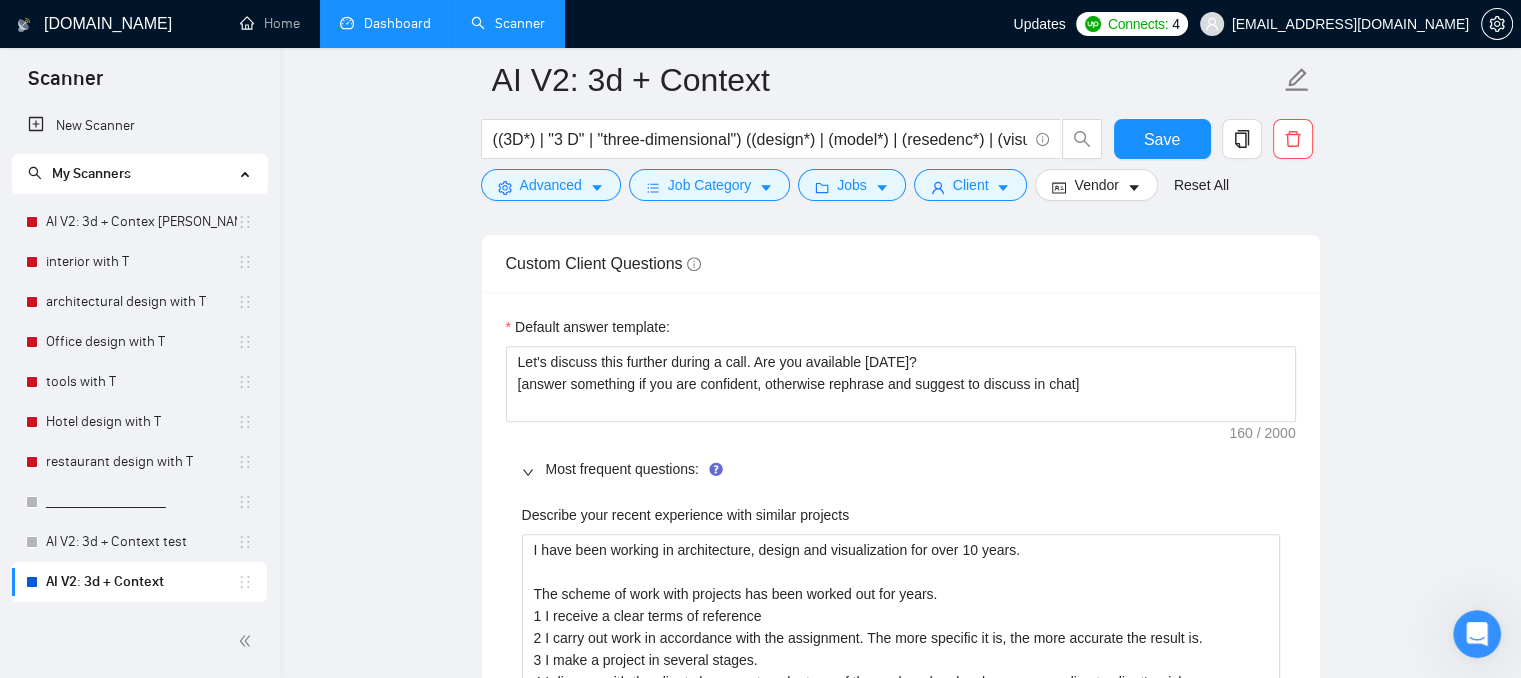 scroll, scrollTop: 2100, scrollLeft: 0, axis: vertical 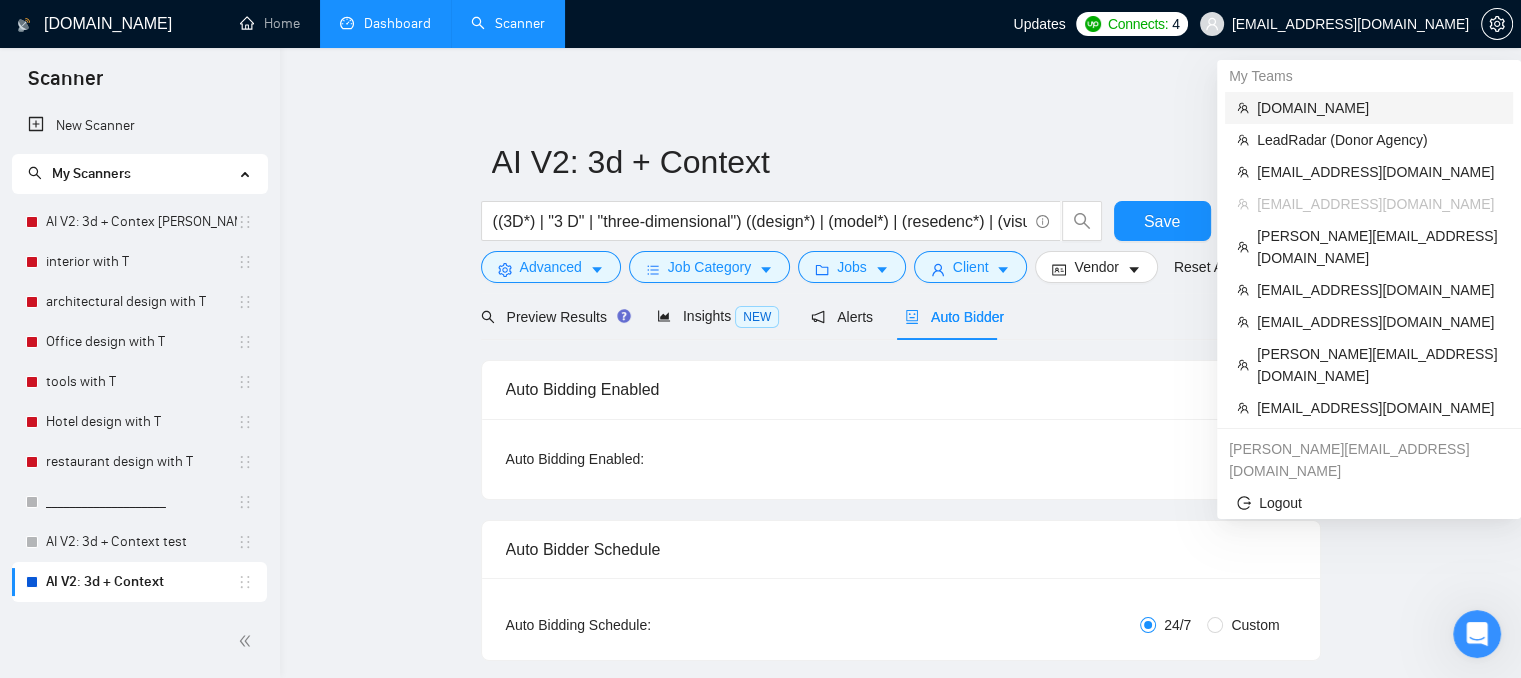 click on "[DOMAIN_NAME]" at bounding box center [1379, 108] 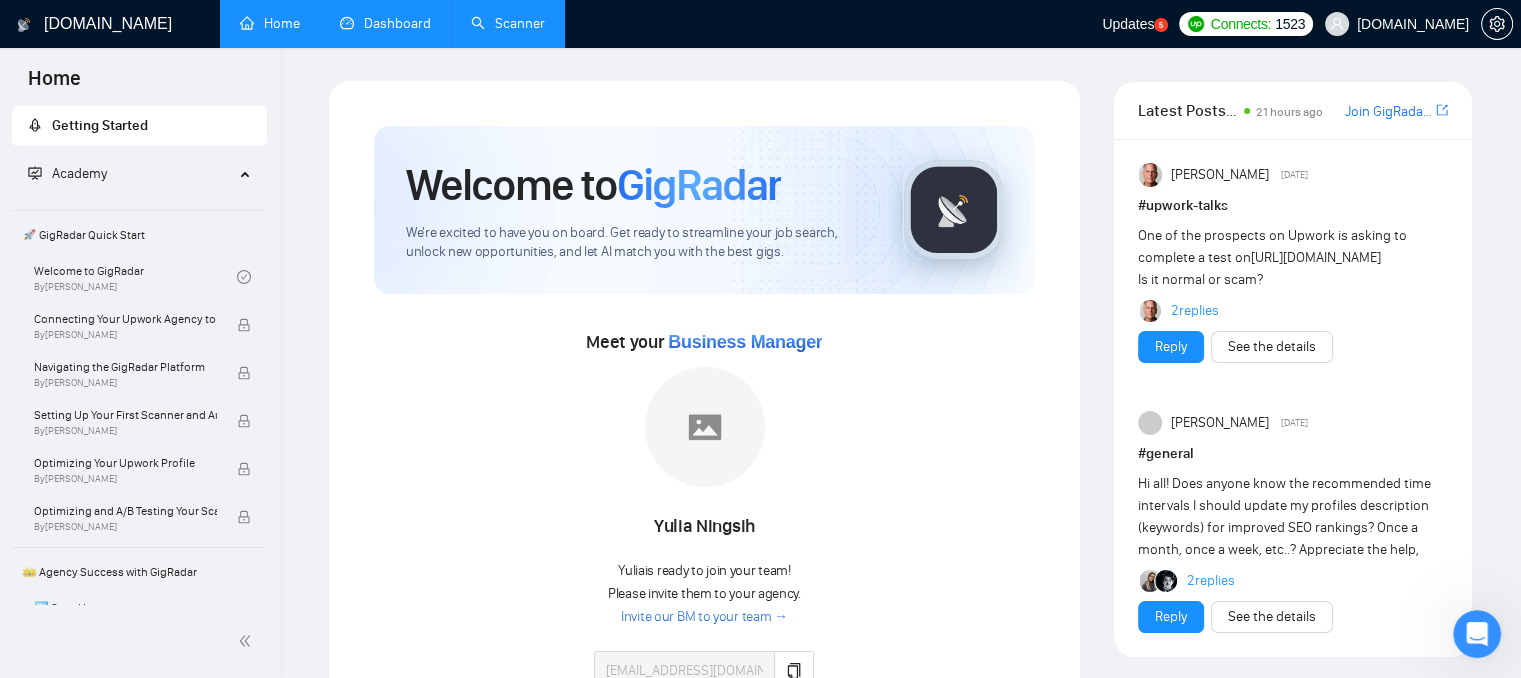 click on "Dashboard" at bounding box center [385, 23] 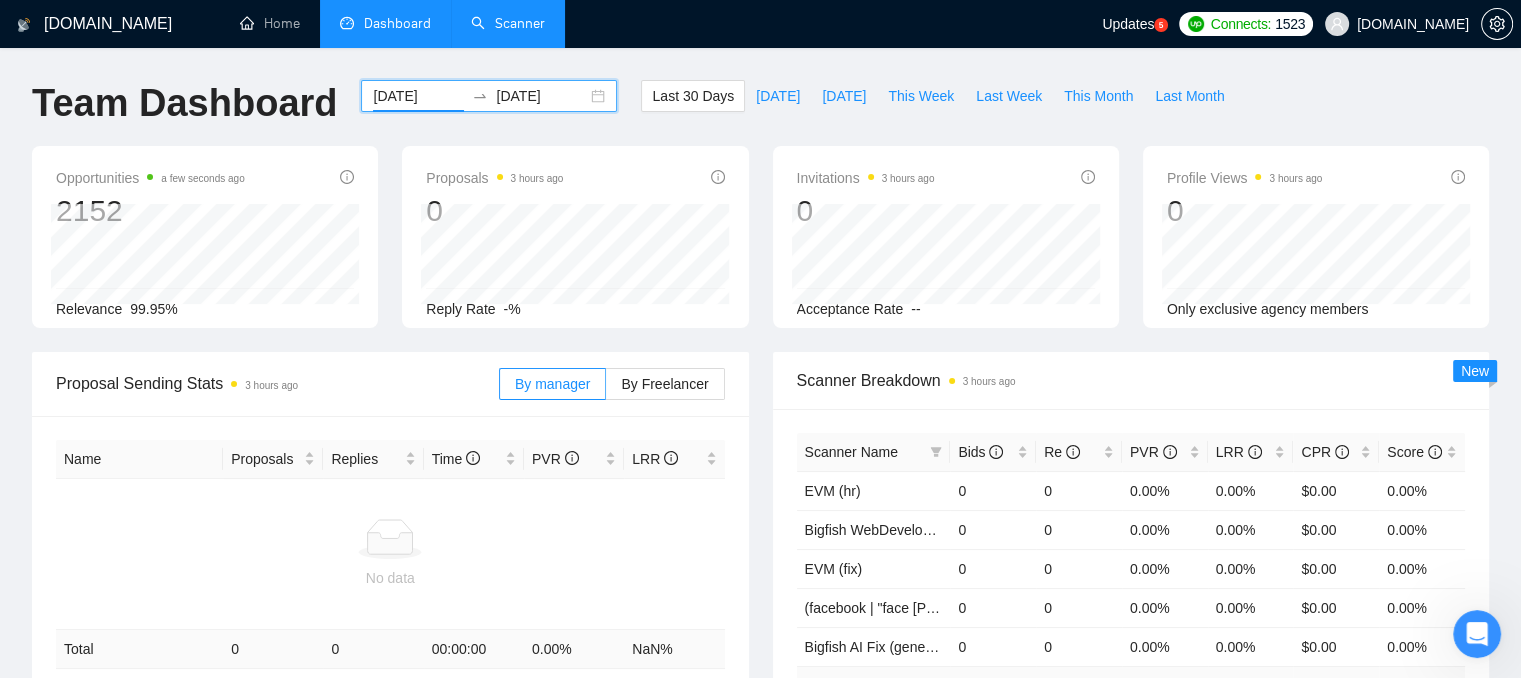 click on "[DATE]" at bounding box center (418, 96) 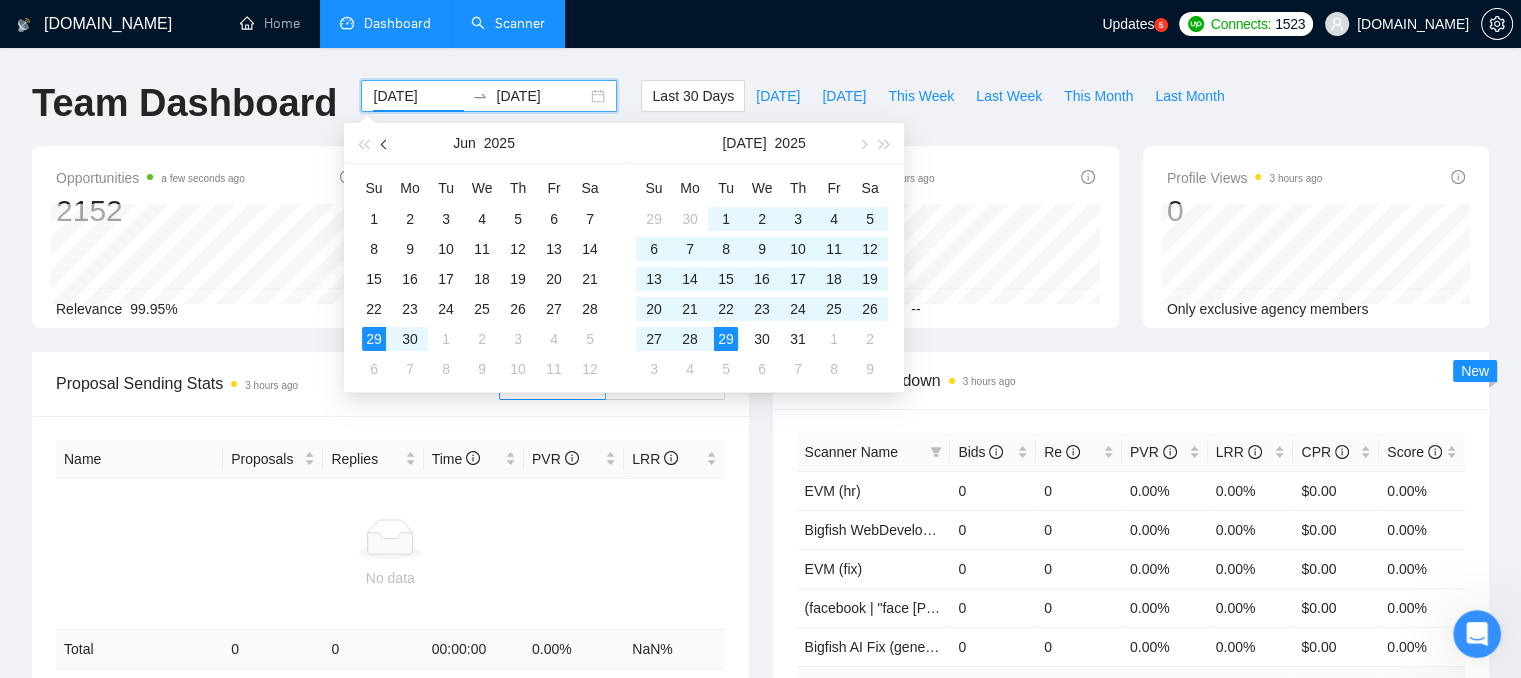 click at bounding box center (385, 143) 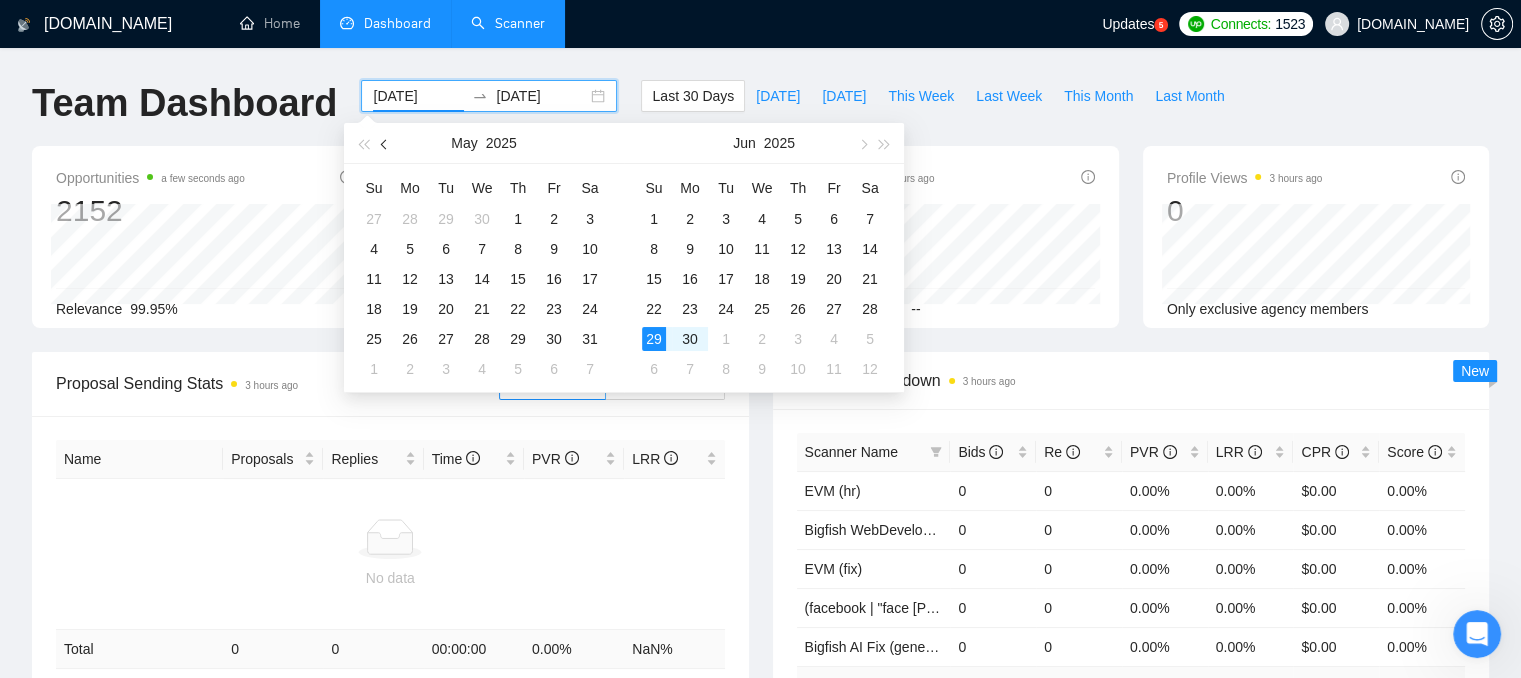 click at bounding box center [385, 143] 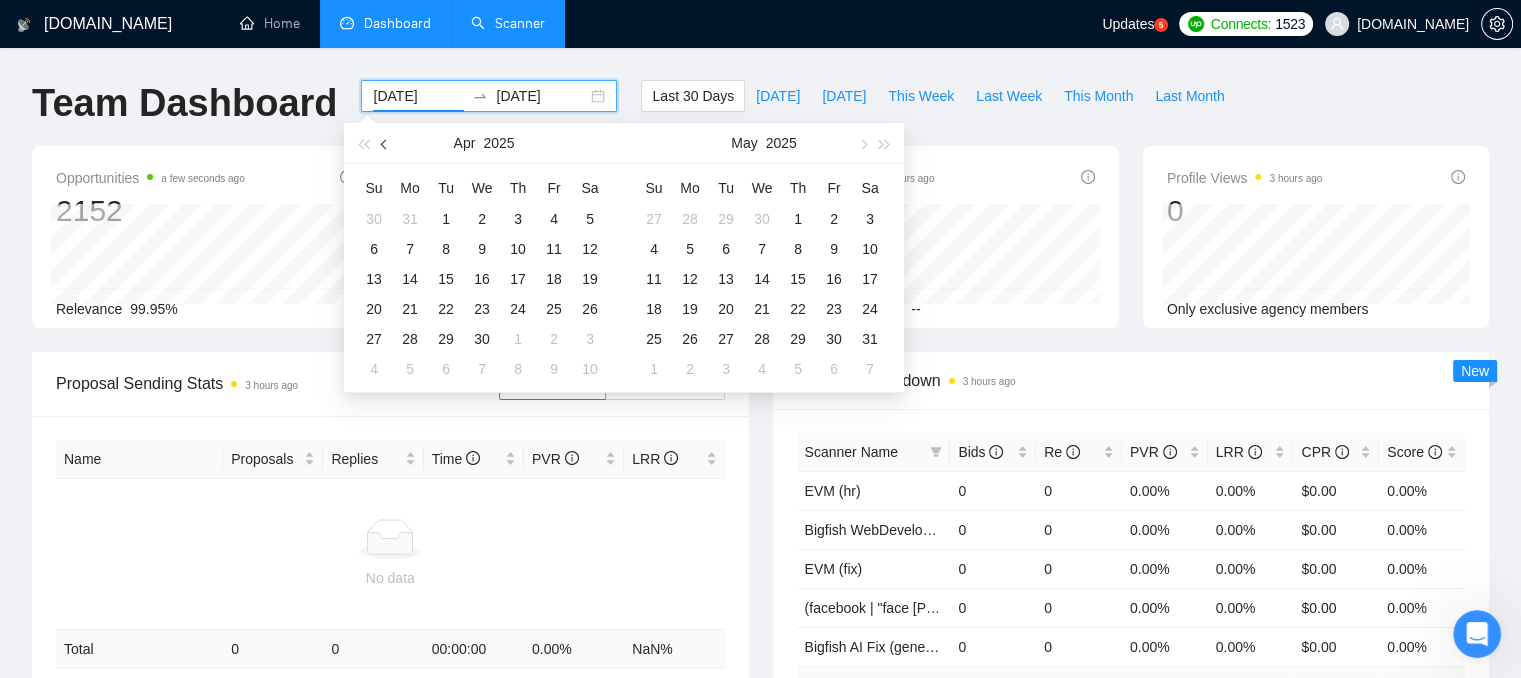 click at bounding box center (385, 143) 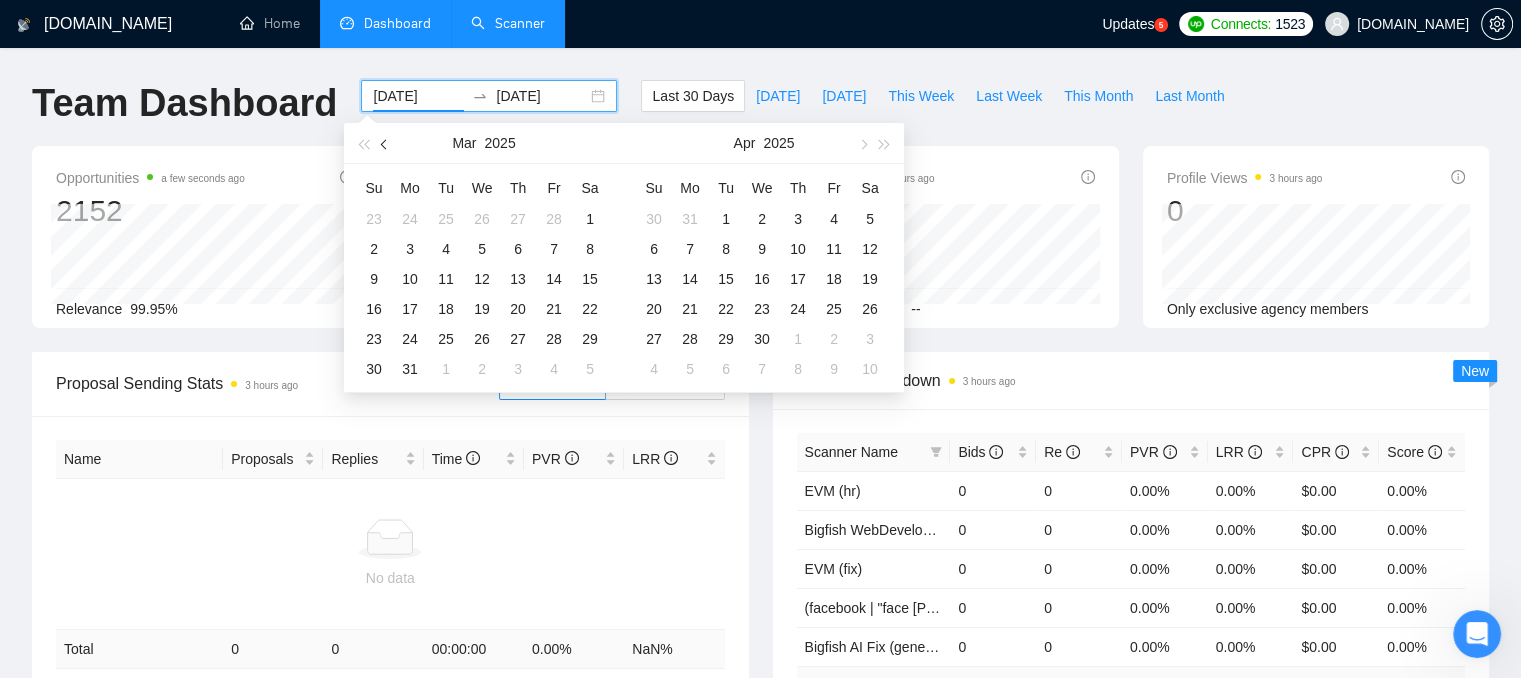 click at bounding box center [385, 143] 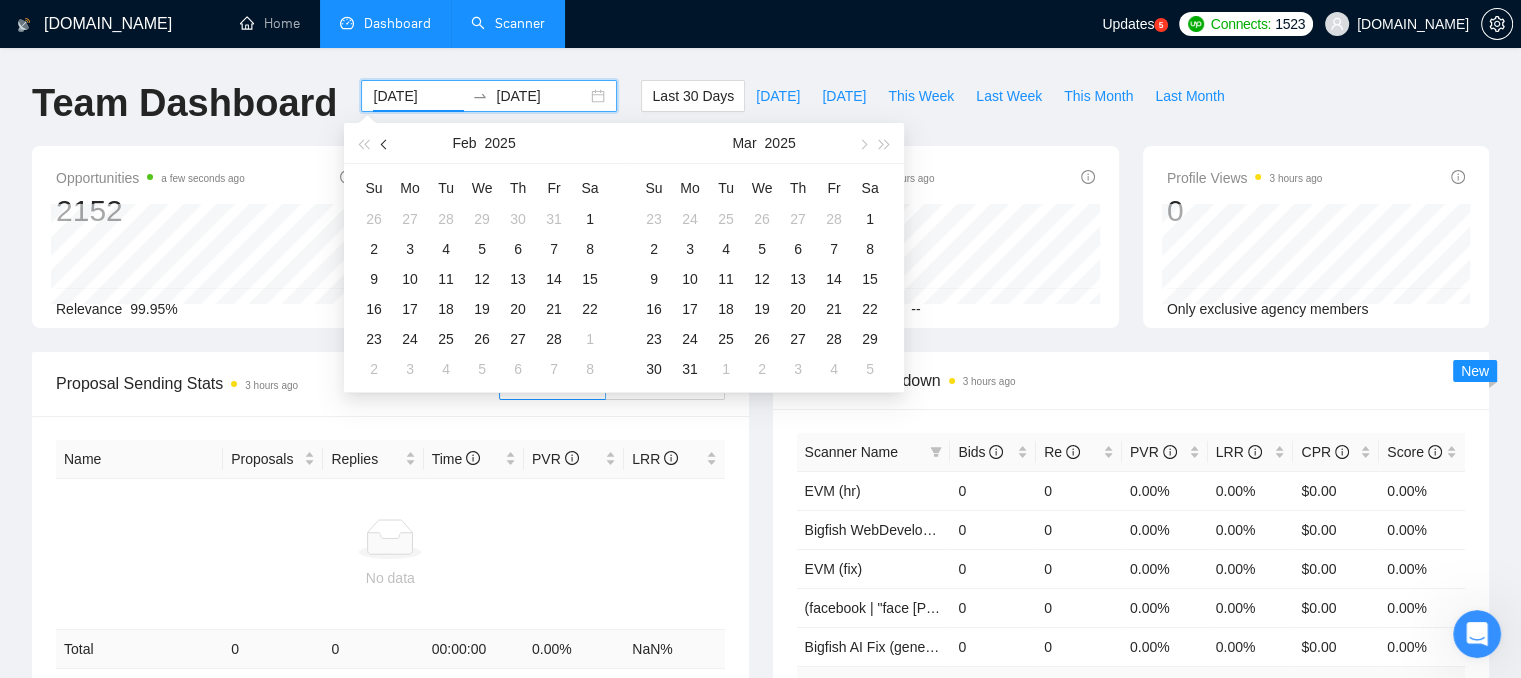 click at bounding box center [385, 143] 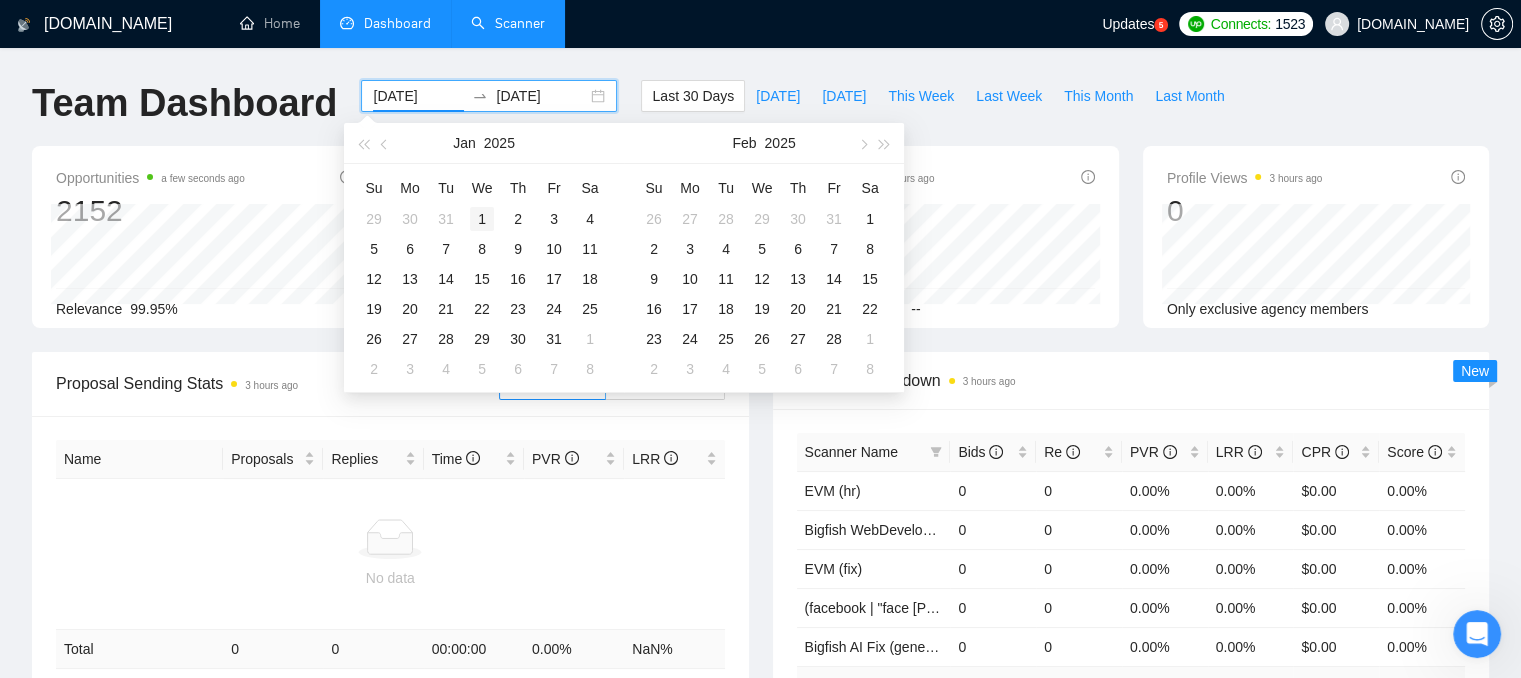type on "[DATE]" 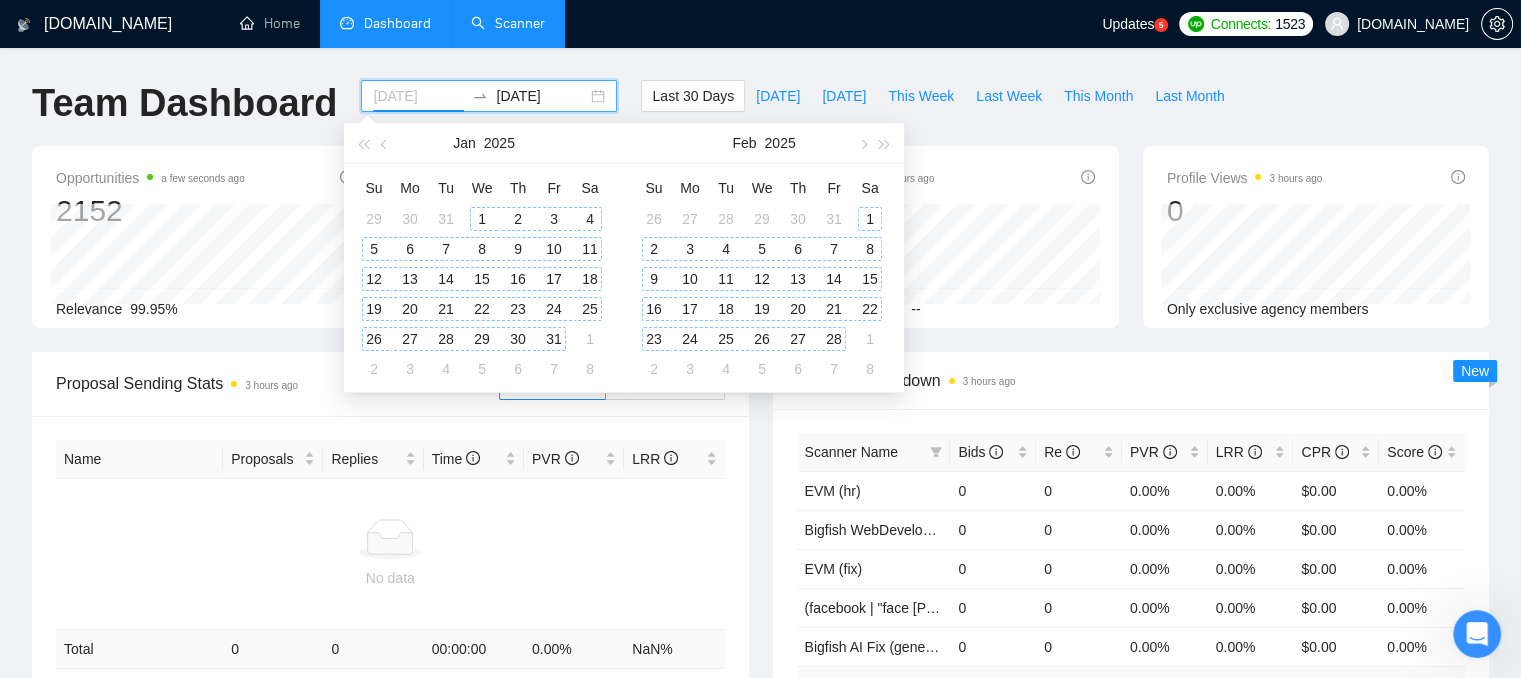 click on "1" at bounding box center (482, 219) 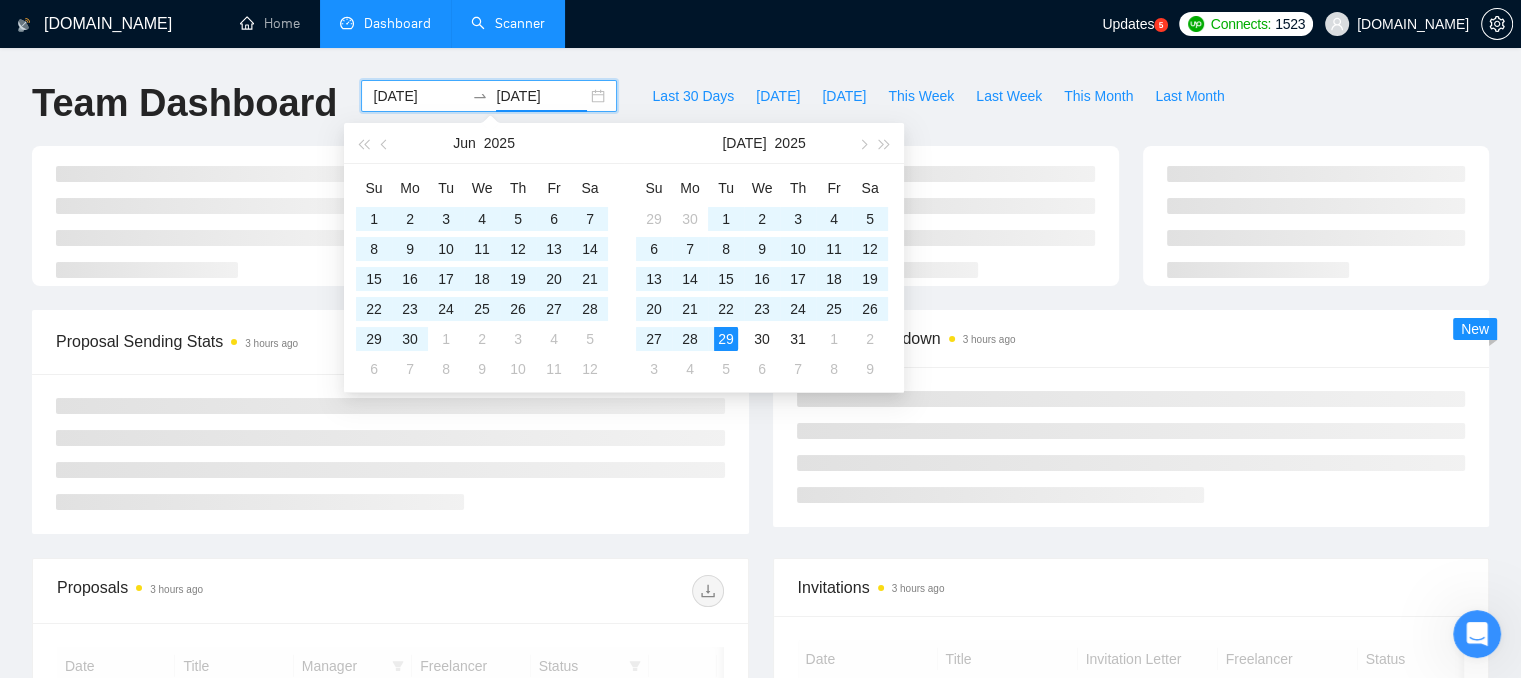 type on "[DATE]" 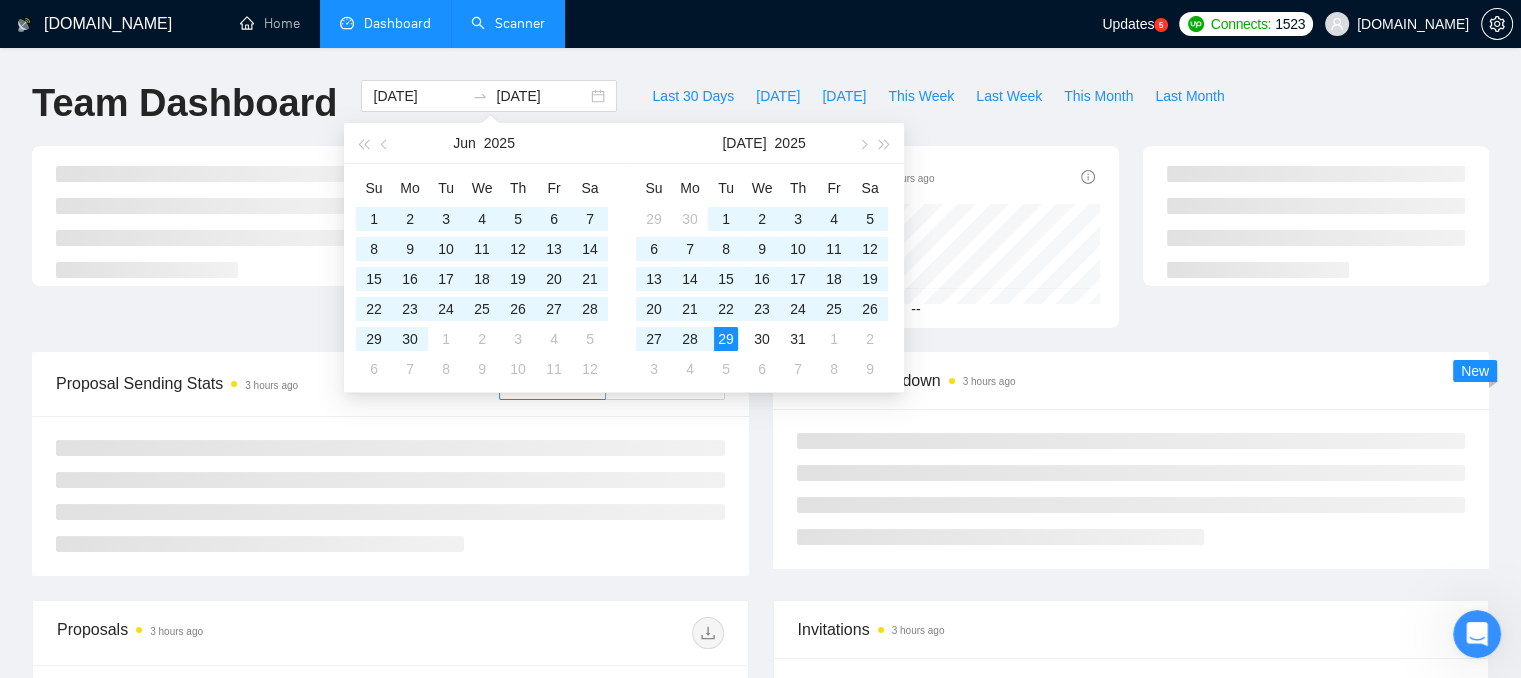 click on "[DOMAIN_NAME] Home Dashboard Scanner Updates
5
Connects: 1523 [DOMAIN_NAME] Team Dashboard [DATE] [DATE] Last 30 Days [DATE] [DATE] This Week Last Week This Month Last Month Invitations 3 hours ago 0   Acceptance Rate -- Proposal Sending Stats 3 hours ago By manager By Freelancer Scanner Breakdown 3 hours ago New Proposals 3 hours ago Date Title Manager Freelancer Status               No data Invitations 3 hours ago Date Title Invitation Letter Freelancer Status           [DATE] 08:46 Global Referral Partners for Education Campaign Hello!
I'd like to invite you to take a look at the job I've posted. Please submit a proposal if you're available and interested. Can we connect to discuss more on this opportunity?
Rest details I have shared in my job posted.
Ridha M. [PERSON_NAME] Archived [DATE] 16:56 Seeking Experts in Stablecoin Adoption & Payments Operations – Paid Survey [PERSON_NAME] Pending [DATE] 14:17" at bounding box center (760, 671) 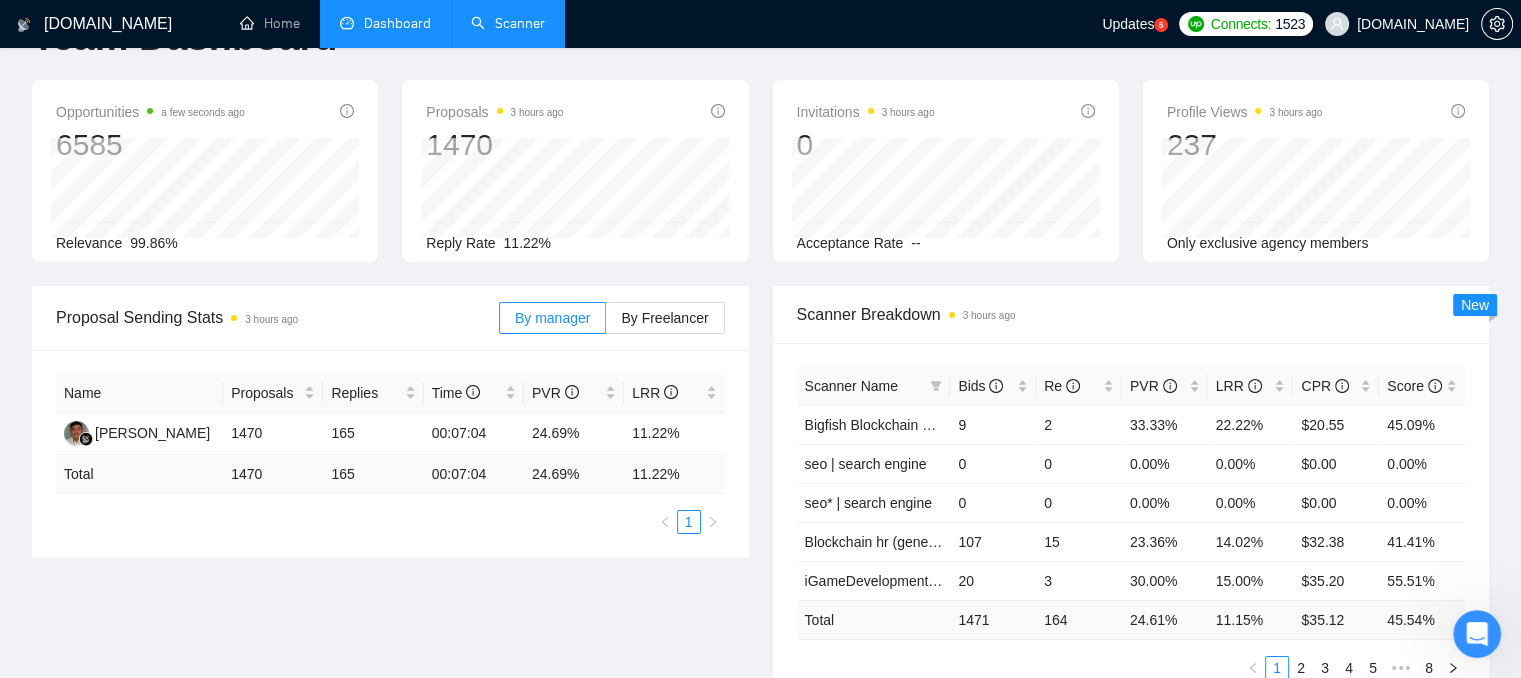 scroll, scrollTop: 100, scrollLeft: 0, axis: vertical 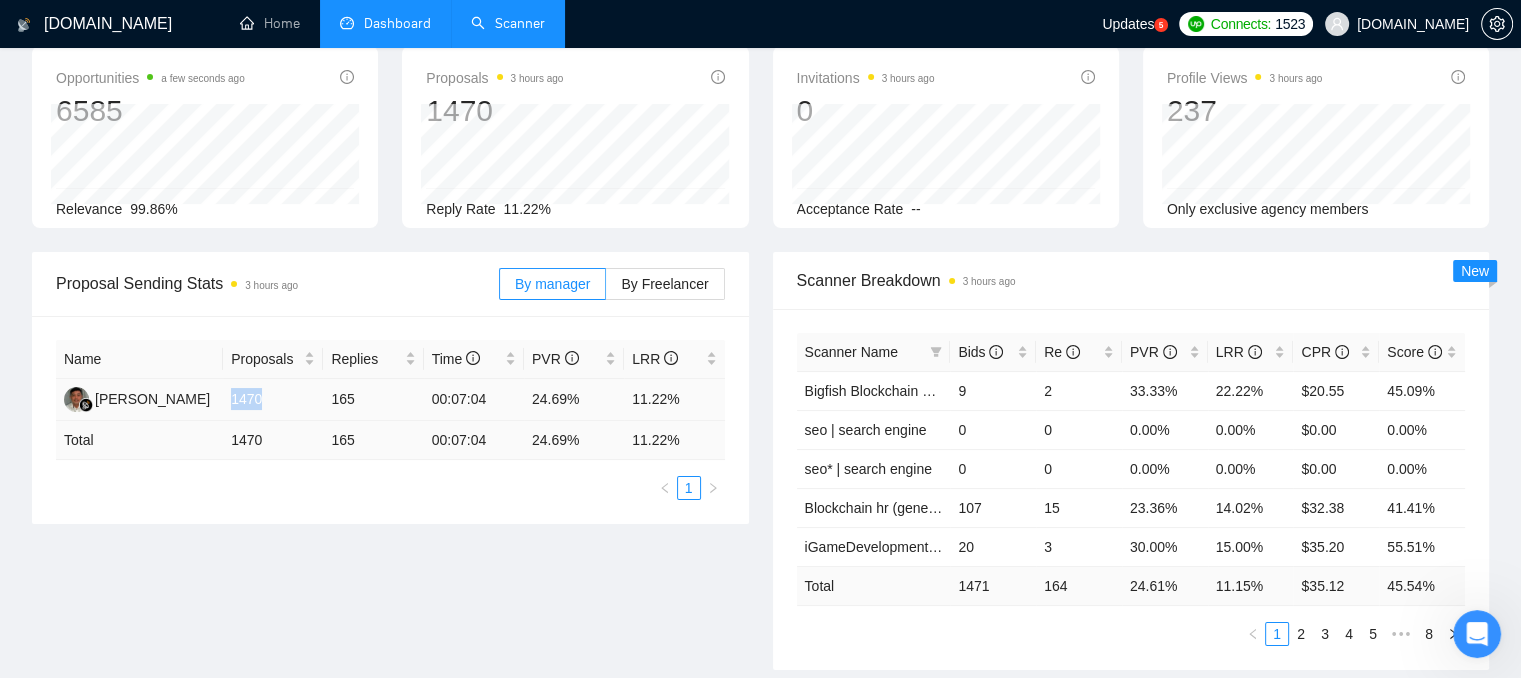drag, startPoint x: 231, startPoint y: 401, endPoint x: 271, endPoint y: 403, distance: 40.04997 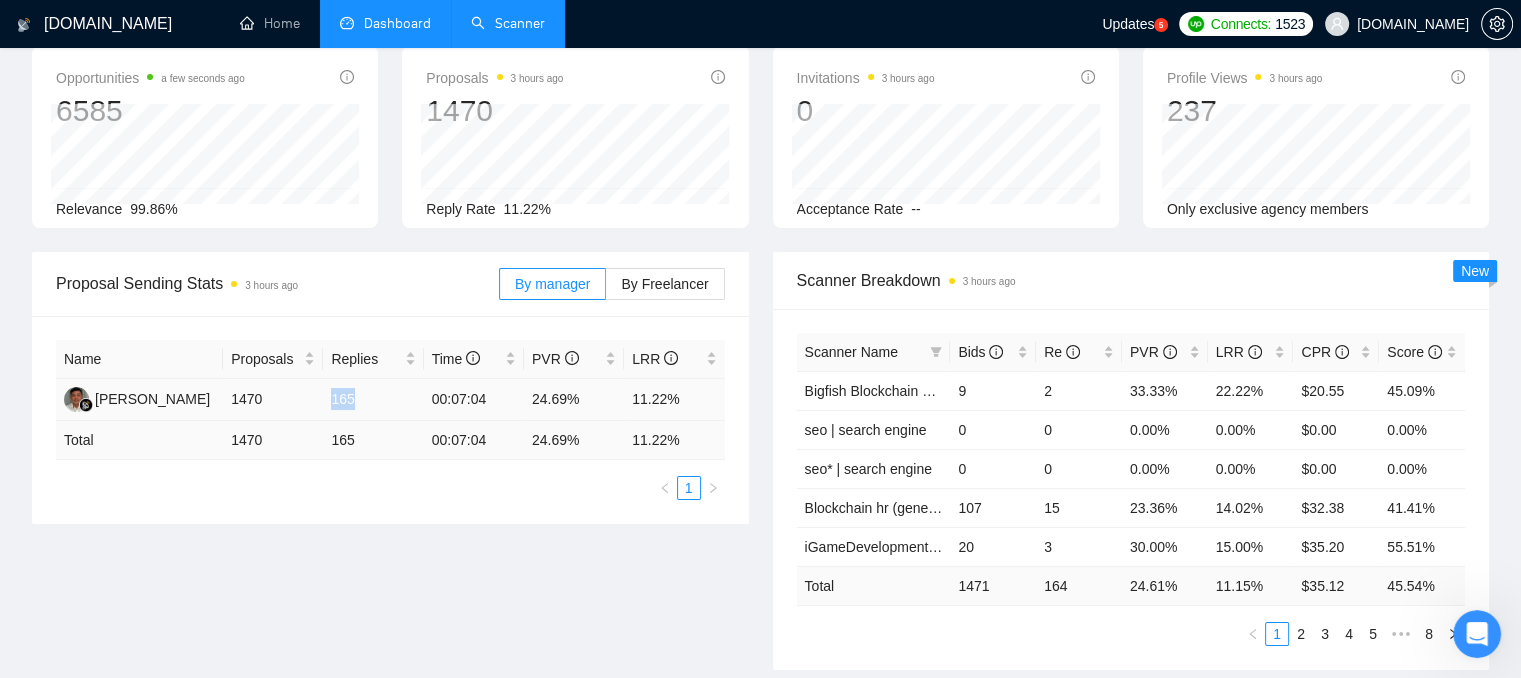 drag, startPoint x: 329, startPoint y: 398, endPoint x: 365, endPoint y: 402, distance: 36.221542 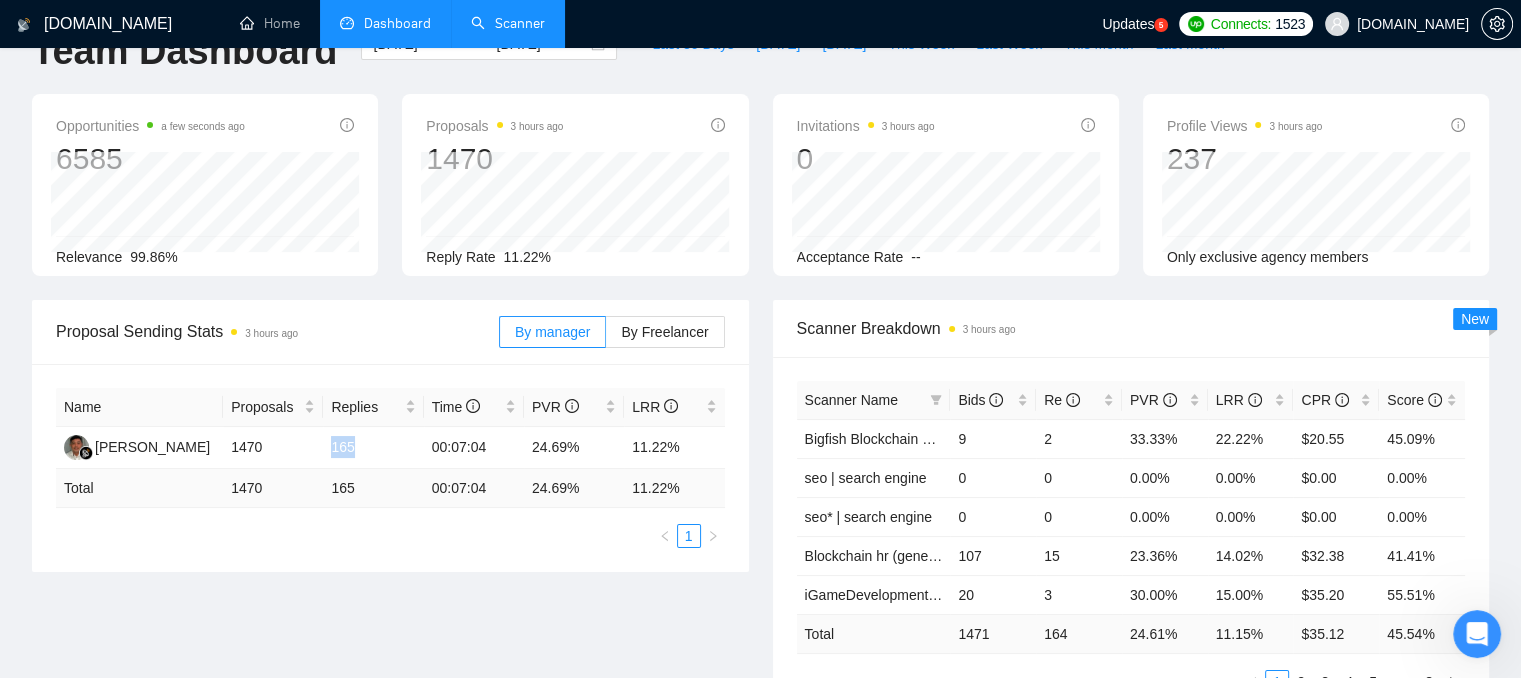 scroll, scrollTop: 100, scrollLeft: 0, axis: vertical 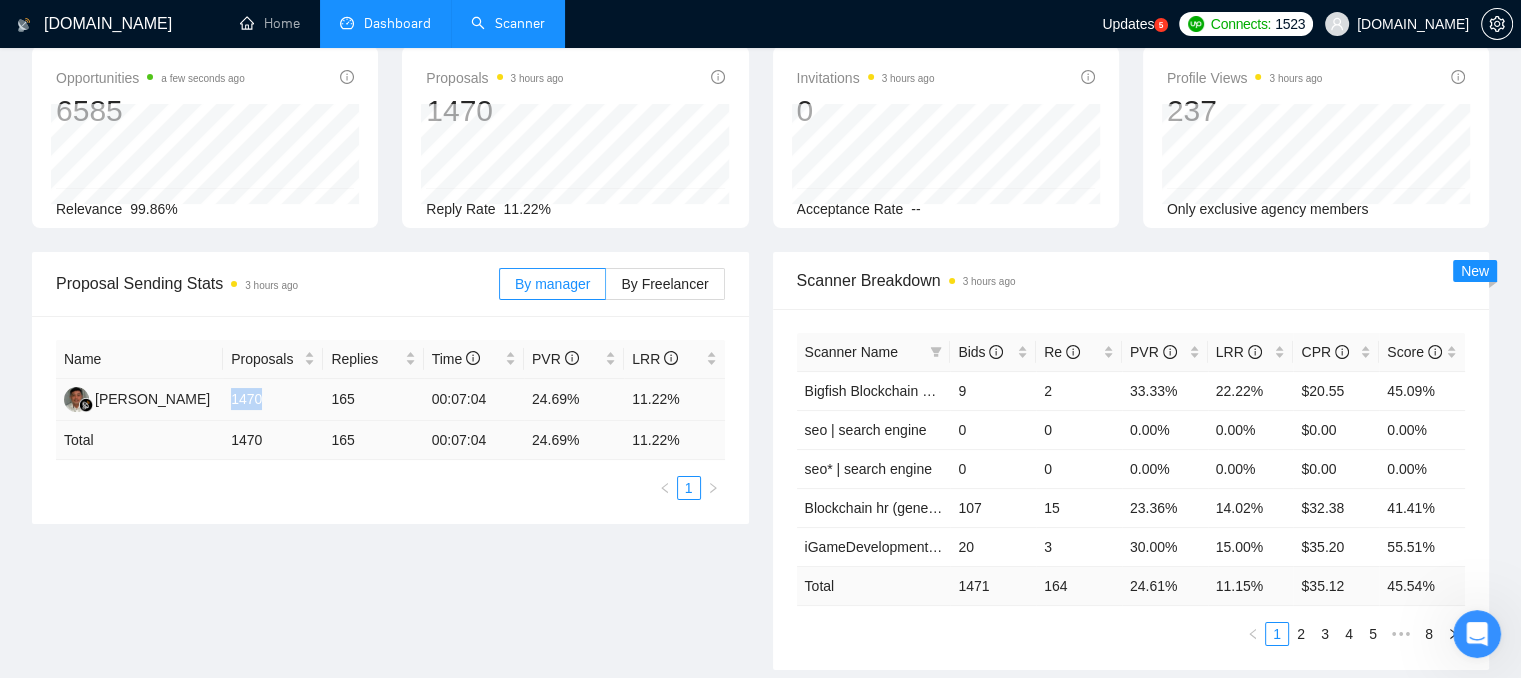 drag, startPoint x: 234, startPoint y: 399, endPoint x: 277, endPoint y: 405, distance: 43.416588 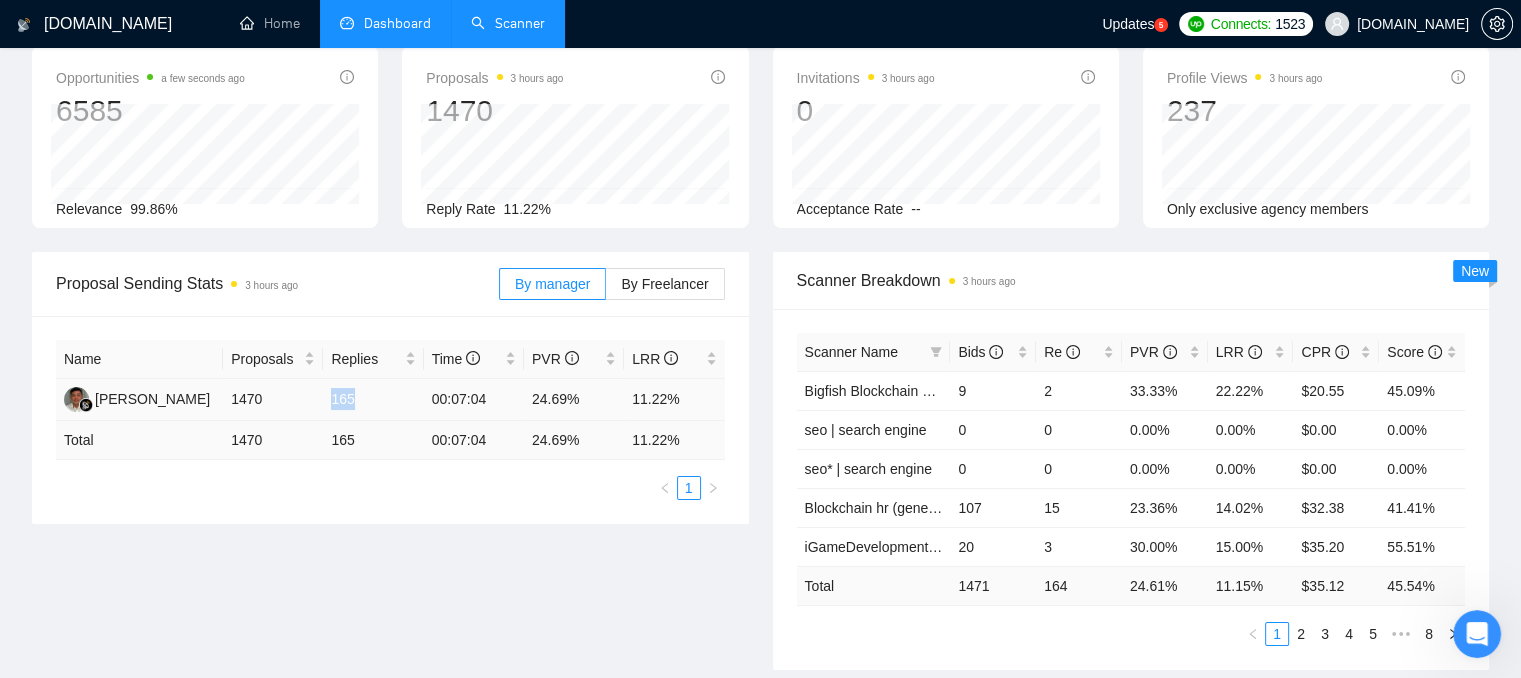 drag, startPoint x: 331, startPoint y: 401, endPoint x: 362, endPoint y: 404, distance: 31.144823 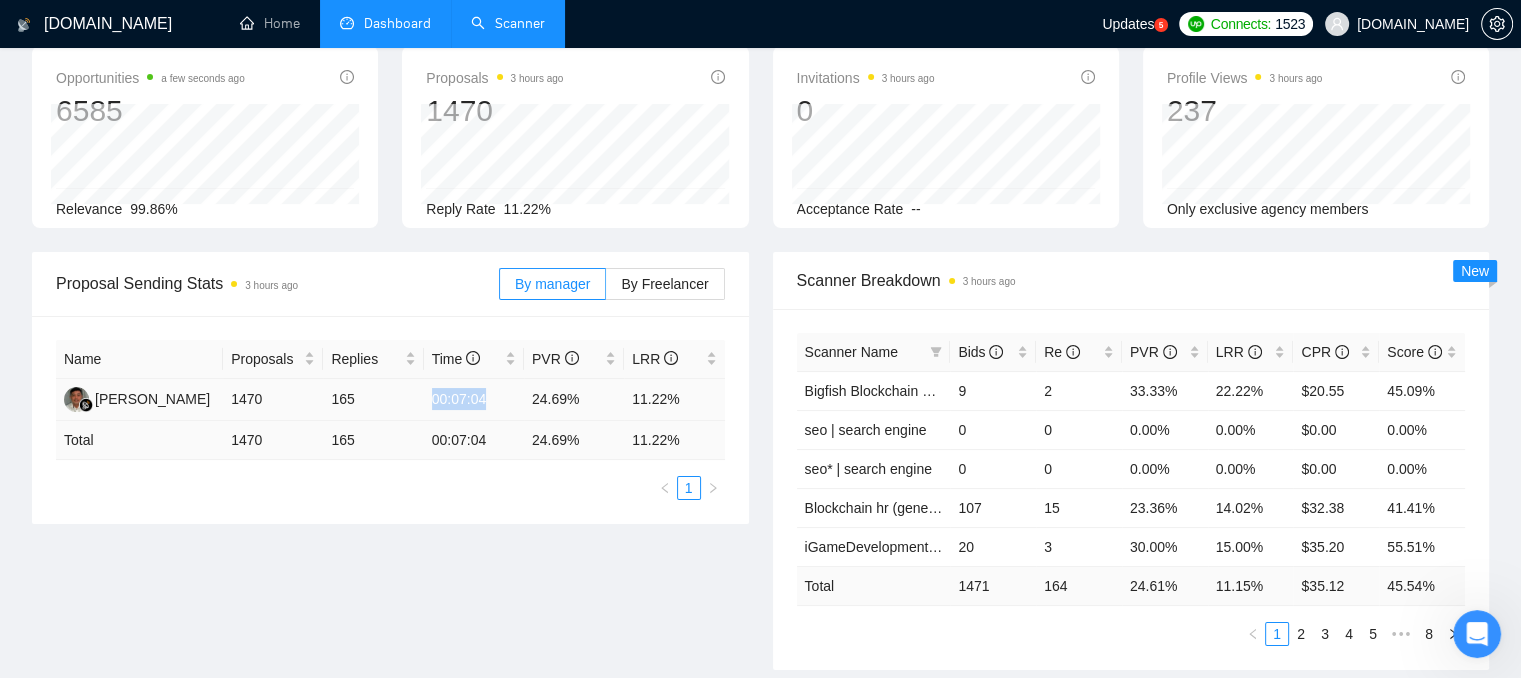 drag, startPoint x: 431, startPoint y: 397, endPoint x: 492, endPoint y: 400, distance: 61.073727 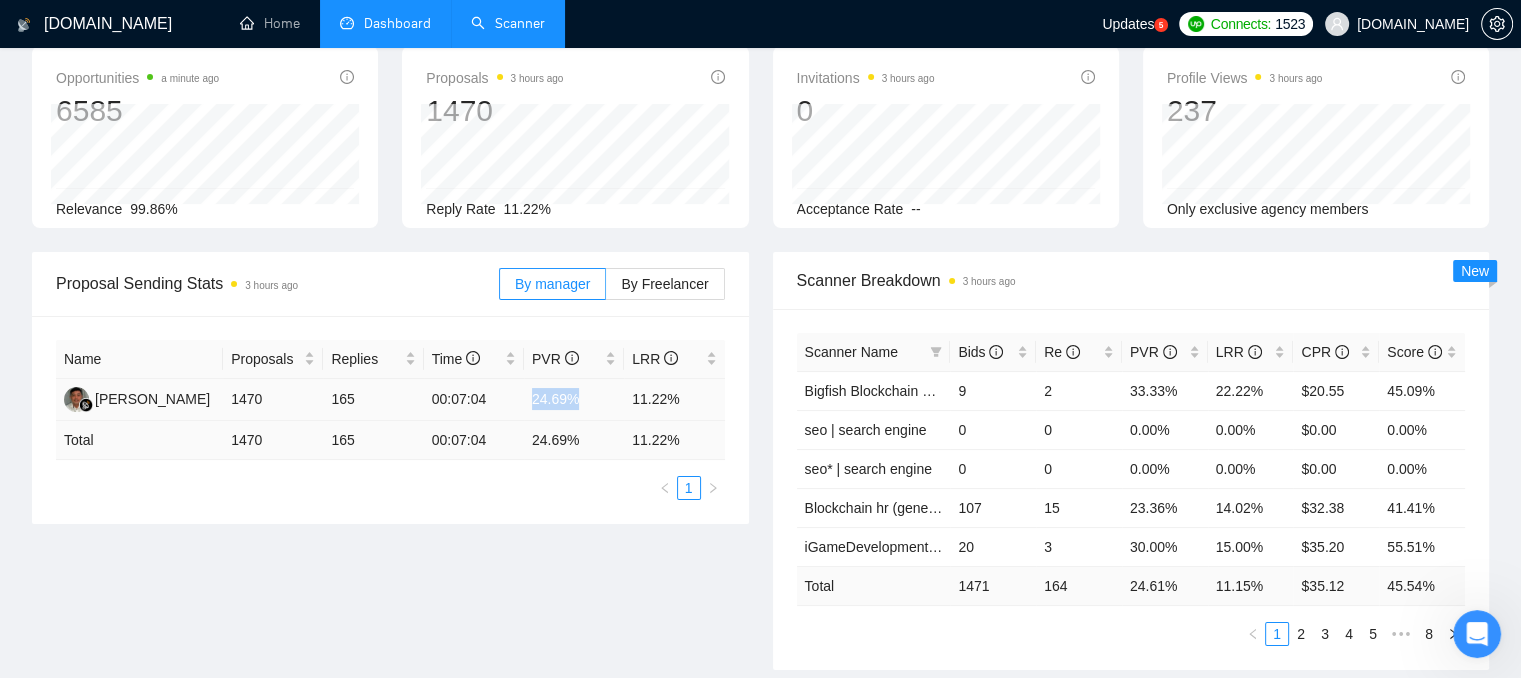 drag, startPoint x: 528, startPoint y: 398, endPoint x: 572, endPoint y: 397, distance: 44.011364 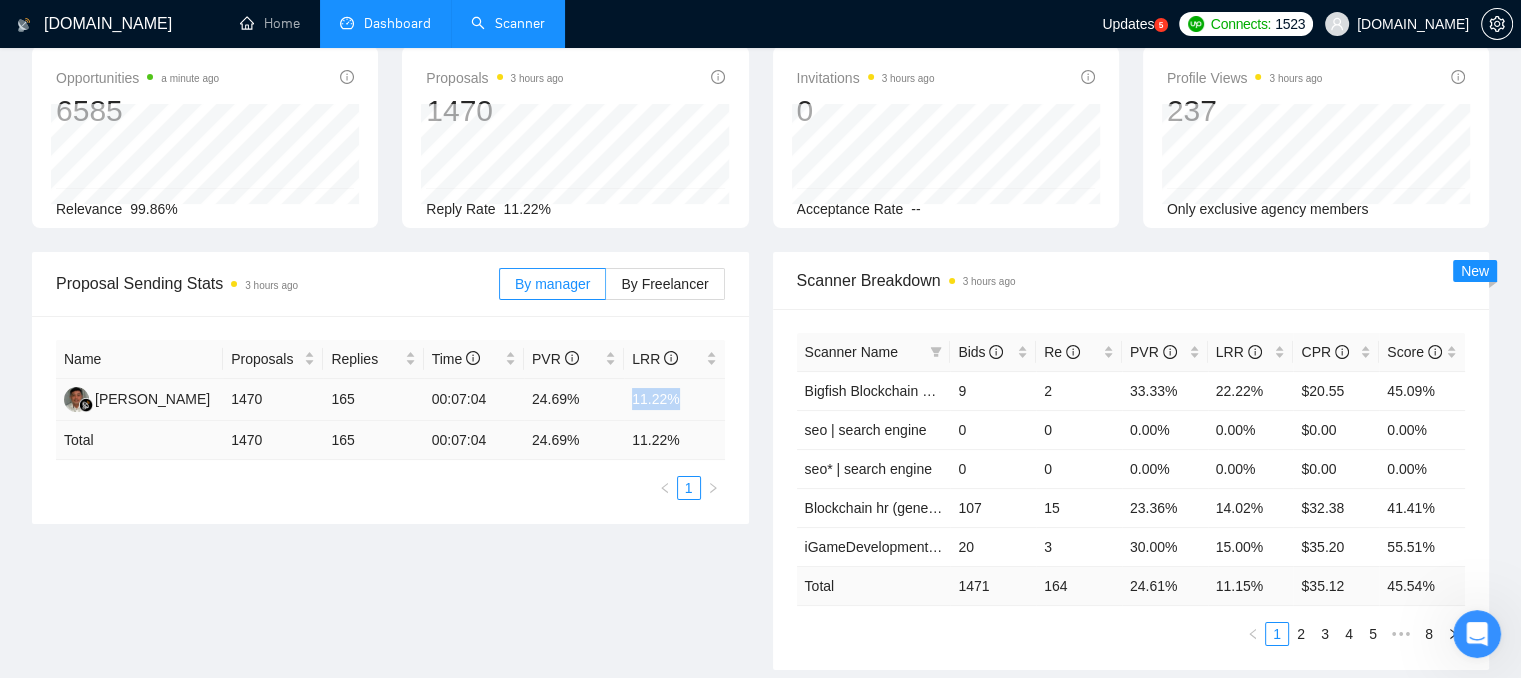 drag, startPoint x: 641, startPoint y: 401, endPoint x: 686, endPoint y: 406, distance: 45.276924 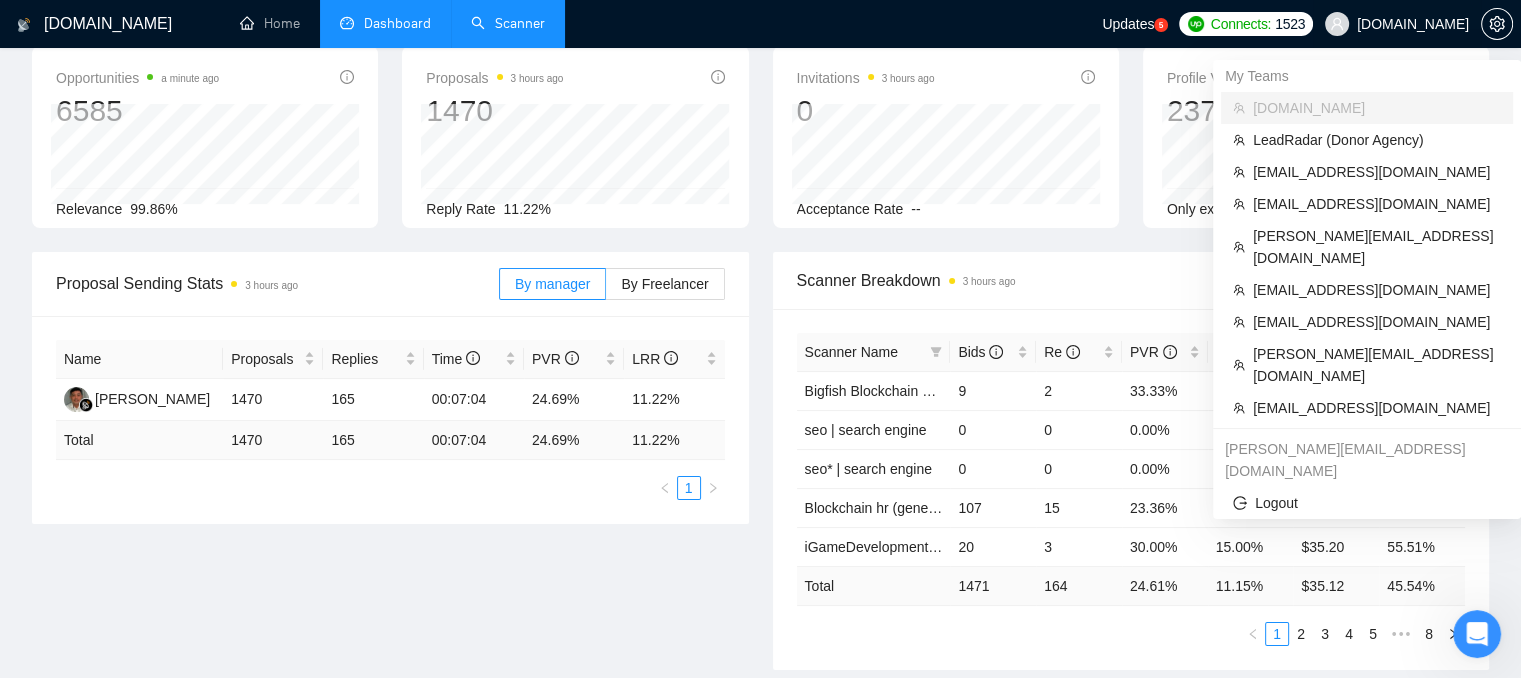 click on "[DOMAIN_NAME]" at bounding box center (1413, 24) 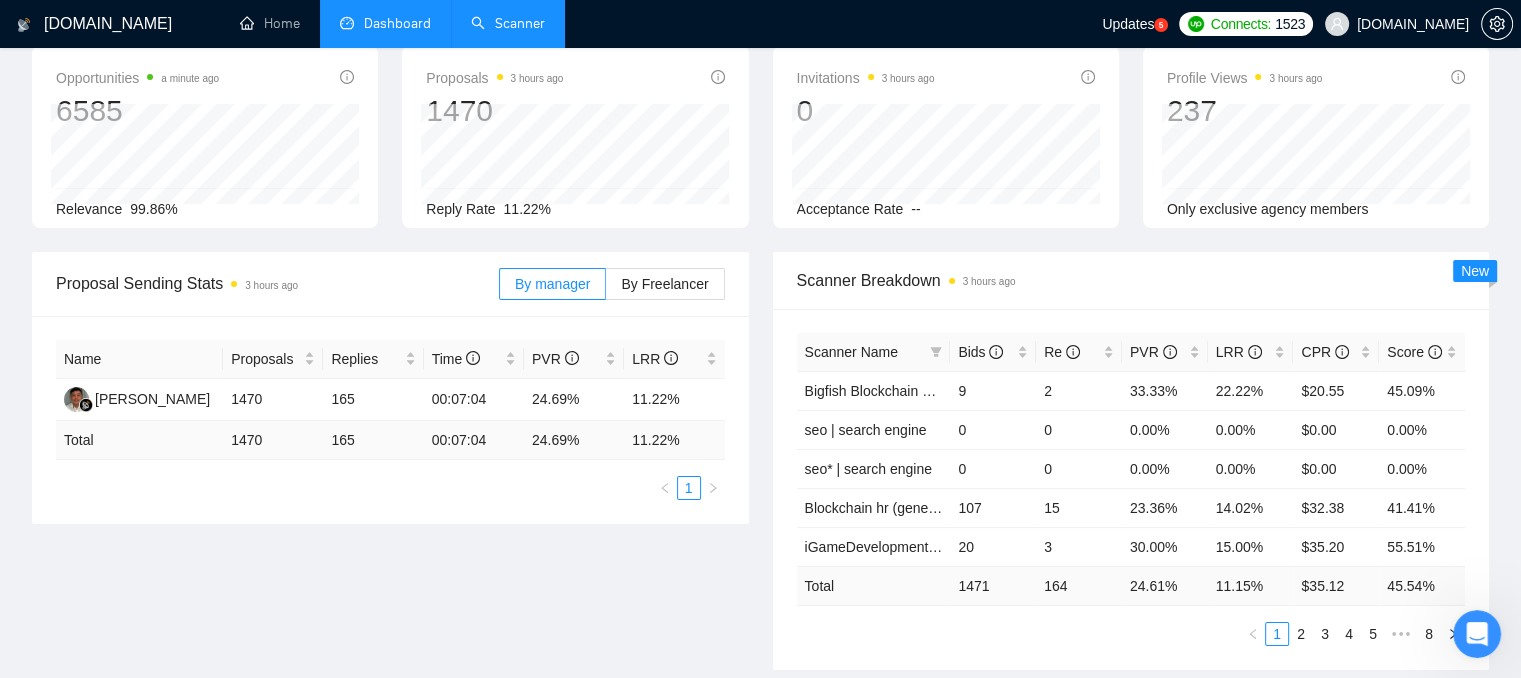 click on "Invitations 3 hours ago 0   Acceptance Rate --" at bounding box center (946, 137) 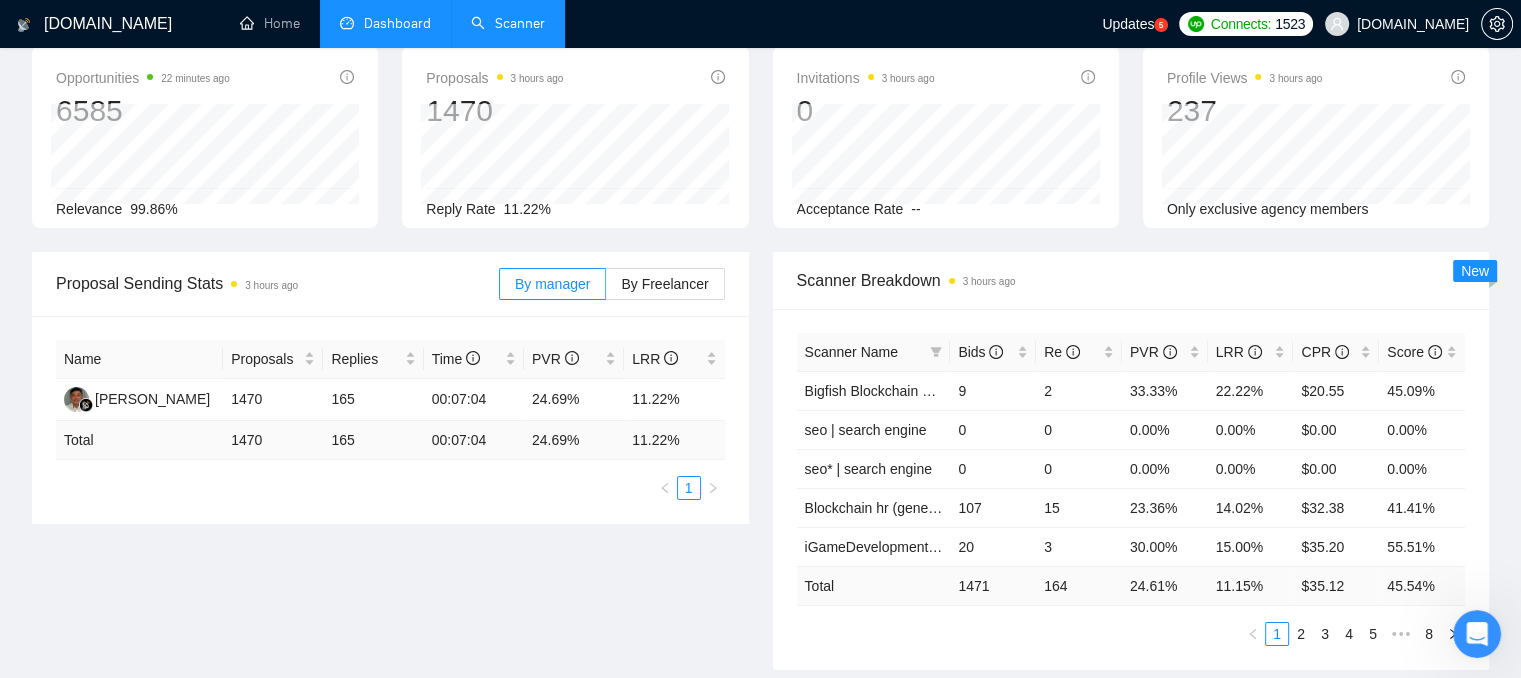 click on "[DOMAIN_NAME]" at bounding box center (1397, 24) 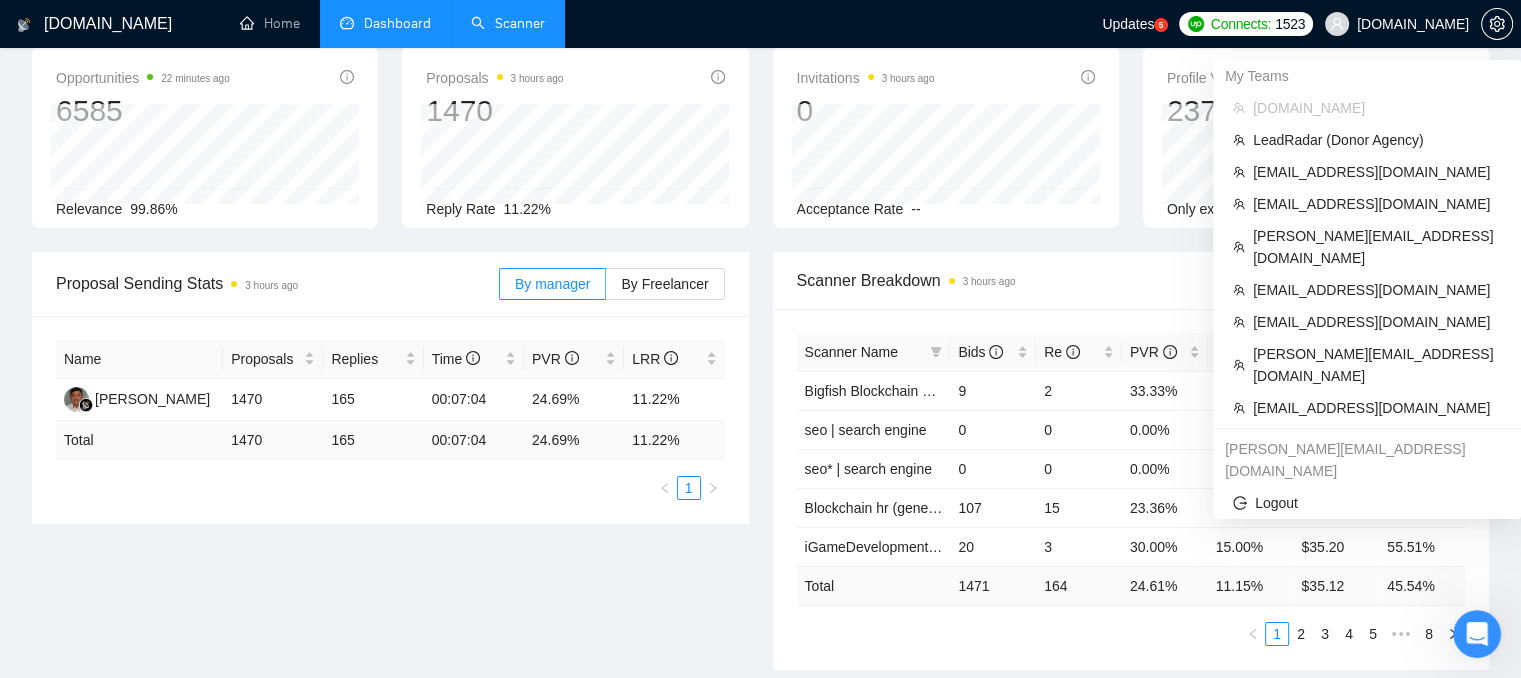 click on "[DOMAIN_NAME]" at bounding box center (1413, 24) 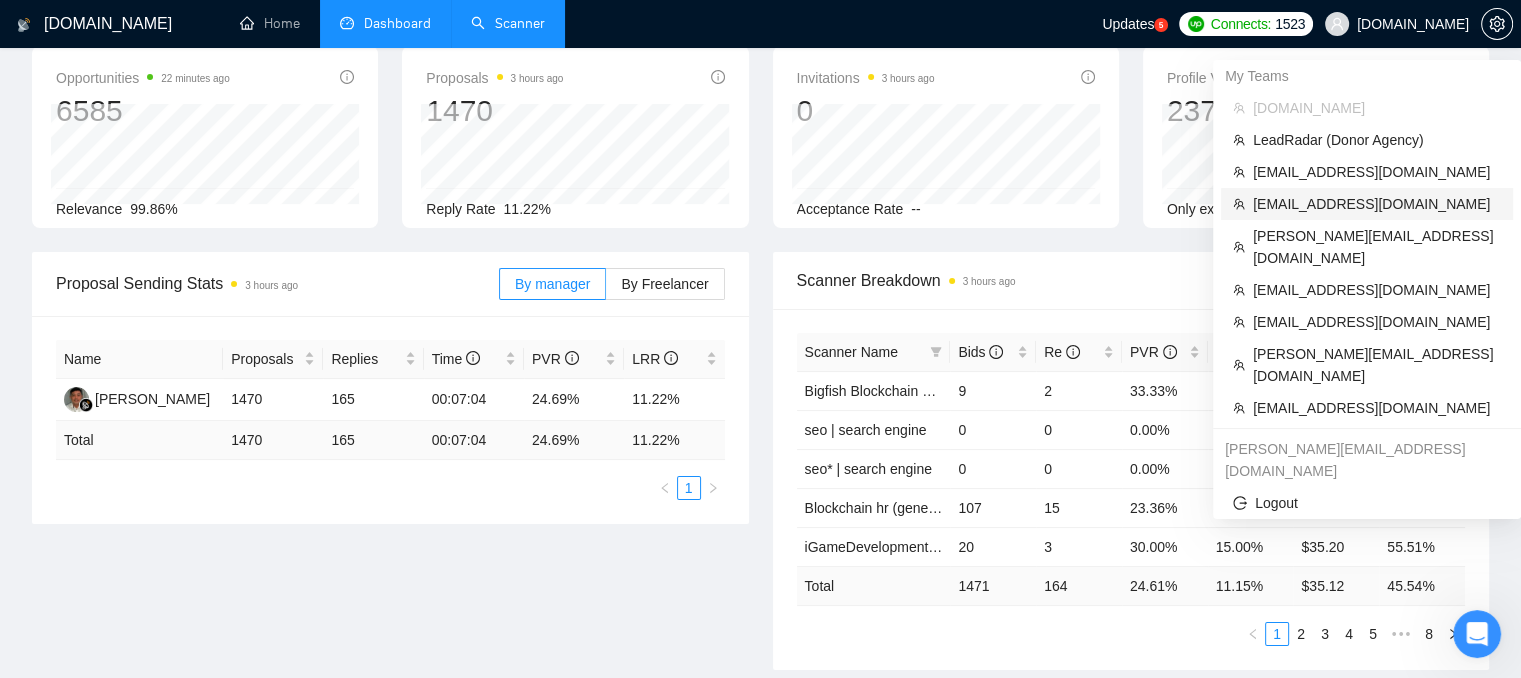 click on "[EMAIL_ADDRESS][DOMAIN_NAME]" at bounding box center [1377, 204] 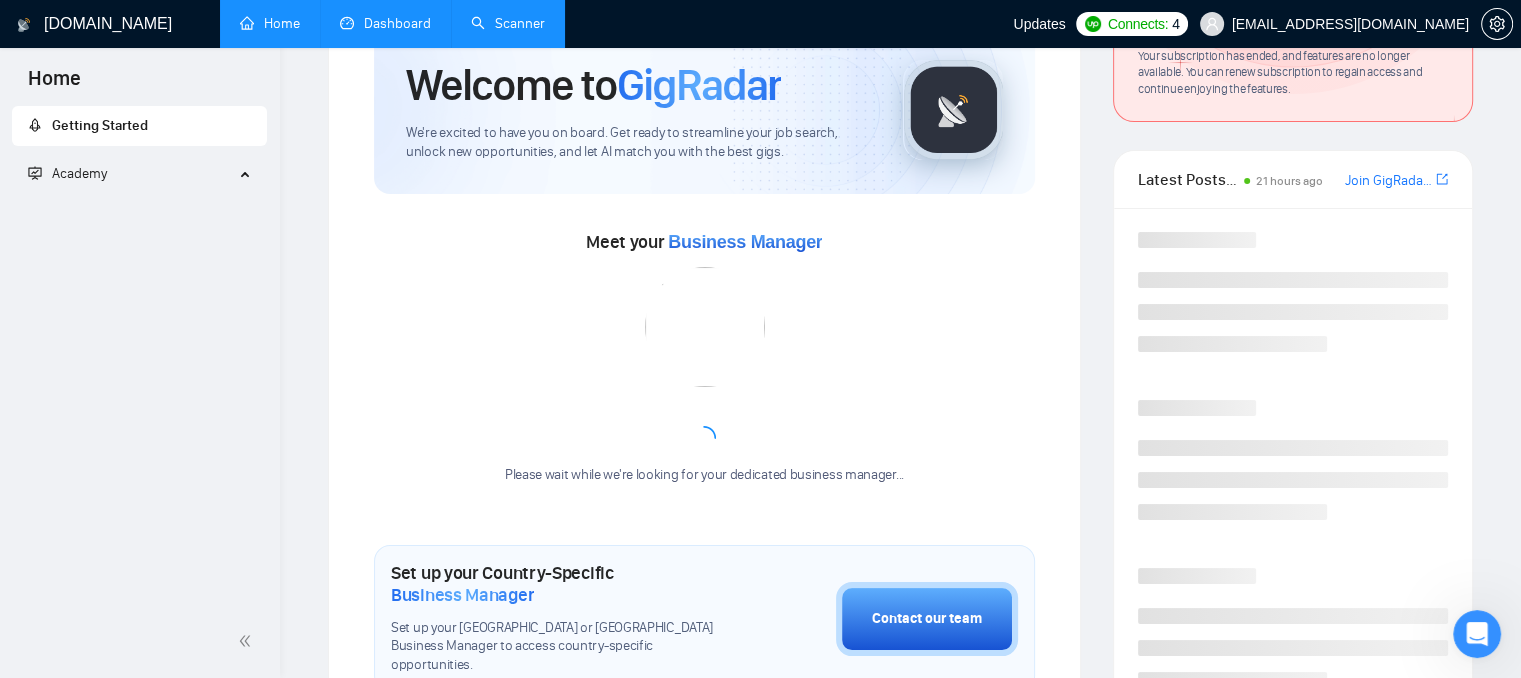 scroll, scrollTop: 0, scrollLeft: 0, axis: both 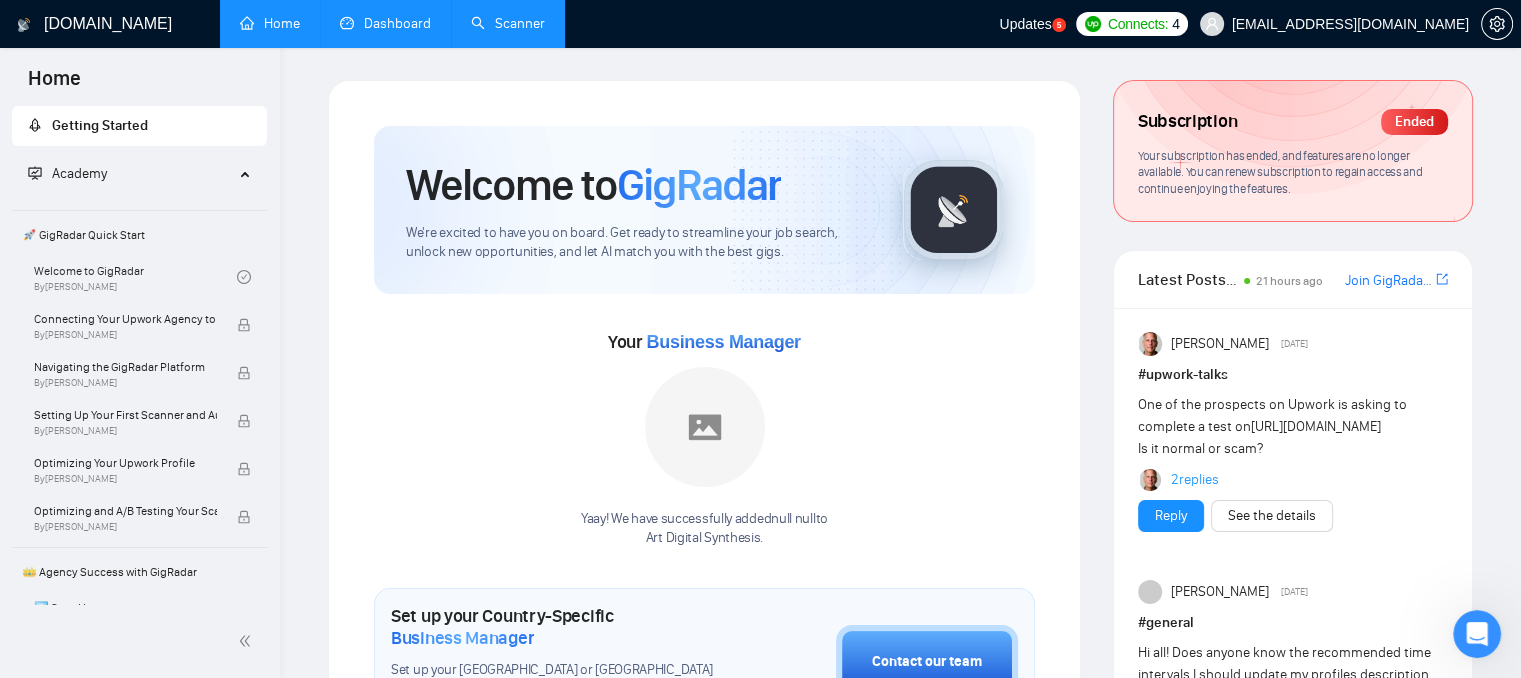 click on "Scanner" at bounding box center [508, 23] 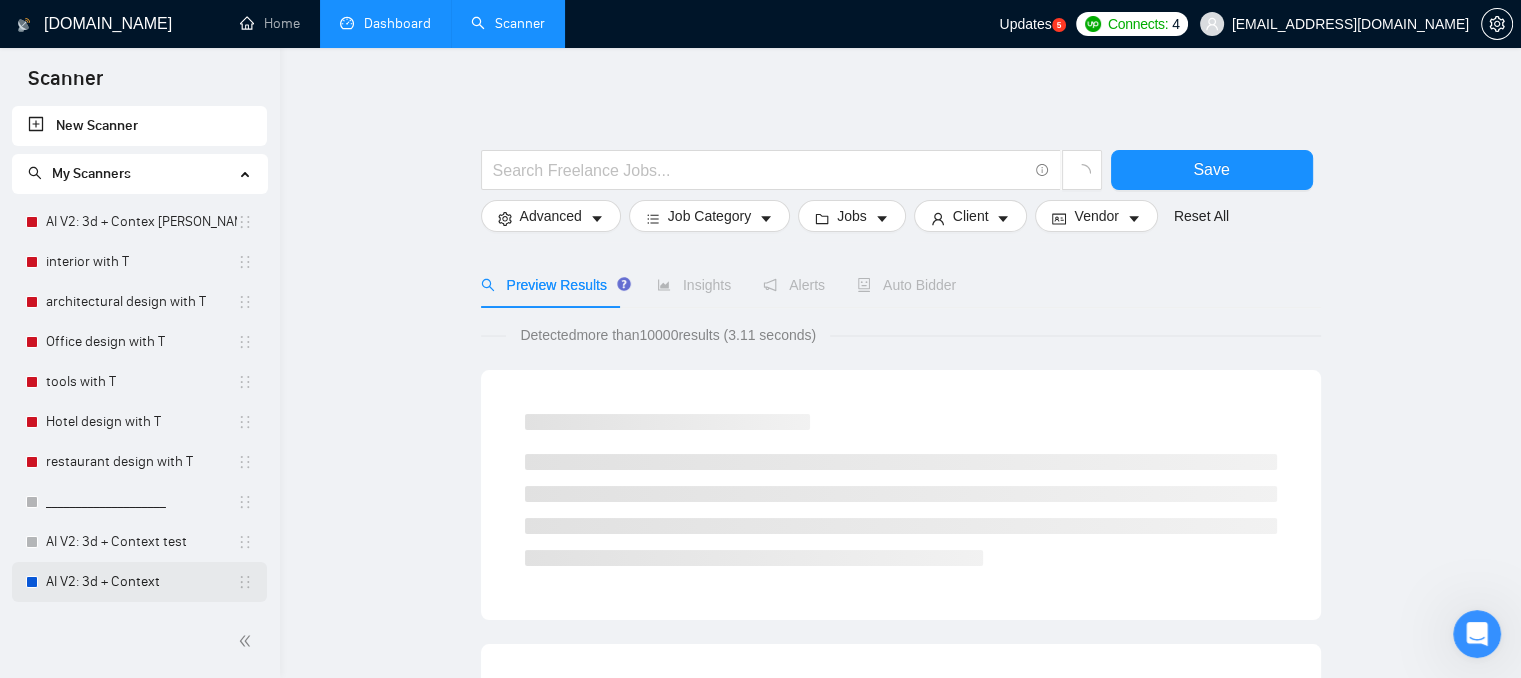 click on "AI V2: 3d + Context" at bounding box center [141, 582] 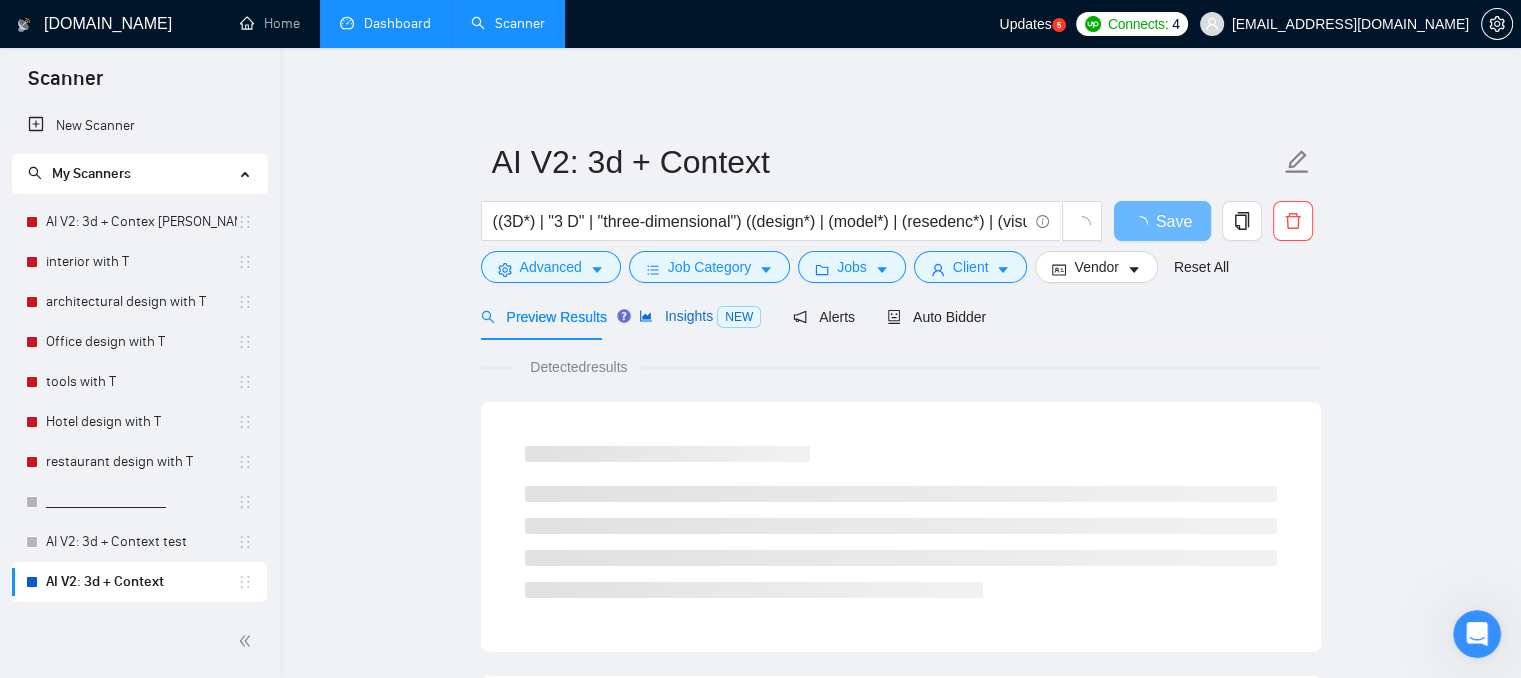 click on "Insights NEW" at bounding box center (700, 316) 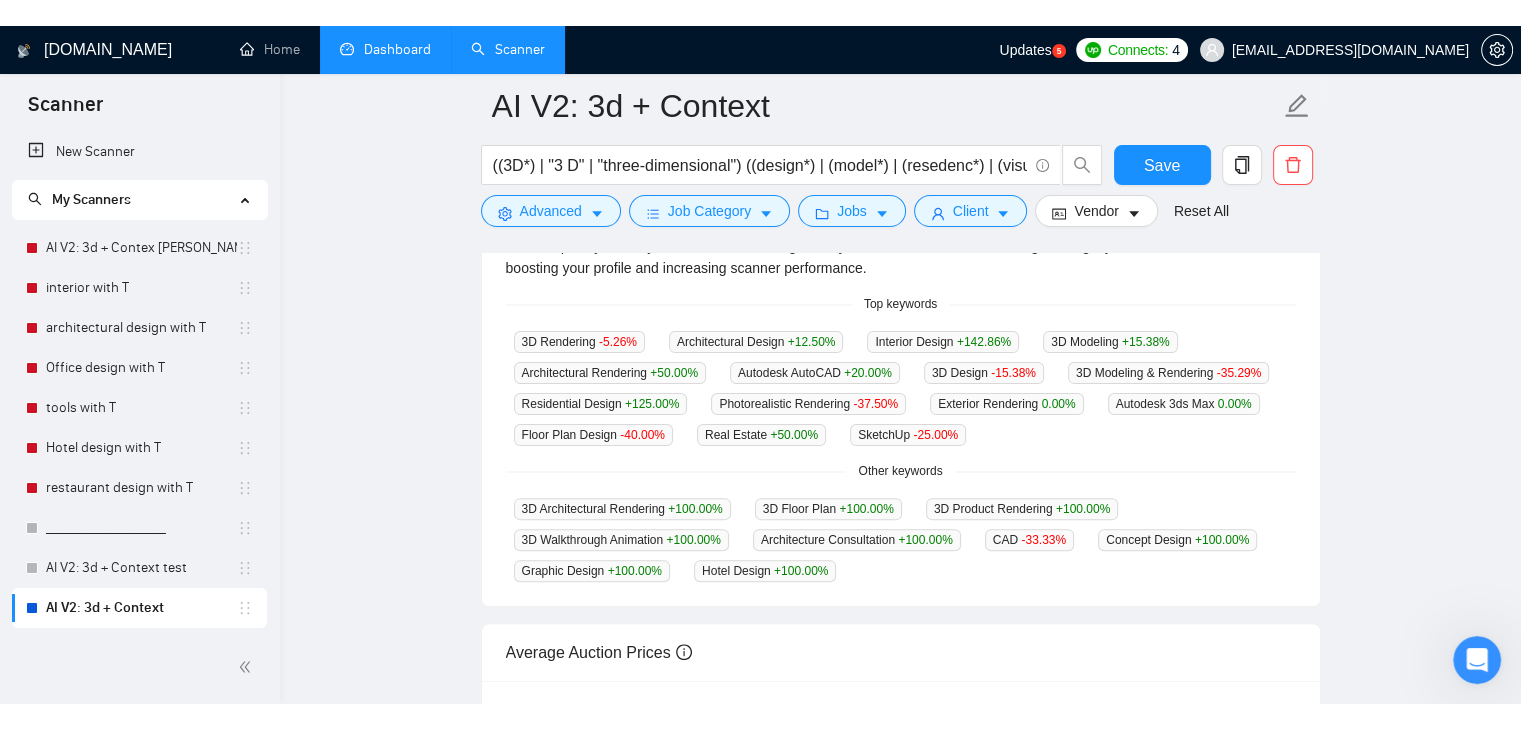 scroll, scrollTop: 500, scrollLeft: 0, axis: vertical 